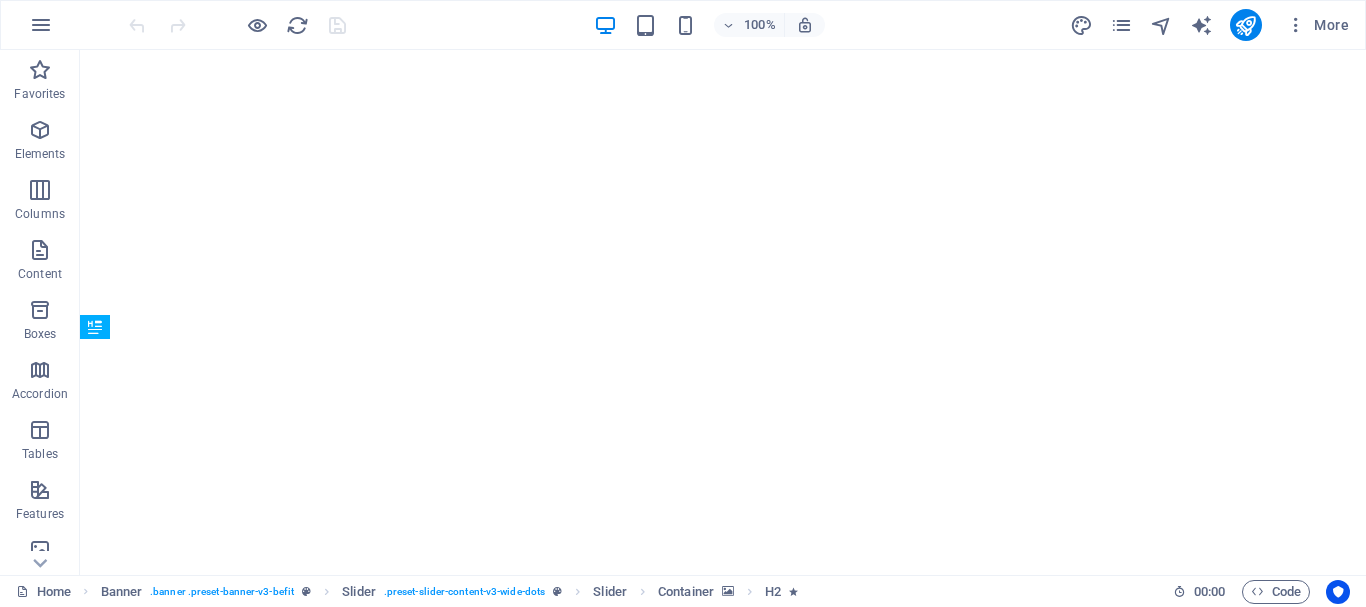 scroll, scrollTop: 0, scrollLeft: 0, axis: both 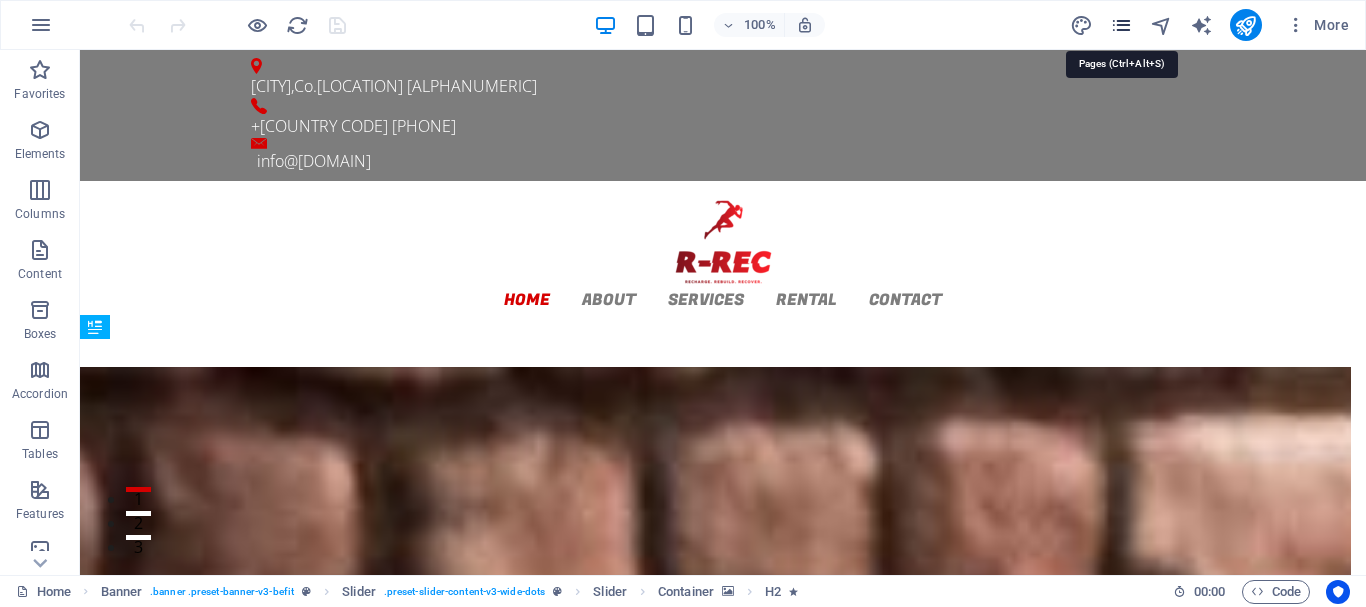 click at bounding box center [1121, 25] 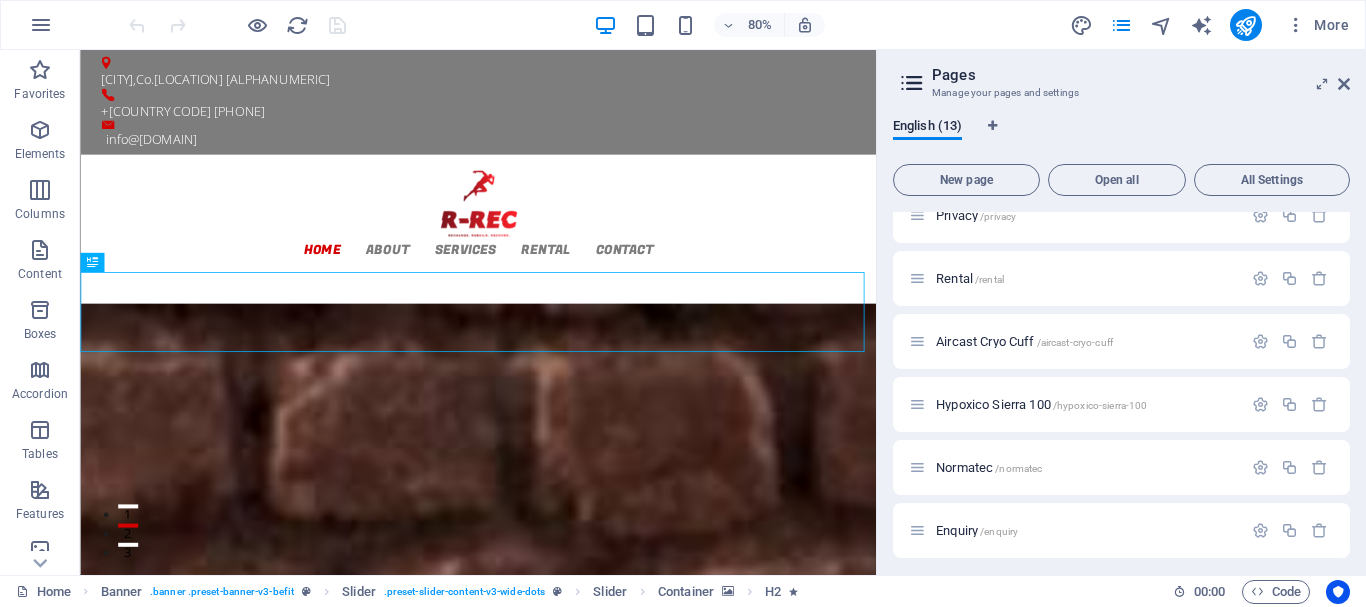 scroll, scrollTop: 472, scrollLeft: 0, axis: vertical 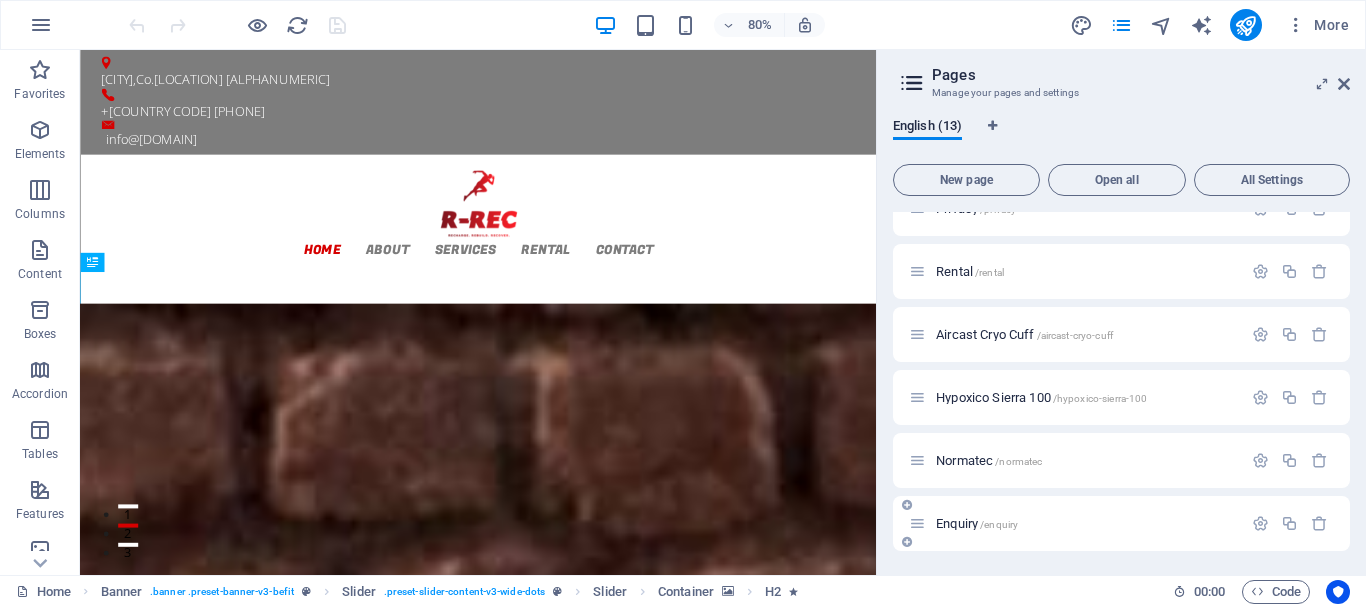 click on "Enquiry /[ENQUIRY]" at bounding box center [977, 523] 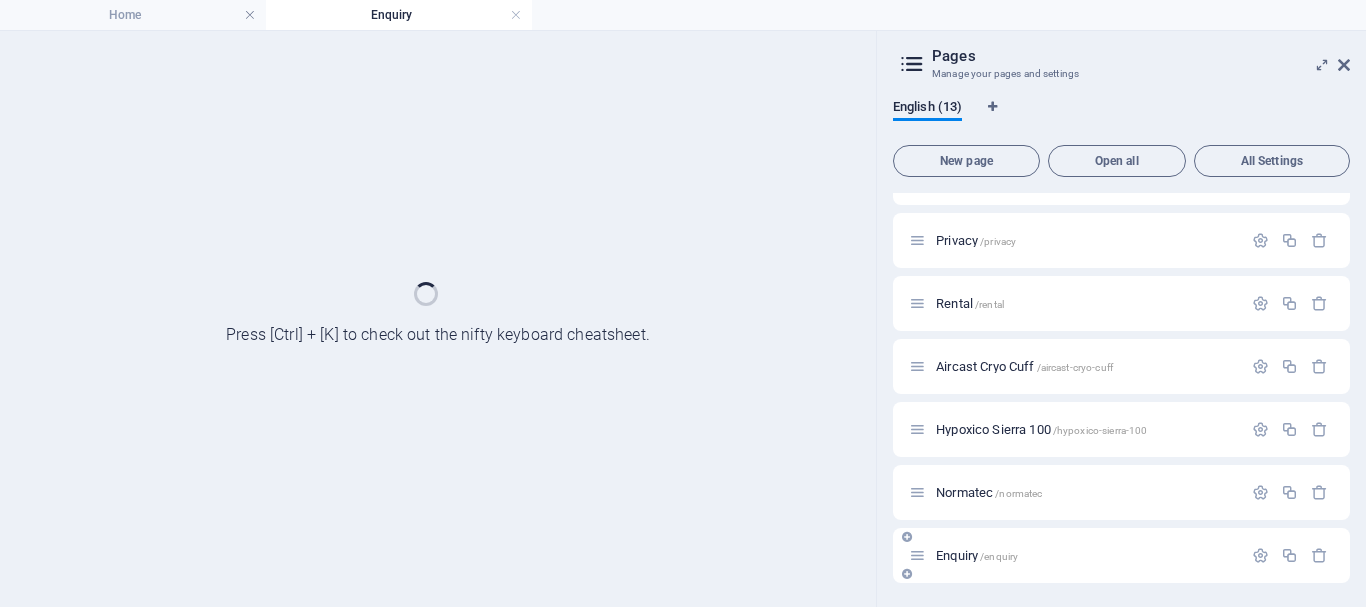 scroll, scrollTop: 421, scrollLeft: 0, axis: vertical 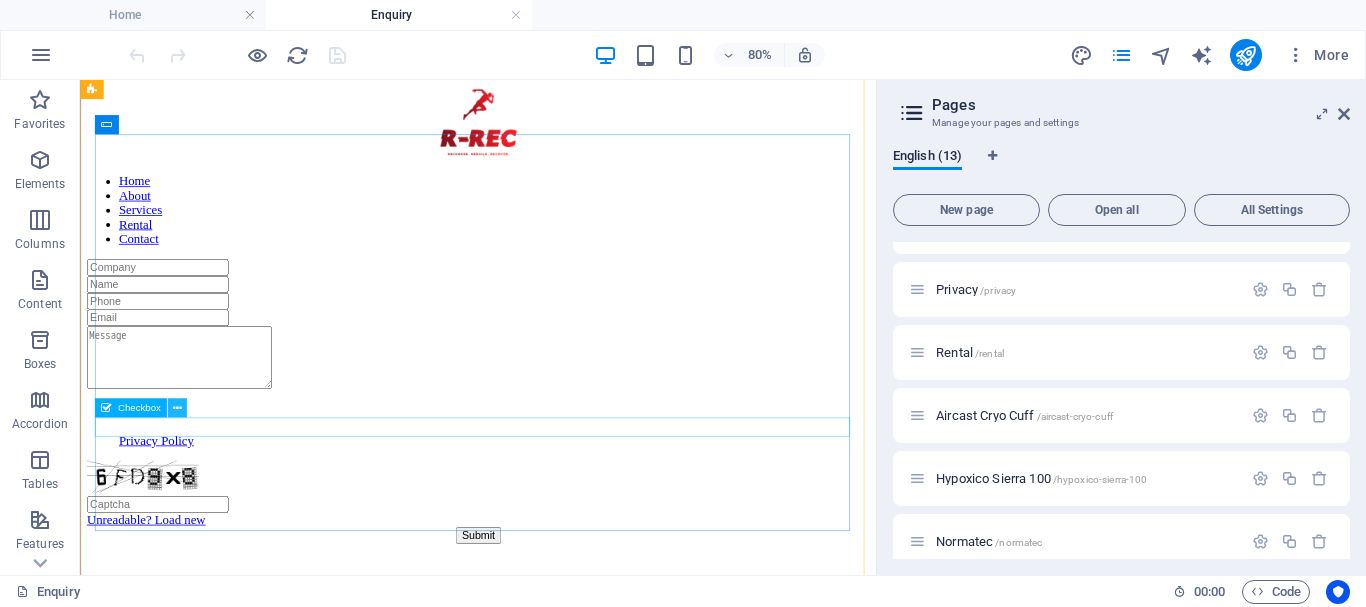 click at bounding box center (177, 408) 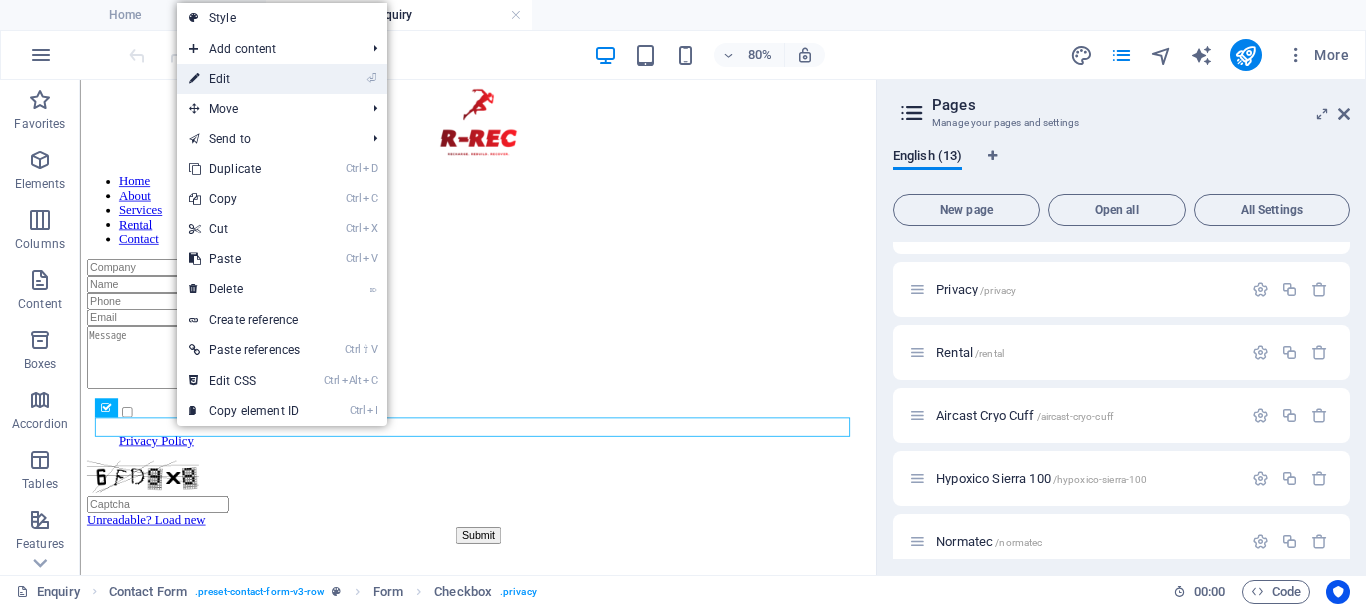 click on "⏎  Edit" at bounding box center [244, 79] 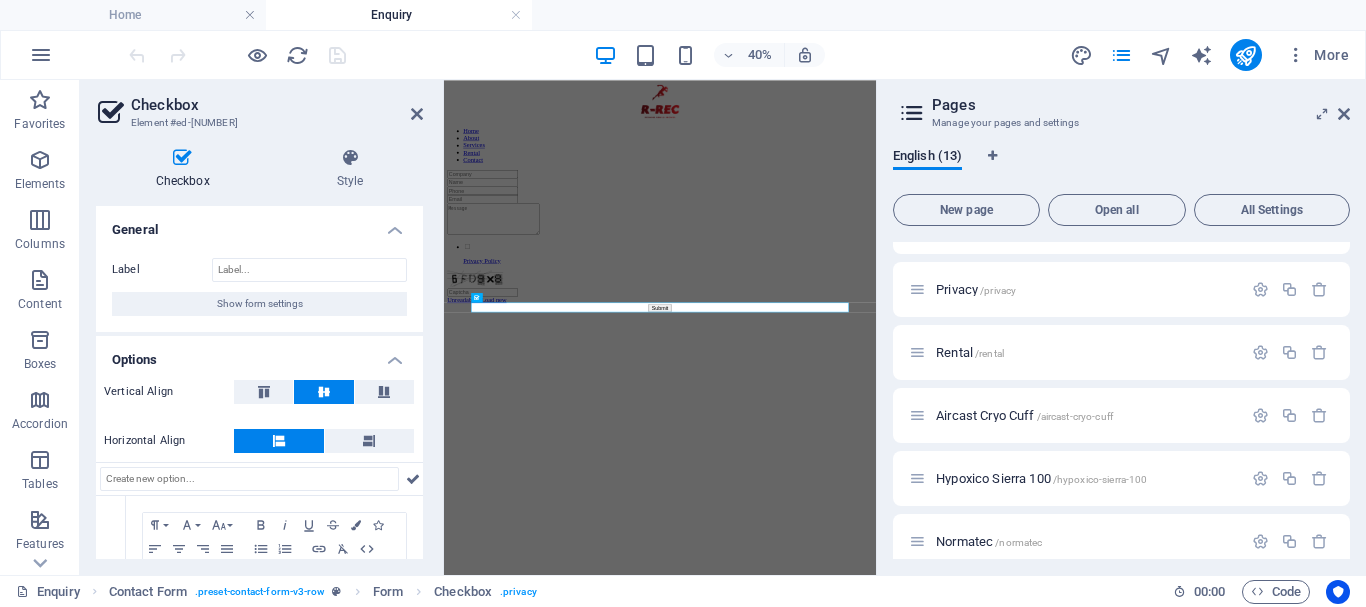 scroll, scrollTop: 0, scrollLeft: 0, axis: both 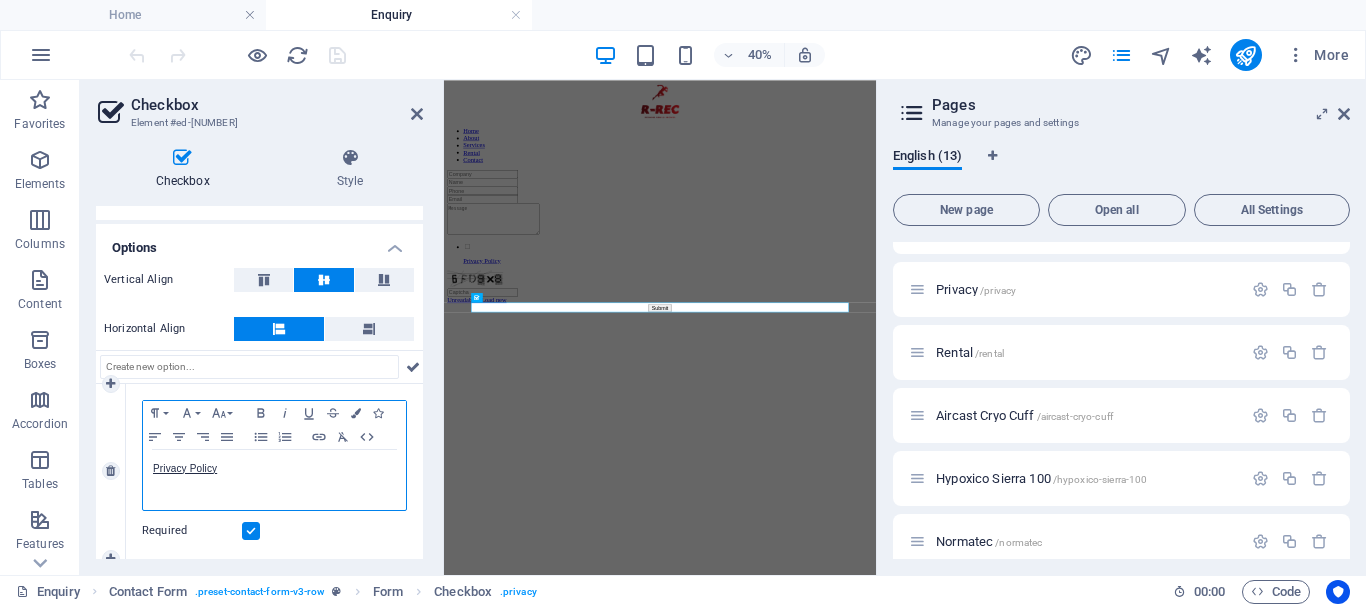 click on "Privacy Policy" at bounding box center [274, 480] 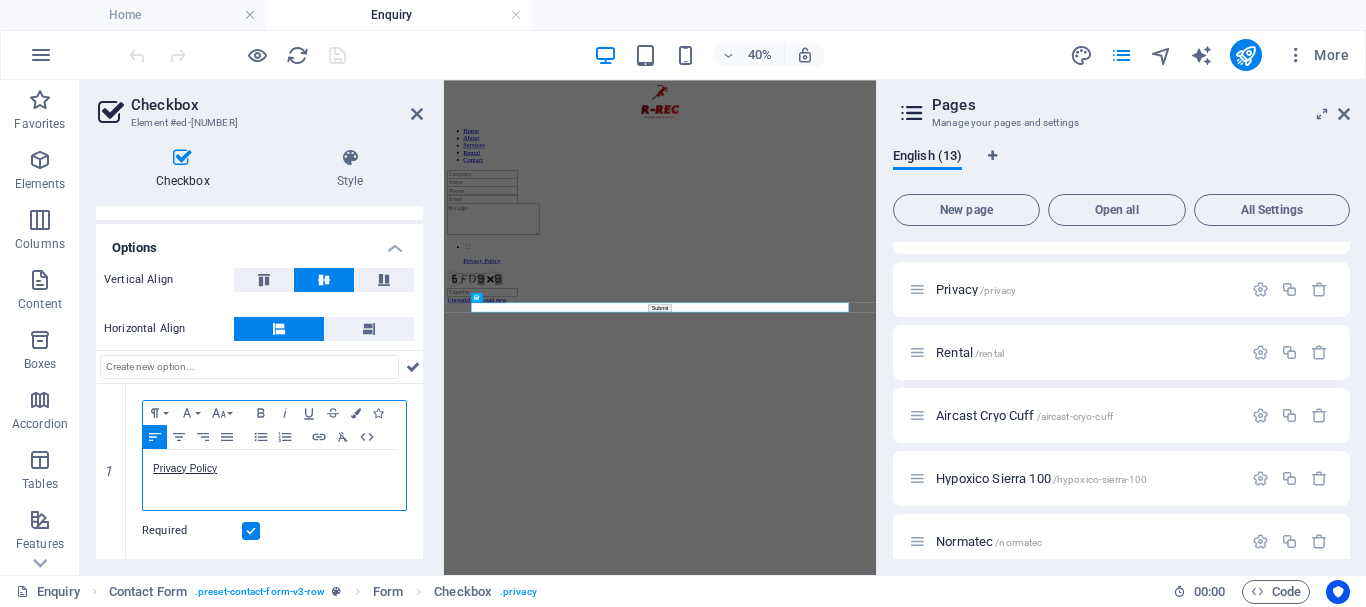 type 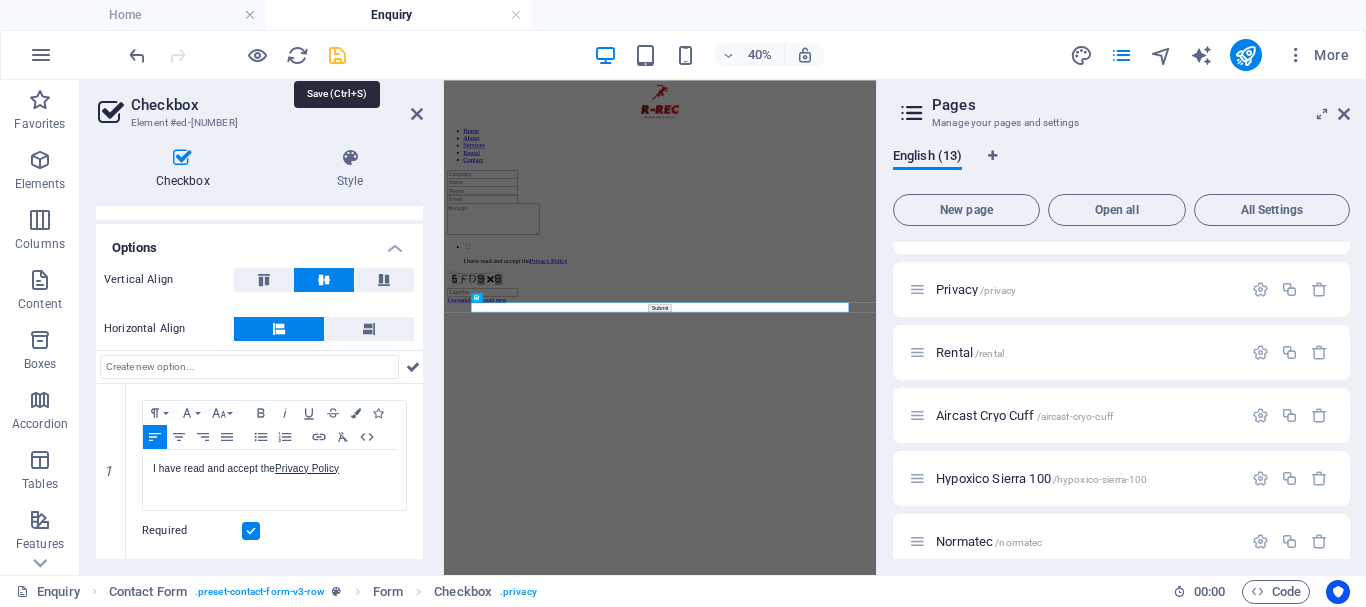 click at bounding box center [337, 55] 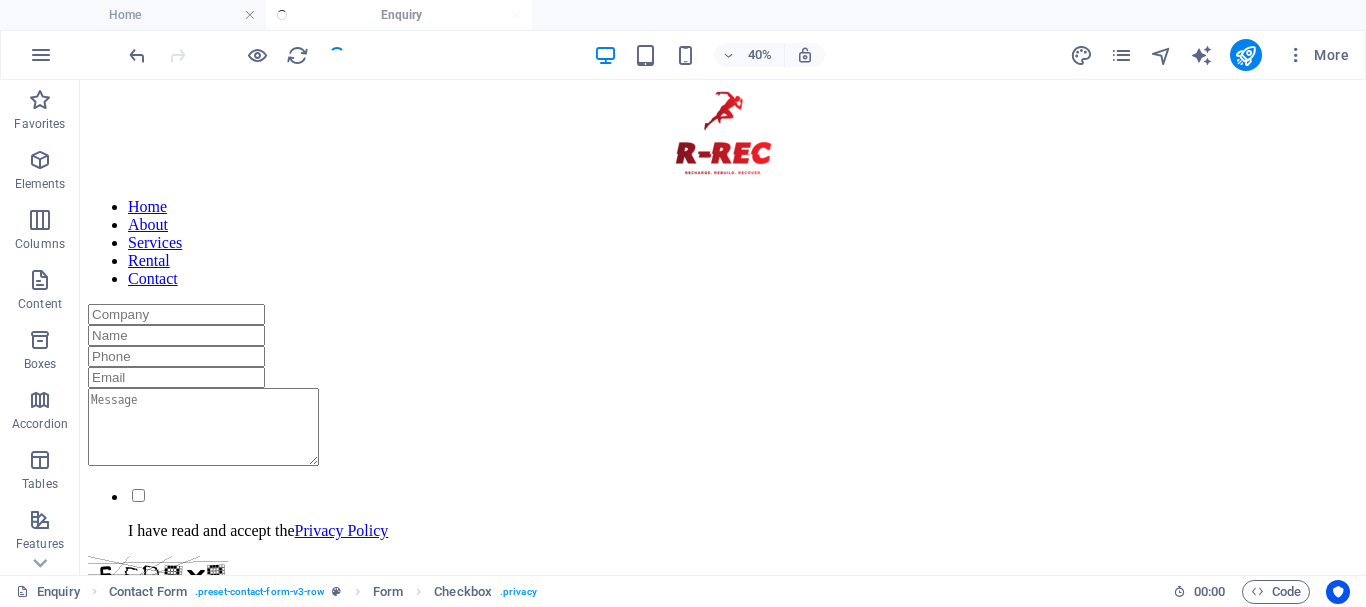 scroll, scrollTop: 228, scrollLeft: 0, axis: vertical 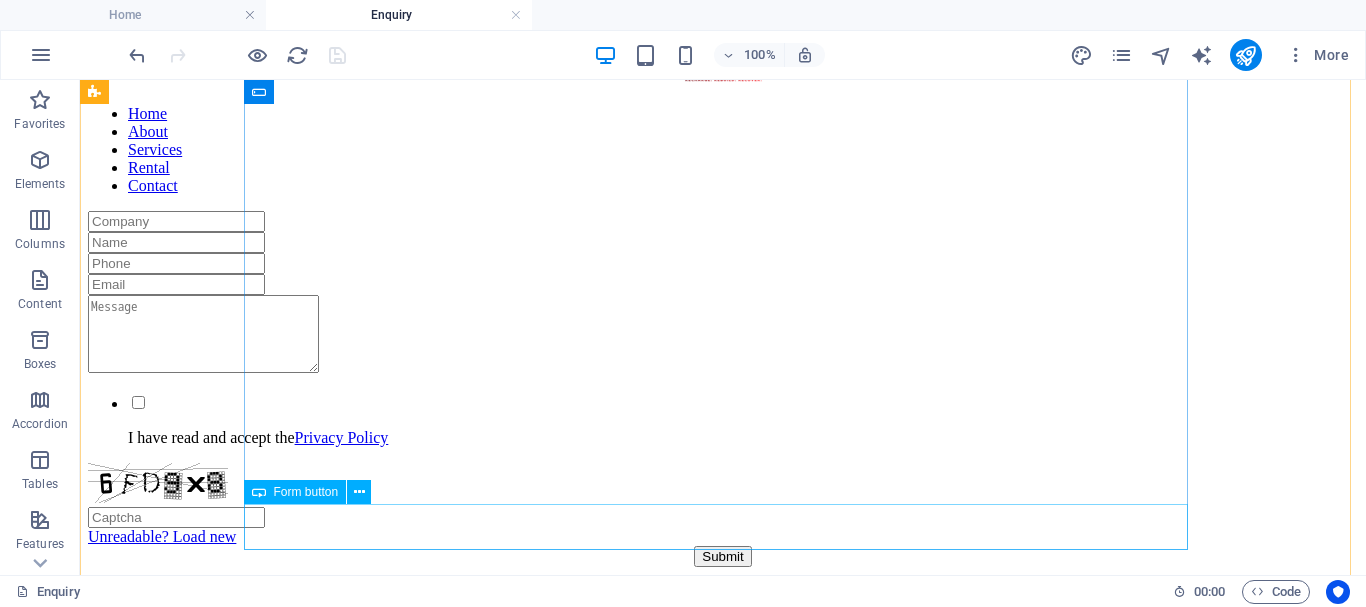 click on "Submit" at bounding box center [723, 556] 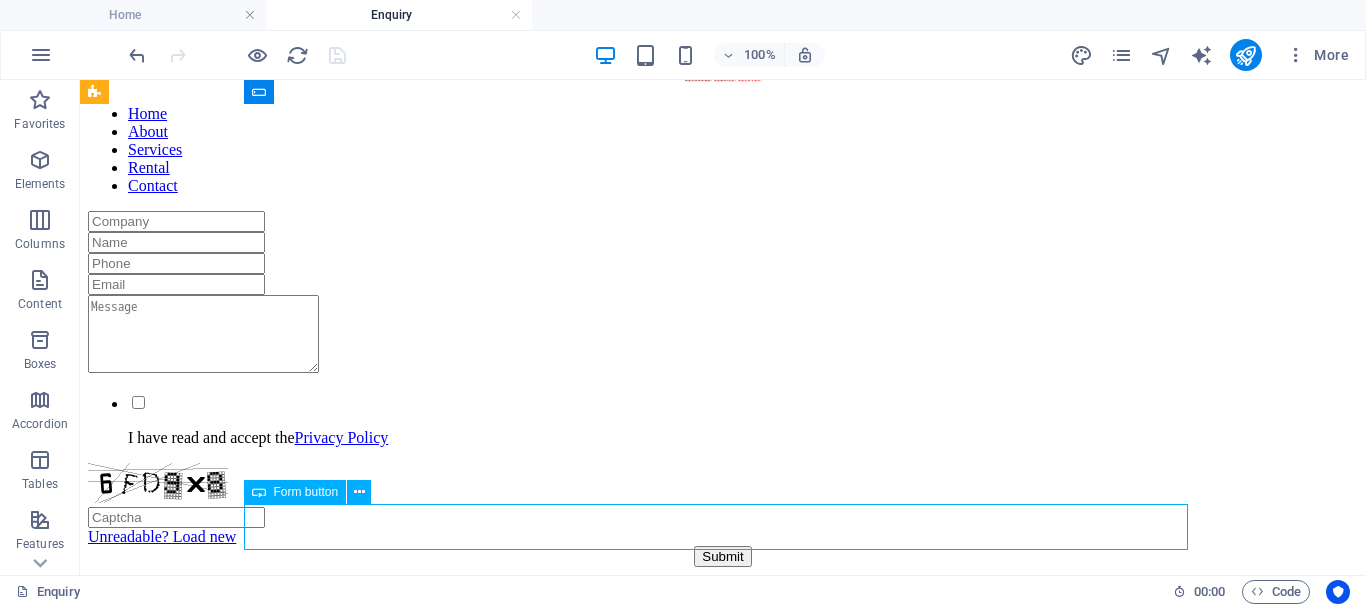 click on "Submit" at bounding box center (723, 556) 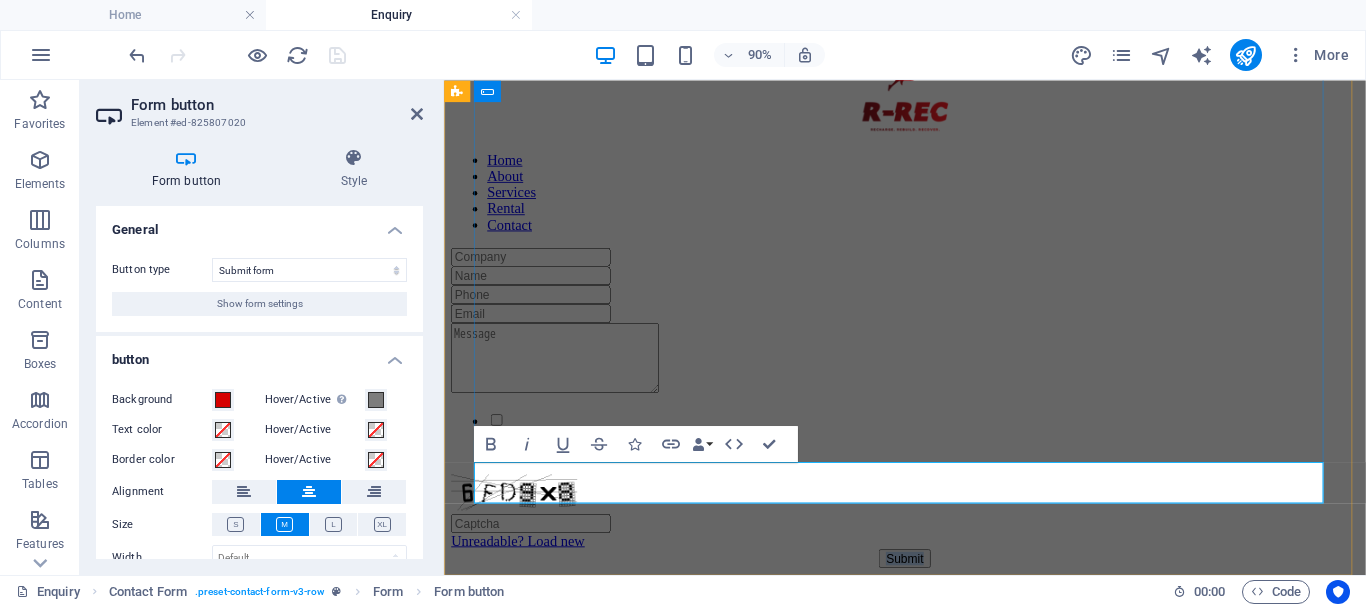 click on "Submit" at bounding box center [955, 611] 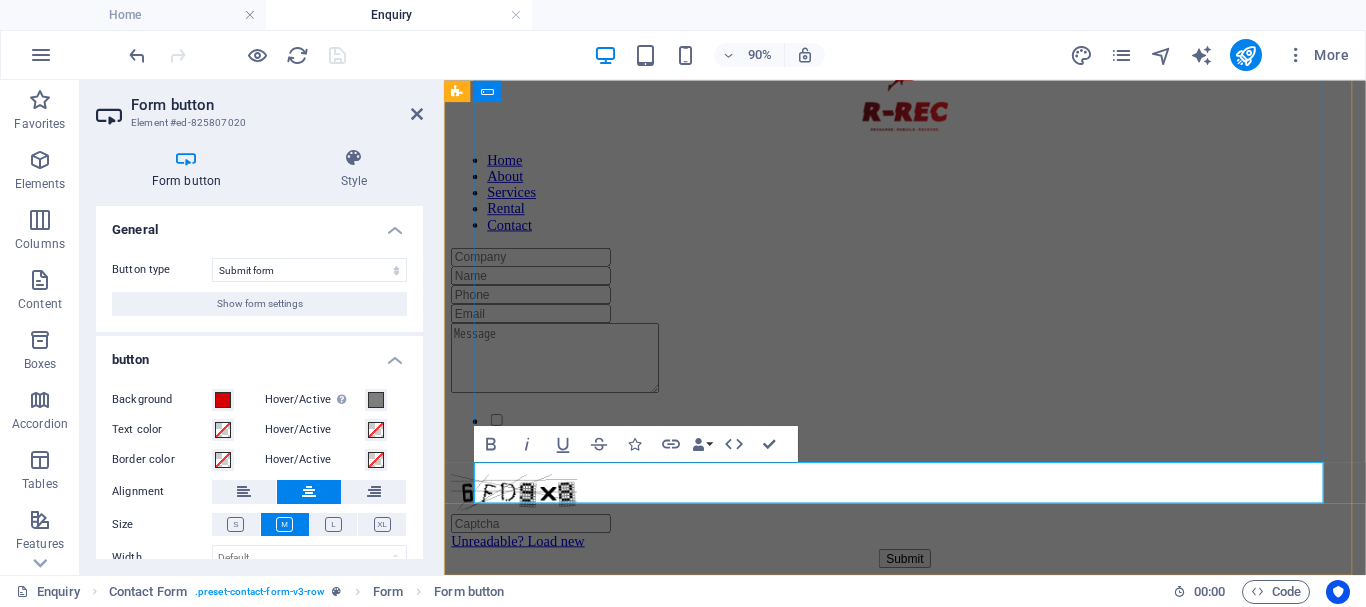click on "Submit" at bounding box center [955, 611] 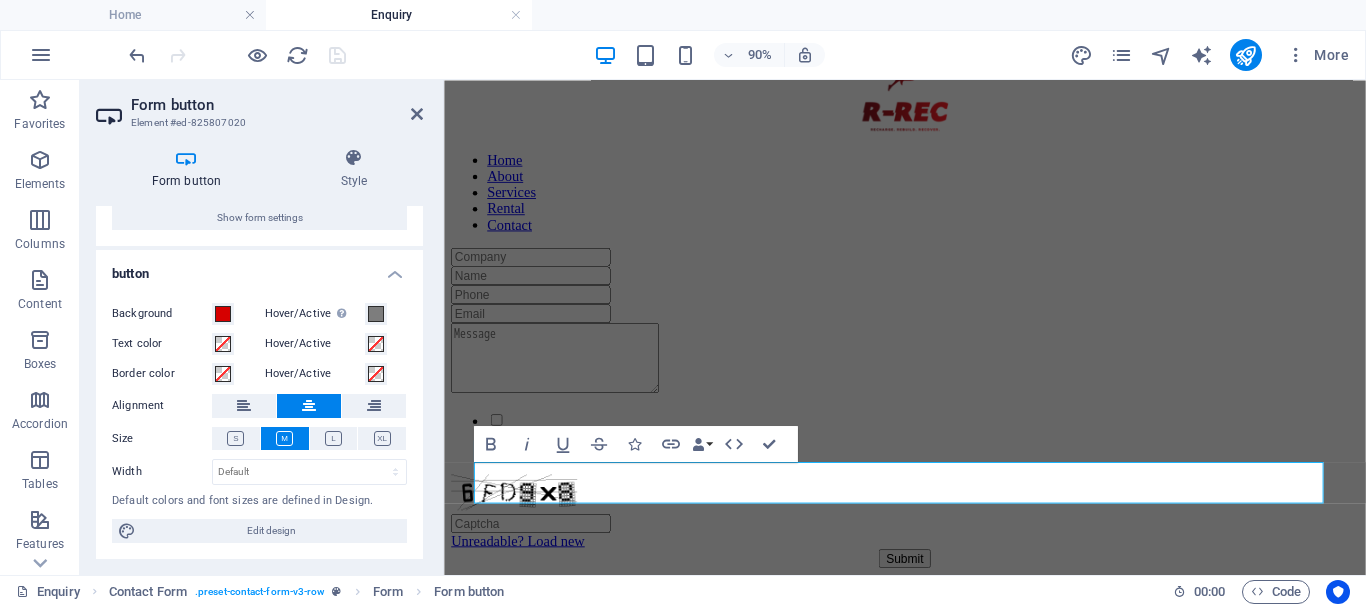 scroll, scrollTop: 0, scrollLeft: 0, axis: both 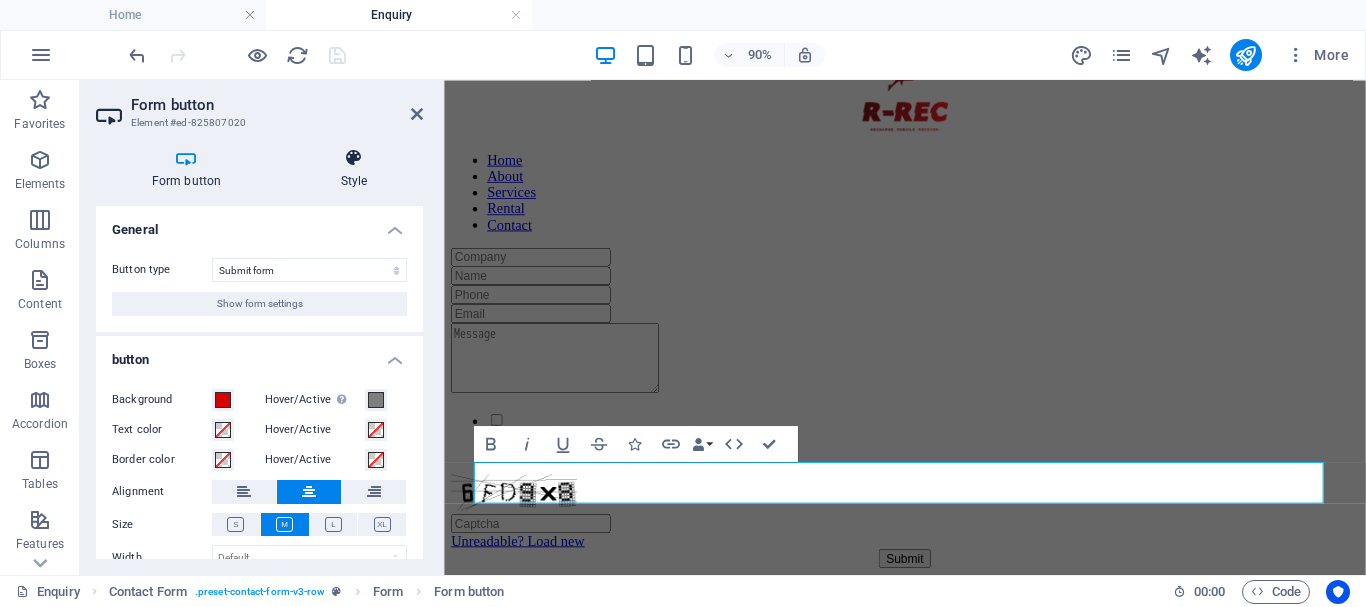 click on "Style" at bounding box center (354, 169) 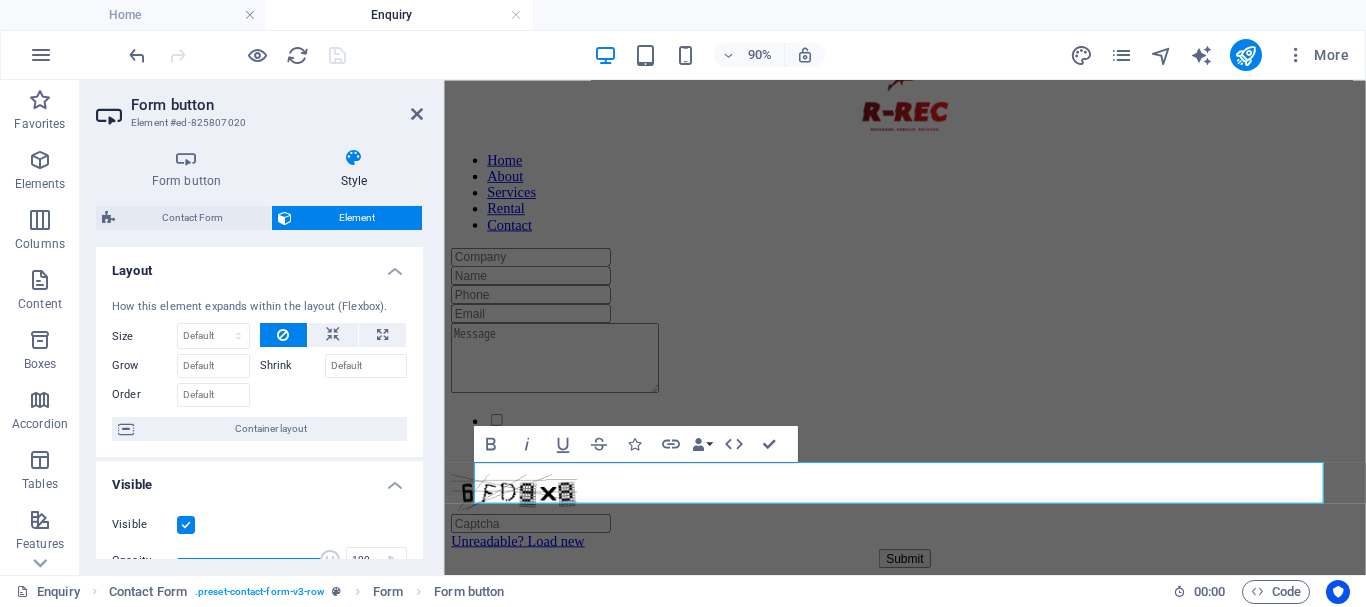 drag, startPoint x: 418, startPoint y: 270, endPoint x: 422, endPoint y: 324, distance: 54.147945 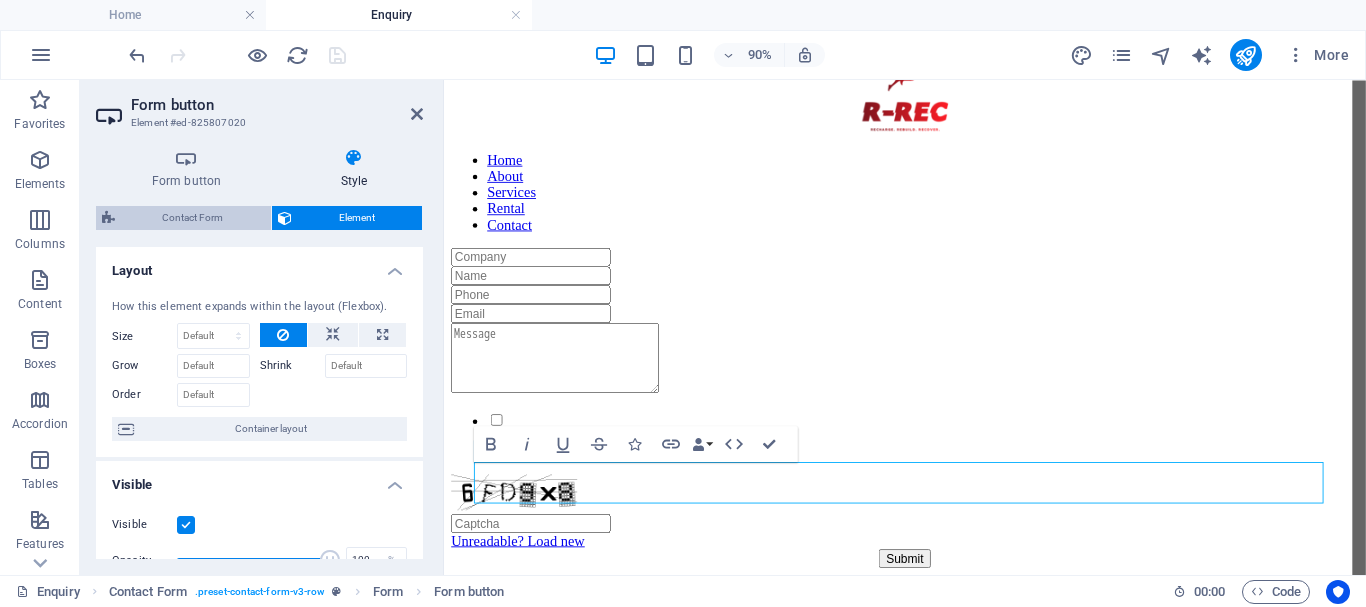 click on "Contact Form" at bounding box center [193, 218] 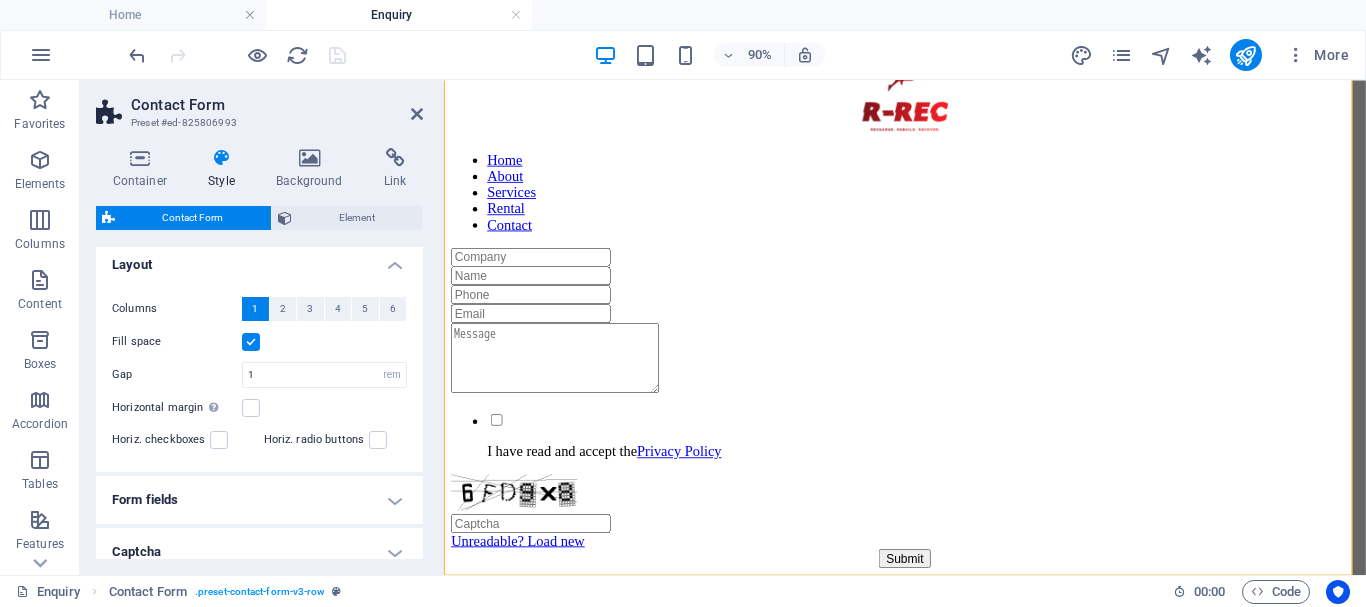 scroll, scrollTop: 323, scrollLeft: 0, axis: vertical 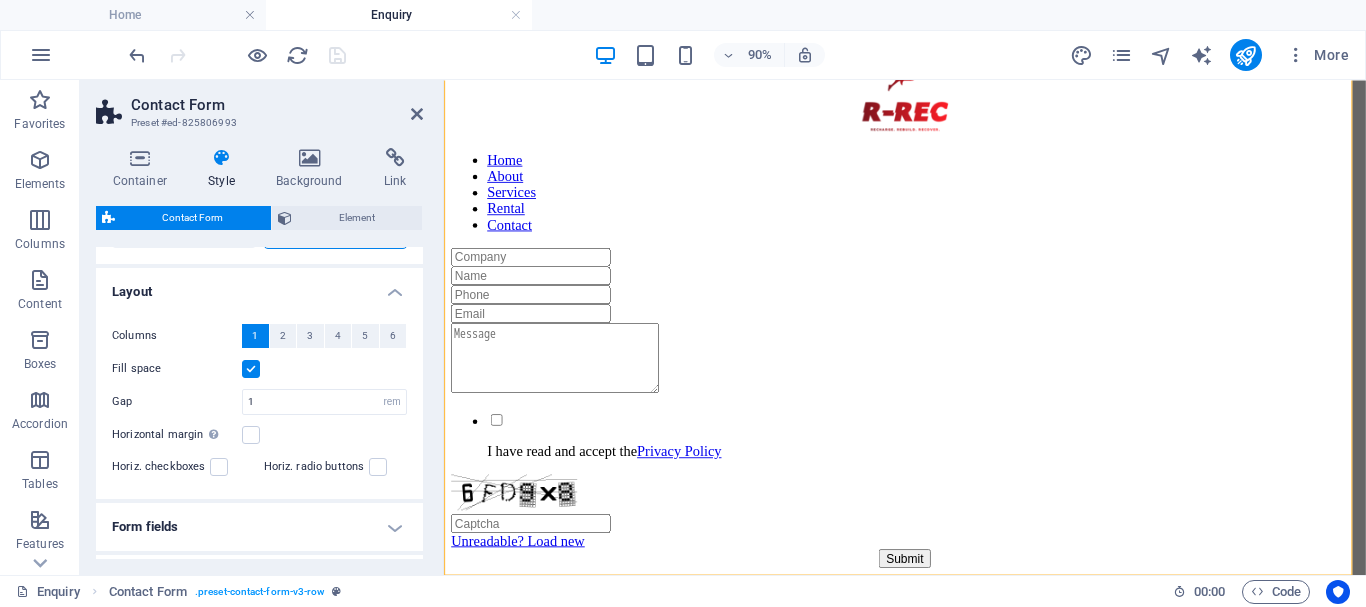 click on "Form fields" at bounding box center (259, 527) 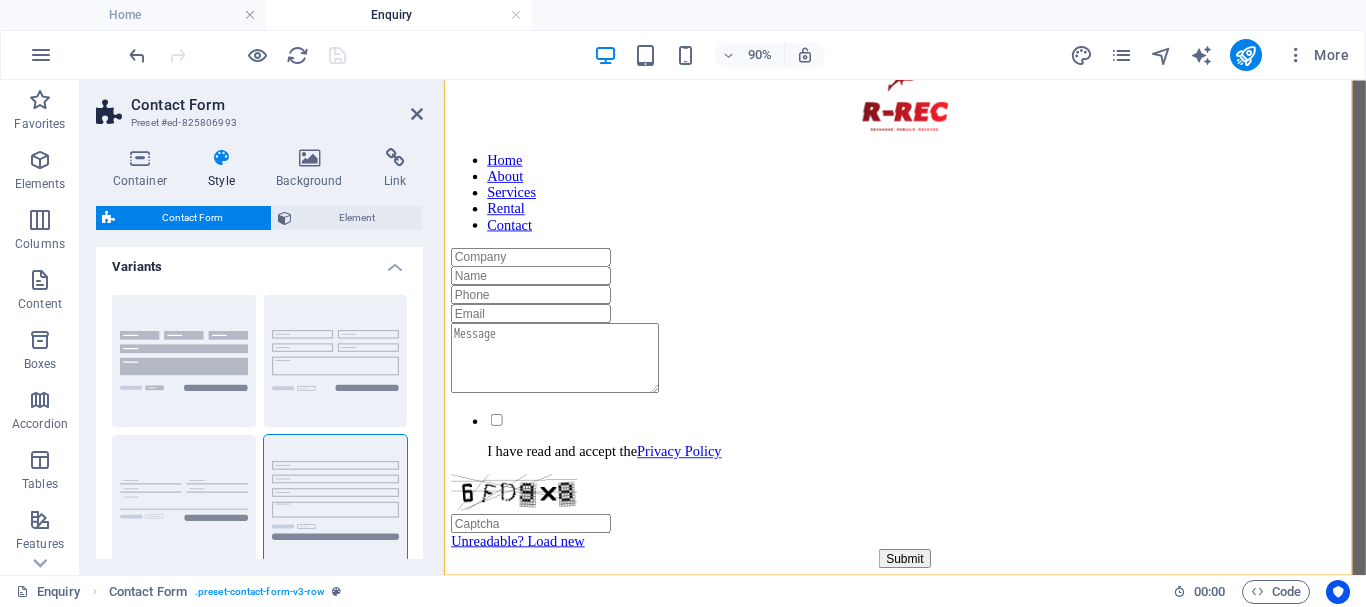 scroll, scrollTop: 0, scrollLeft: 0, axis: both 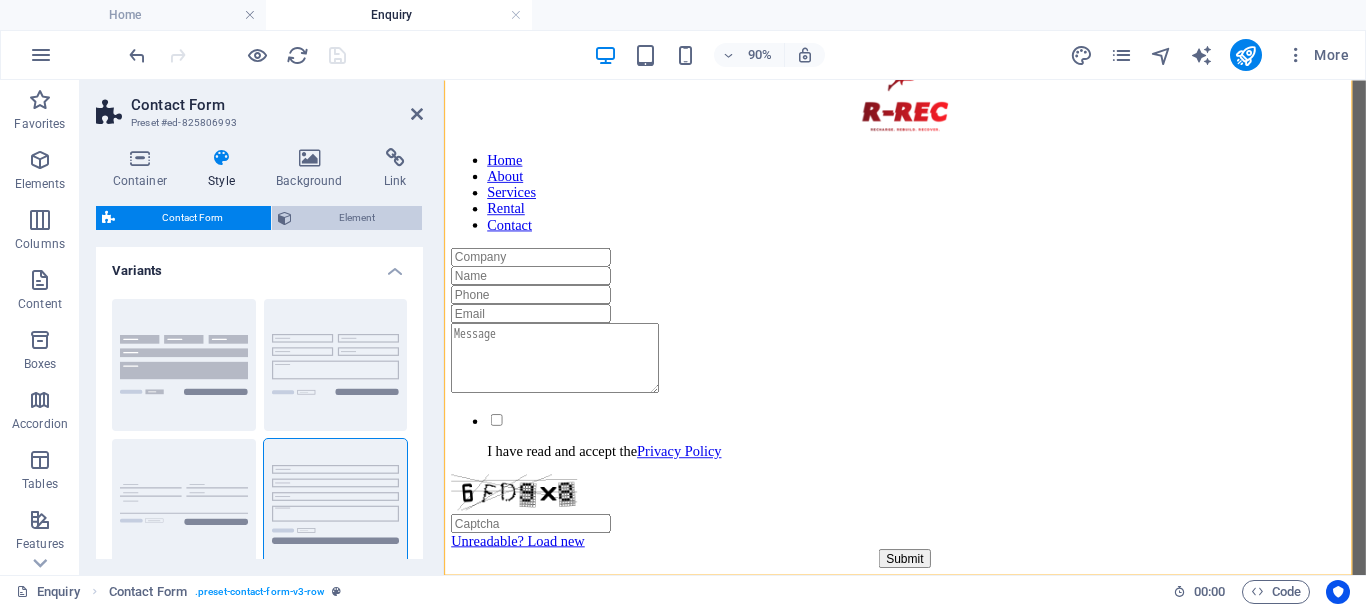 click on "Element" at bounding box center [357, 218] 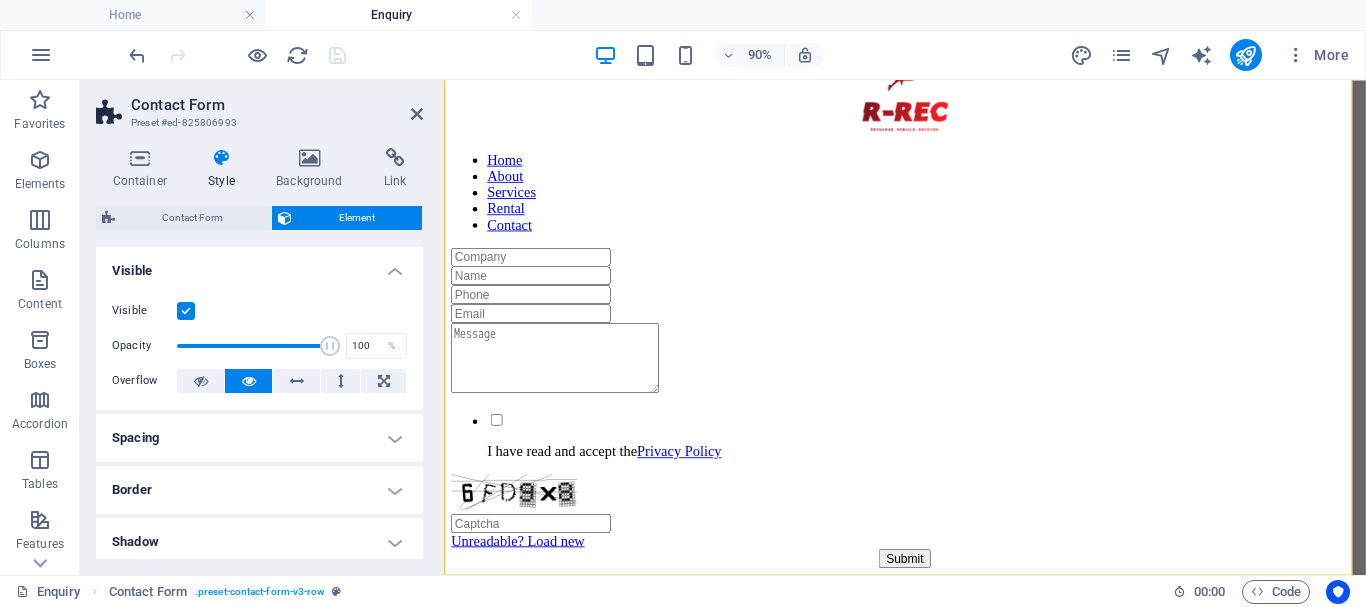 drag, startPoint x: 420, startPoint y: 278, endPoint x: 420, endPoint y: 290, distance: 12 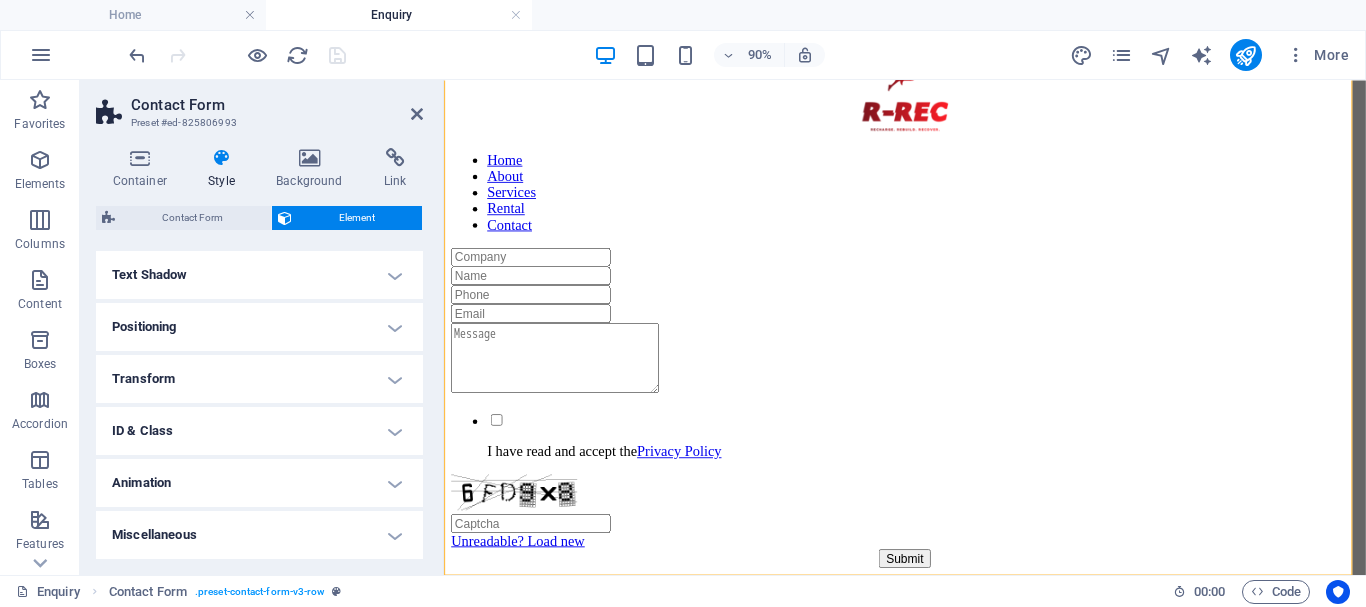 scroll, scrollTop: 0, scrollLeft: 0, axis: both 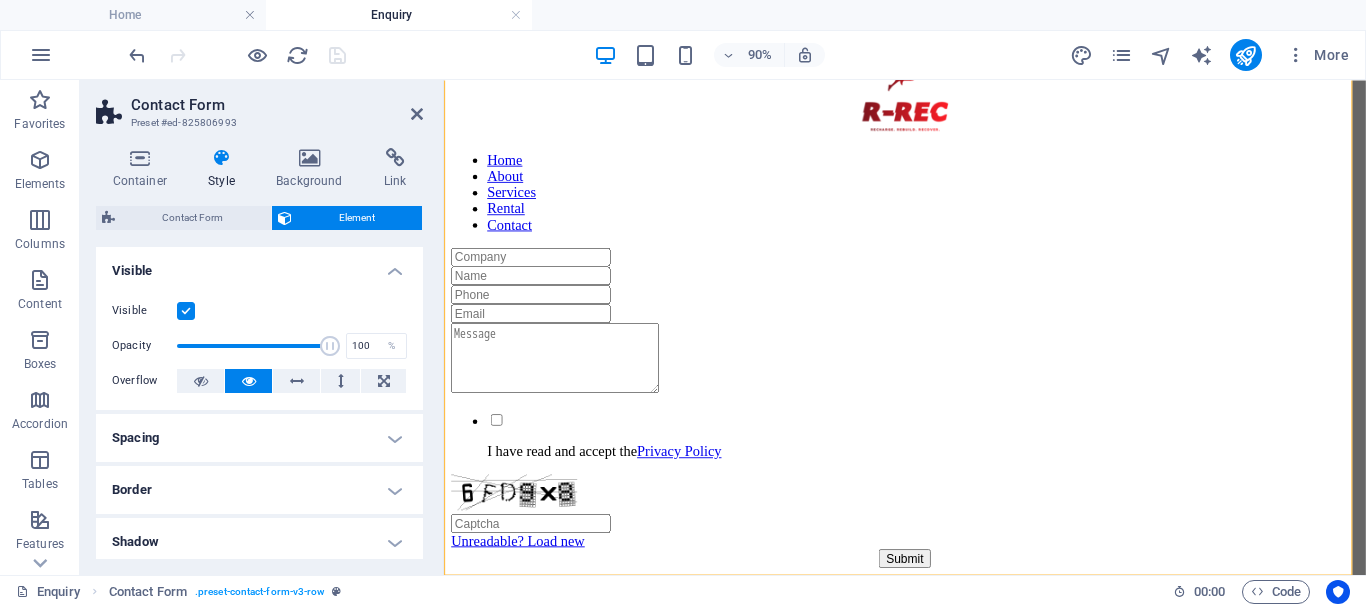 drag, startPoint x: 417, startPoint y: 277, endPoint x: 436, endPoint y: 425, distance: 149.21461 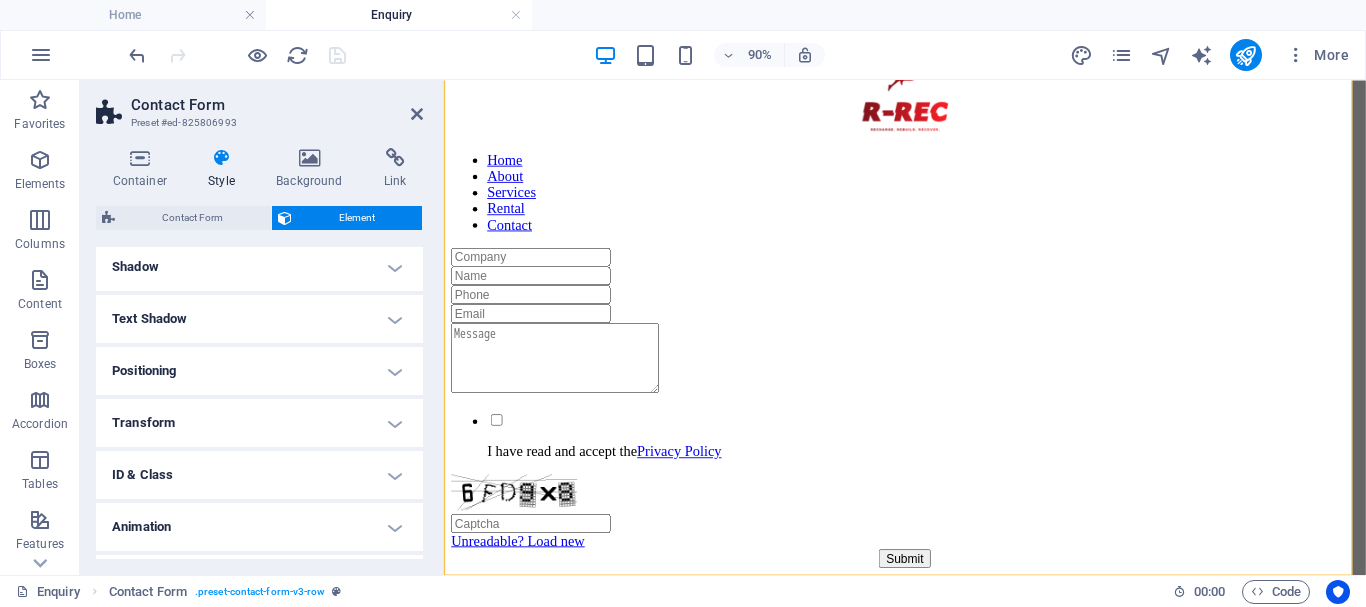 scroll, scrollTop: 313, scrollLeft: 0, axis: vertical 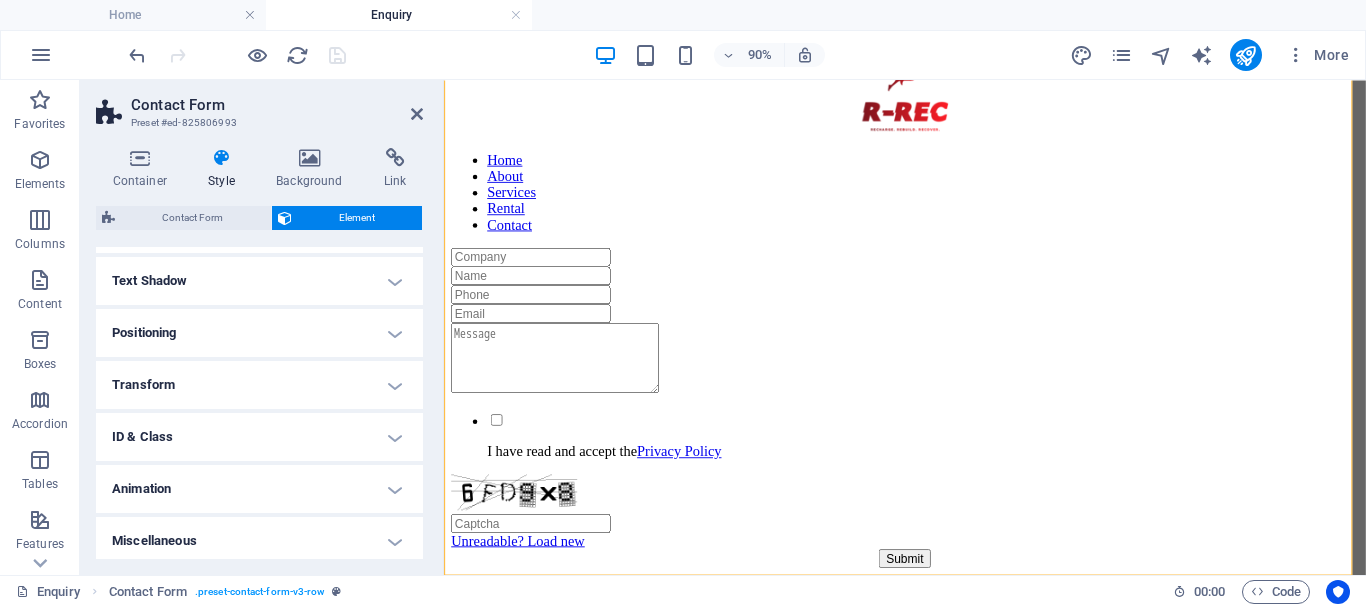 click on "Animation" at bounding box center (259, 489) 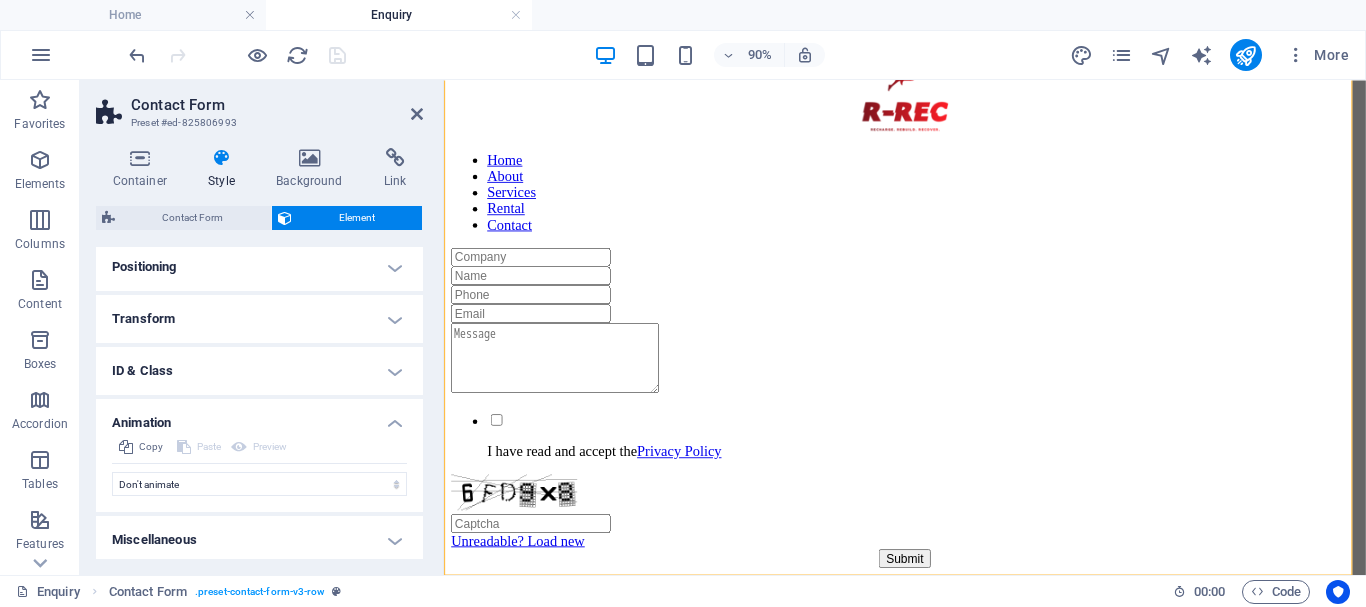 scroll, scrollTop: 384, scrollLeft: 0, axis: vertical 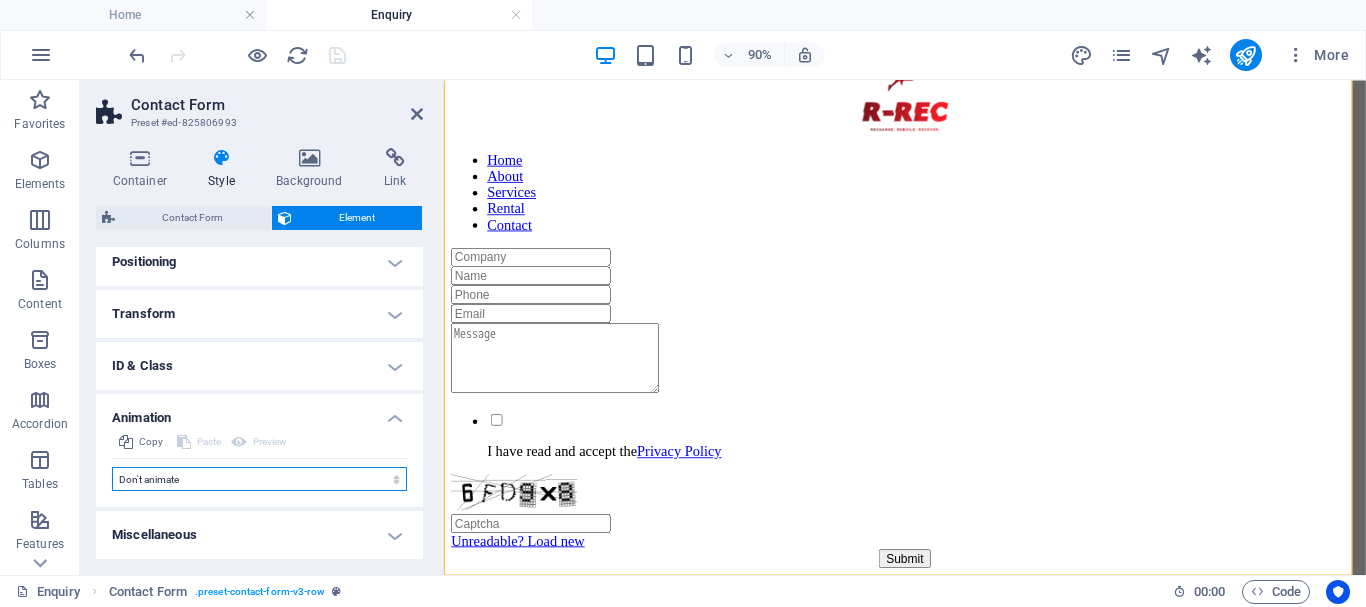 click on "Don't animate Show / Hide Slide up/down Zoom in/out Slide left to right Slide right to left Slide top to bottom Slide bottom to top Pulse Blink Open as overlay" at bounding box center (259, 479) 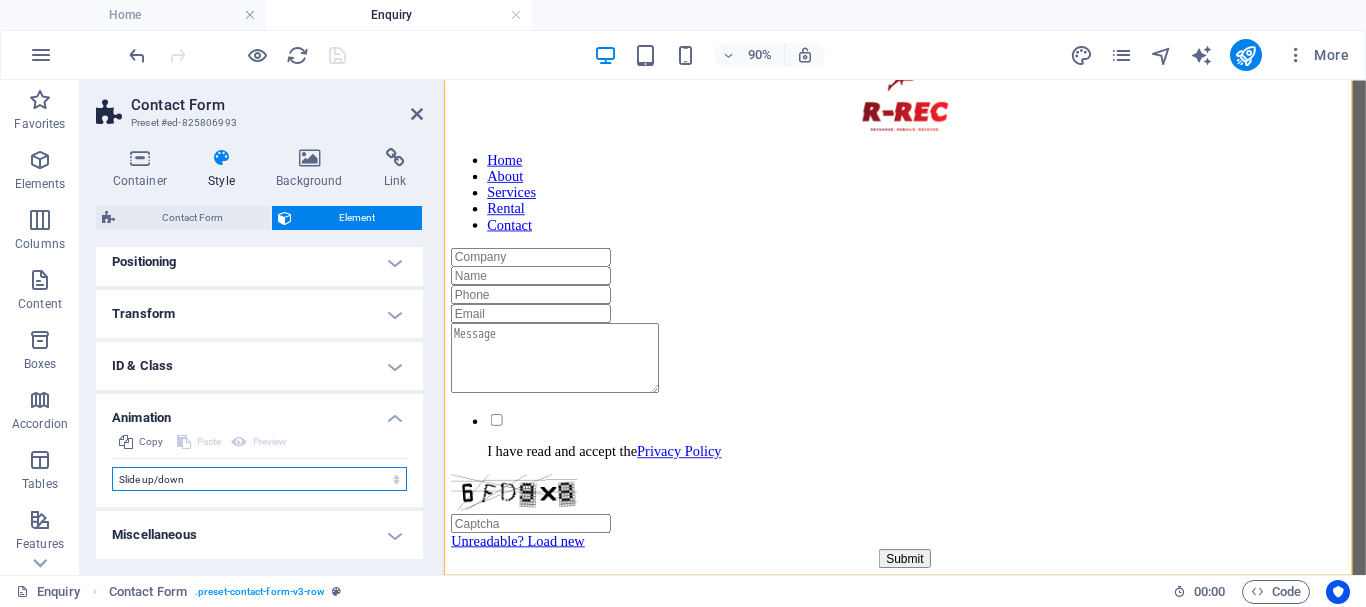 click on "Don't animate Show / Hide Slide up/down Zoom in/out Slide left to right Slide right to left Slide top to bottom Slide bottom to top Pulse Blink Open as overlay" at bounding box center (259, 479) 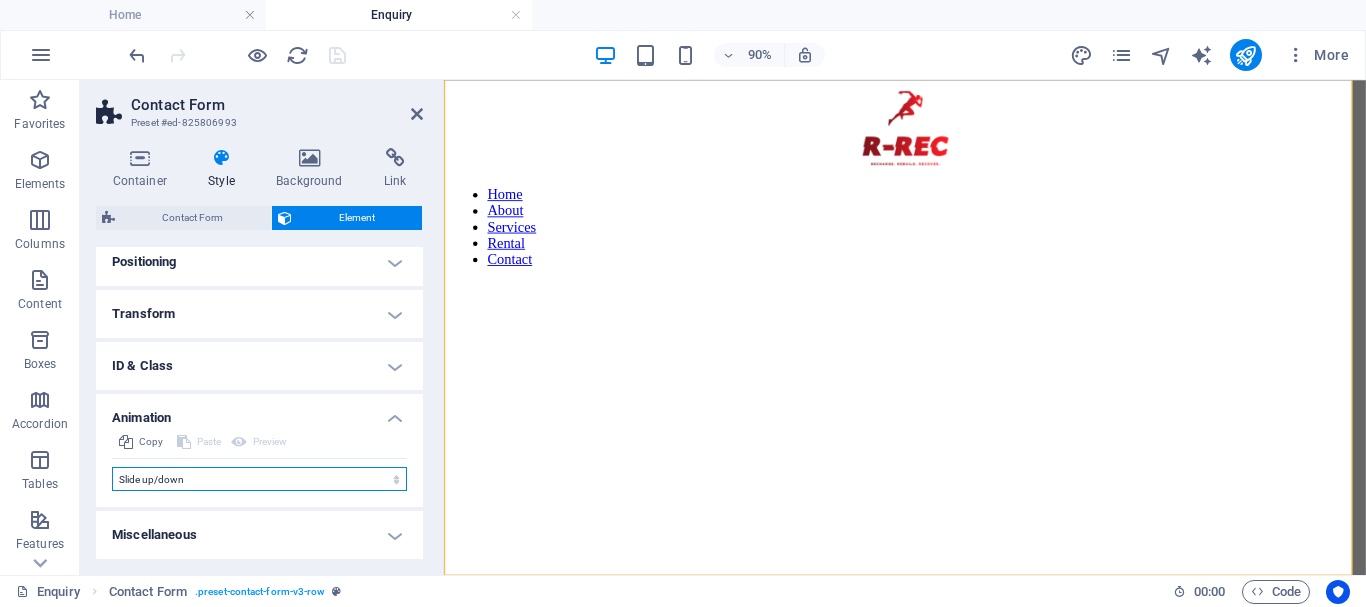 scroll, scrollTop: 0, scrollLeft: 0, axis: both 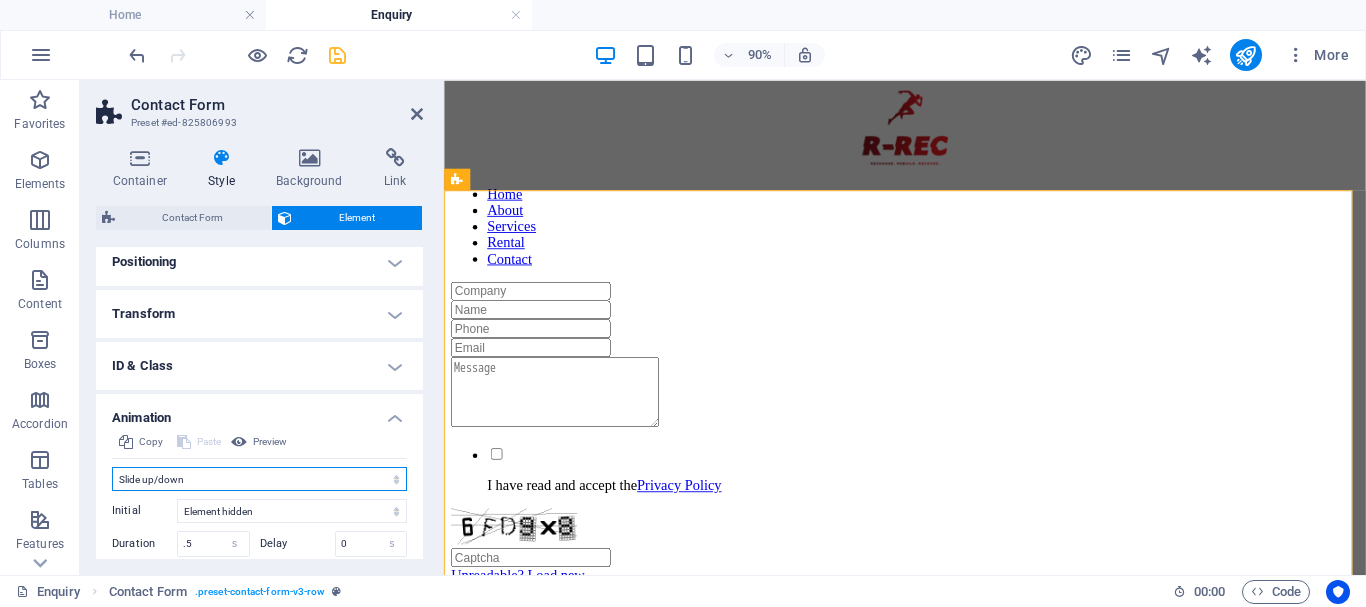 click on "Don't animate Show / Hide Slide up/down Zoom in/out Slide left to right Slide right to left Slide top to bottom Slide bottom to top Pulse Blink Open as overlay" at bounding box center [259, 479] 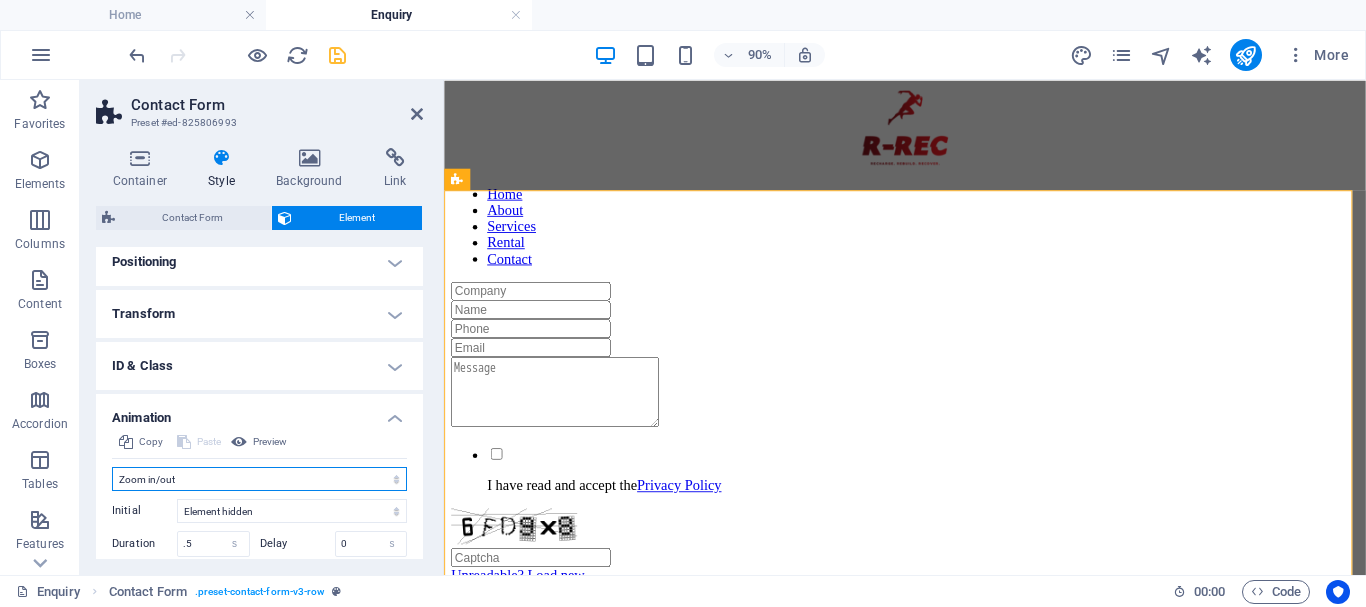 click on "Don't animate Show / Hide Slide up/down Zoom in/out Slide left to right Slide right to left Slide top to bottom Slide bottom to top Pulse Blink Open as overlay" at bounding box center (259, 479) 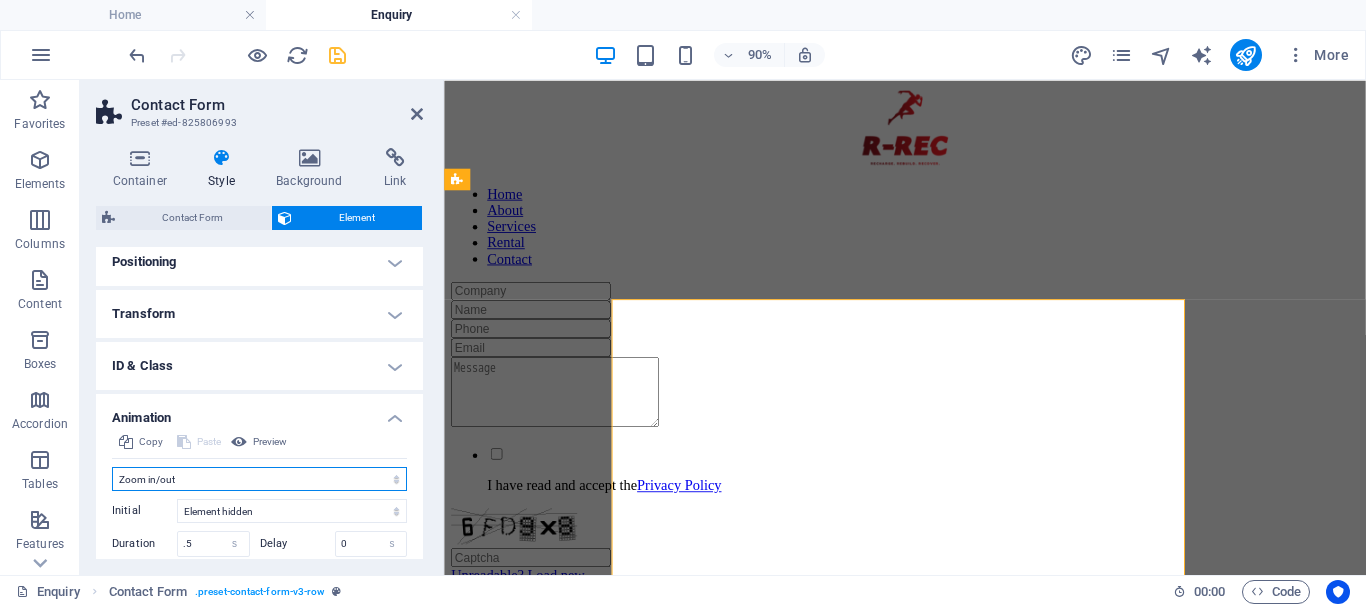 click on "Don't animate Show / Hide Slide up/down Zoom in/out Slide left to right Slide right to left Slide top to bottom Slide bottom to top Pulse Blink Open as overlay" at bounding box center (259, 479) 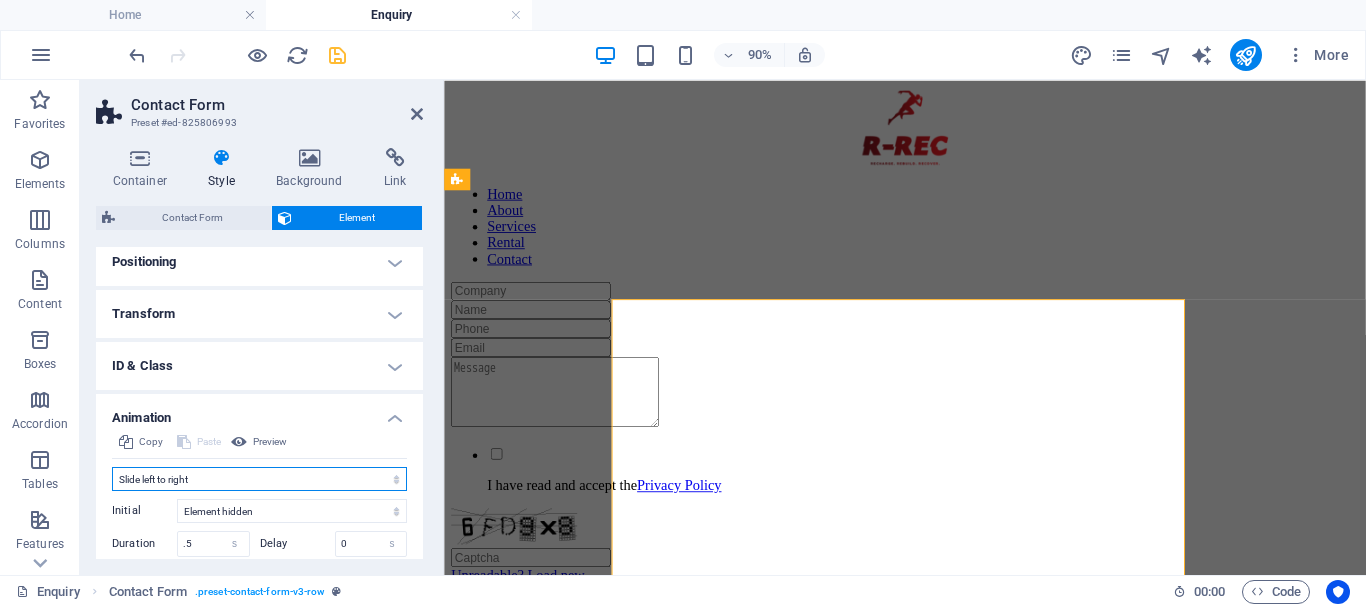 click on "Don't animate Show / Hide Slide up/down Zoom in/out Slide left to right Slide right to left Slide top to bottom Slide bottom to top Pulse Blink Open as overlay" at bounding box center [259, 479] 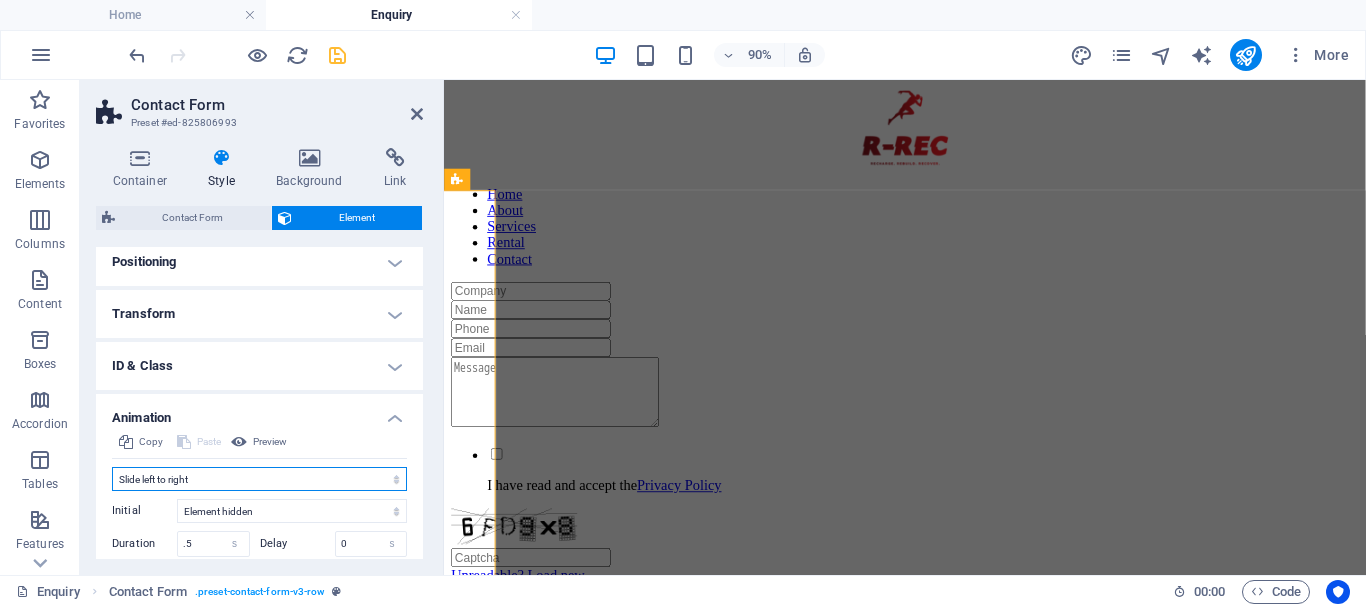 click on "Don't animate Show / Hide Slide up/down Zoom in/out Slide left to right Slide right to left Slide top to bottom Slide bottom to top Pulse Blink Open as overlay" at bounding box center [259, 479] 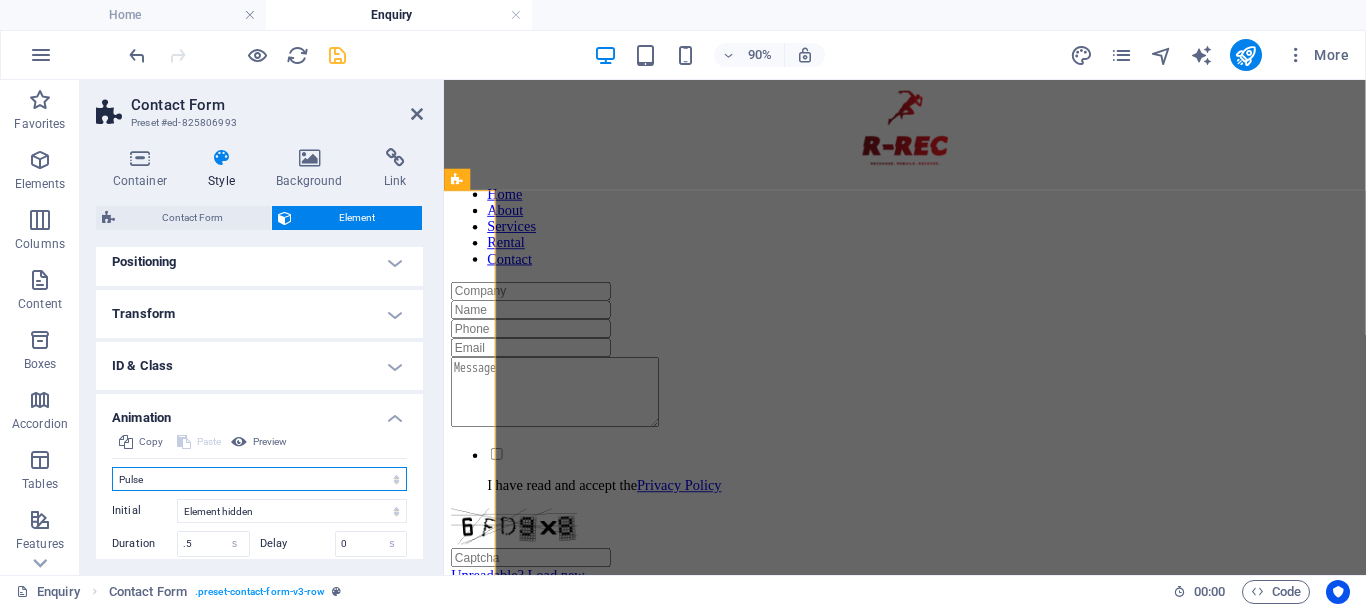 click on "Don't animate Show / Hide Slide up/down Zoom in/out Slide left to right Slide right to left Slide top to bottom Slide bottom to top Pulse Blink Open as overlay" at bounding box center [259, 479] 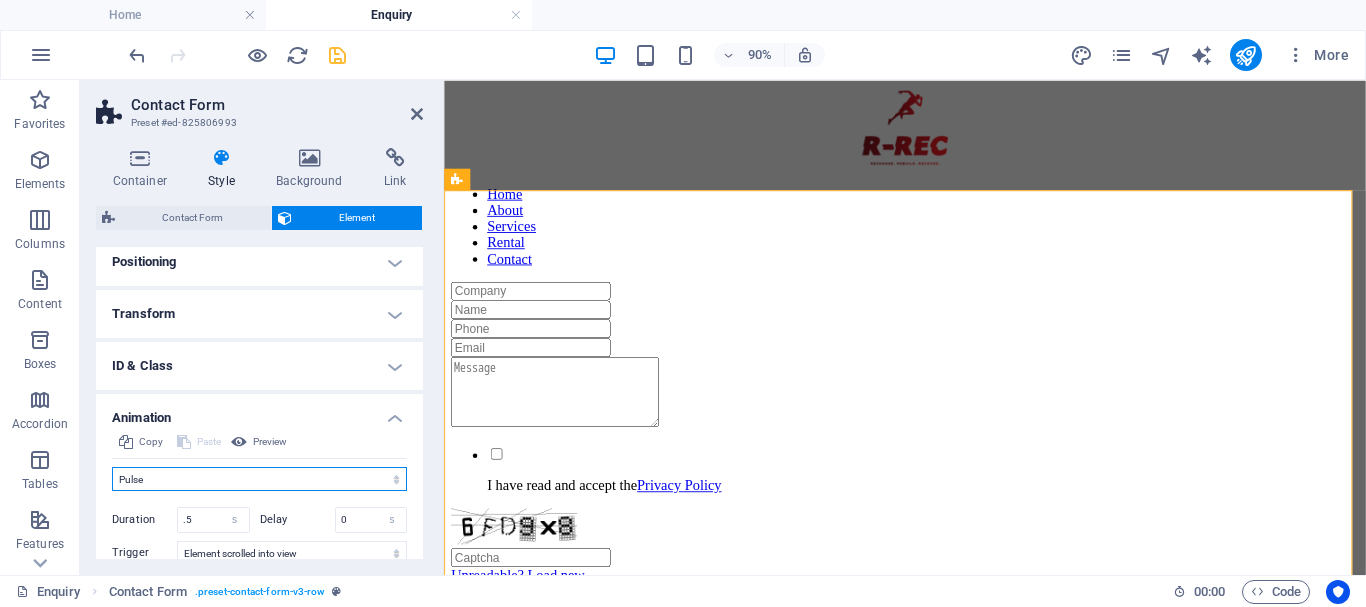 click on "Don't animate Show / Hide Slide up/down Zoom in/out Slide left to right Slide right to left Slide top to bottom Slide bottom to top Pulse Blink Open as overlay" at bounding box center (259, 479) 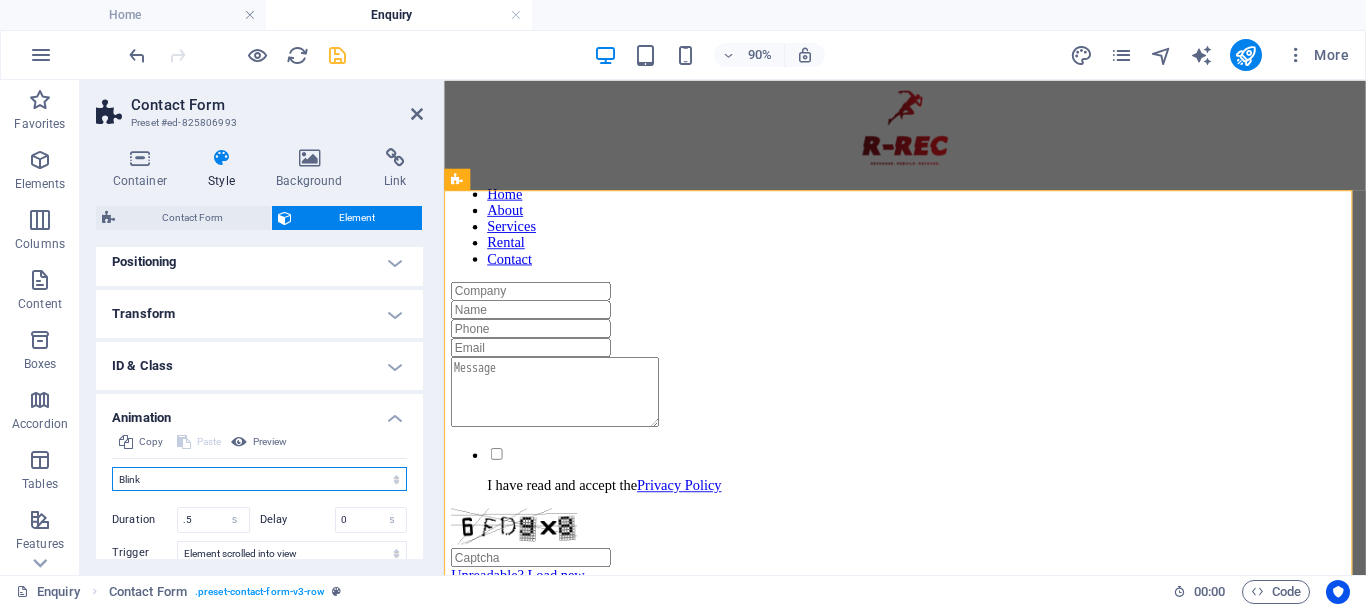 click on "Don't animate Show / Hide Slide up/down Zoom in/out Slide left to right Slide right to left Slide top to bottom Slide bottom to top Pulse Blink Open as overlay" at bounding box center (259, 479) 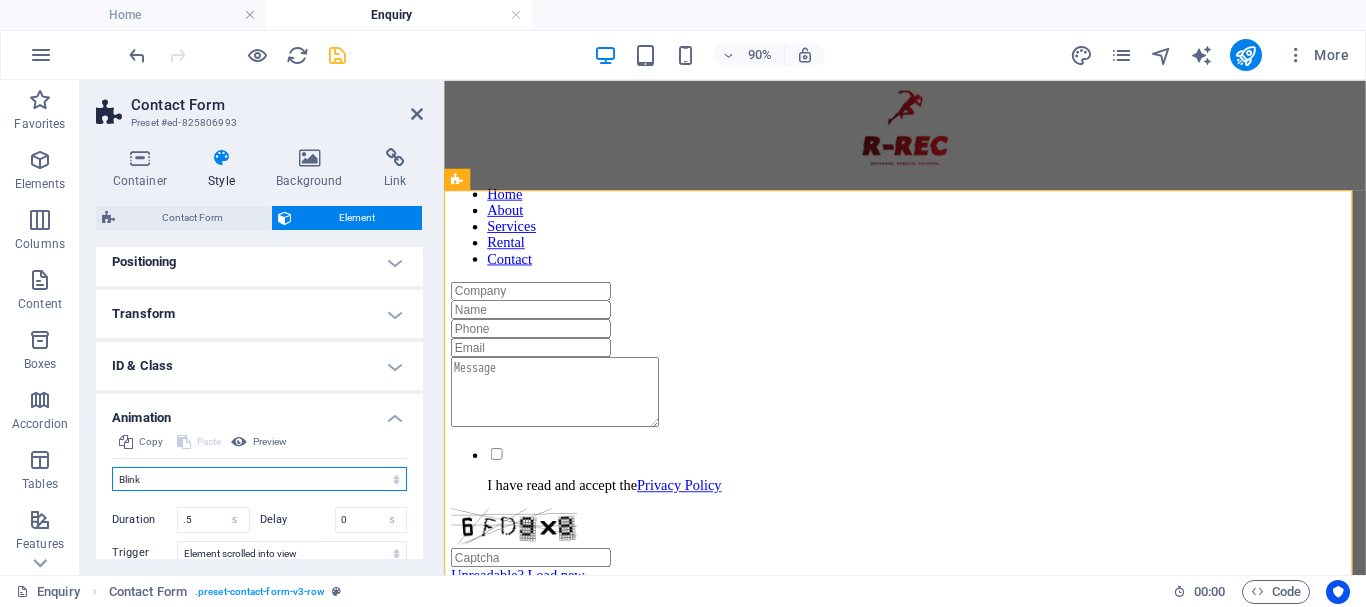 click on "Don't animate Show / Hide Slide up/down Zoom in/out Slide left to right Slide right to left Slide top to bottom Slide bottom to top Pulse Blink Open as overlay" at bounding box center (259, 479) 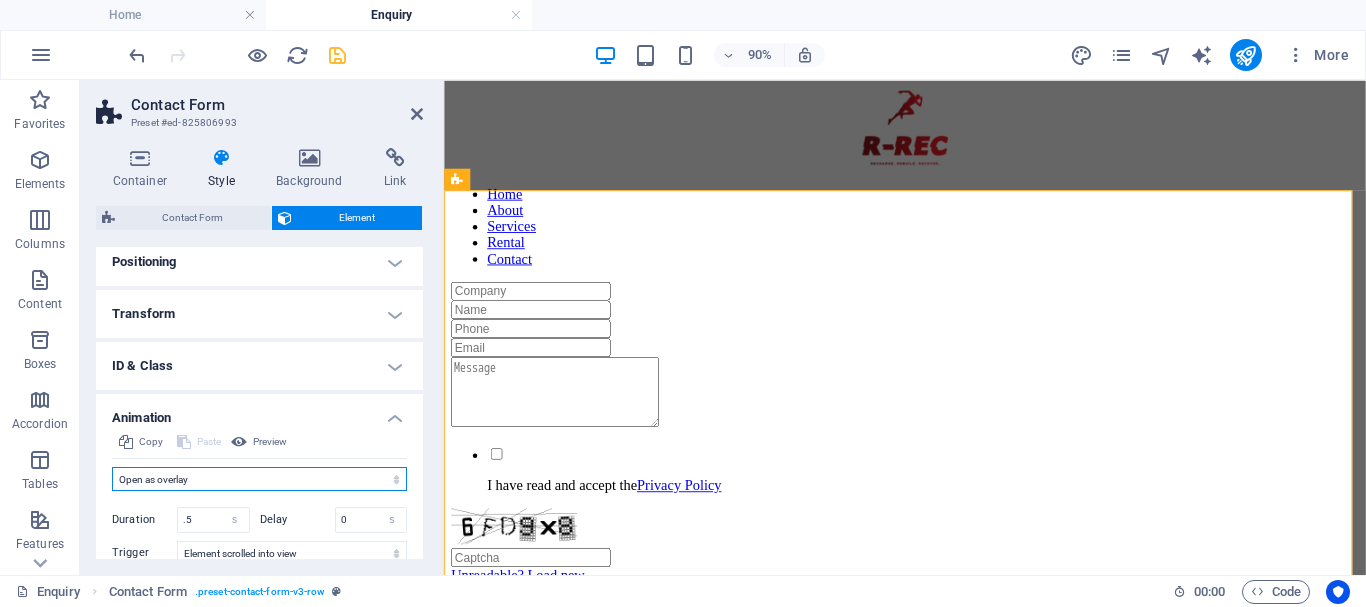 click on "Don't animate Show / Hide Slide up/down Zoom in/out Slide left to right Slide right to left Slide top to bottom Slide bottom to top Pulse Blink Open as overlay" at bounding box center (259, 479) 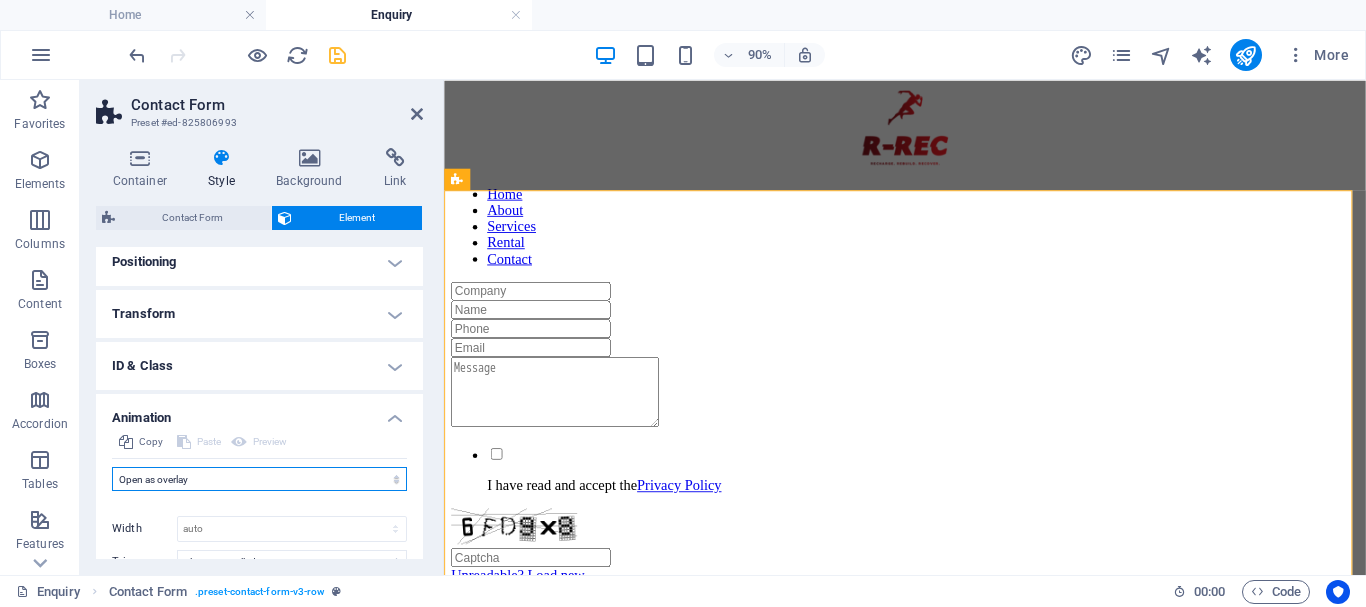 click on "Don't animate Show / Hide Slide up/down Zoom in/out Slide left to right Slide right to left Slide top to bottom Slide bottom to top Pulse Blink Open as overlay" at bounding box center (259, 479) 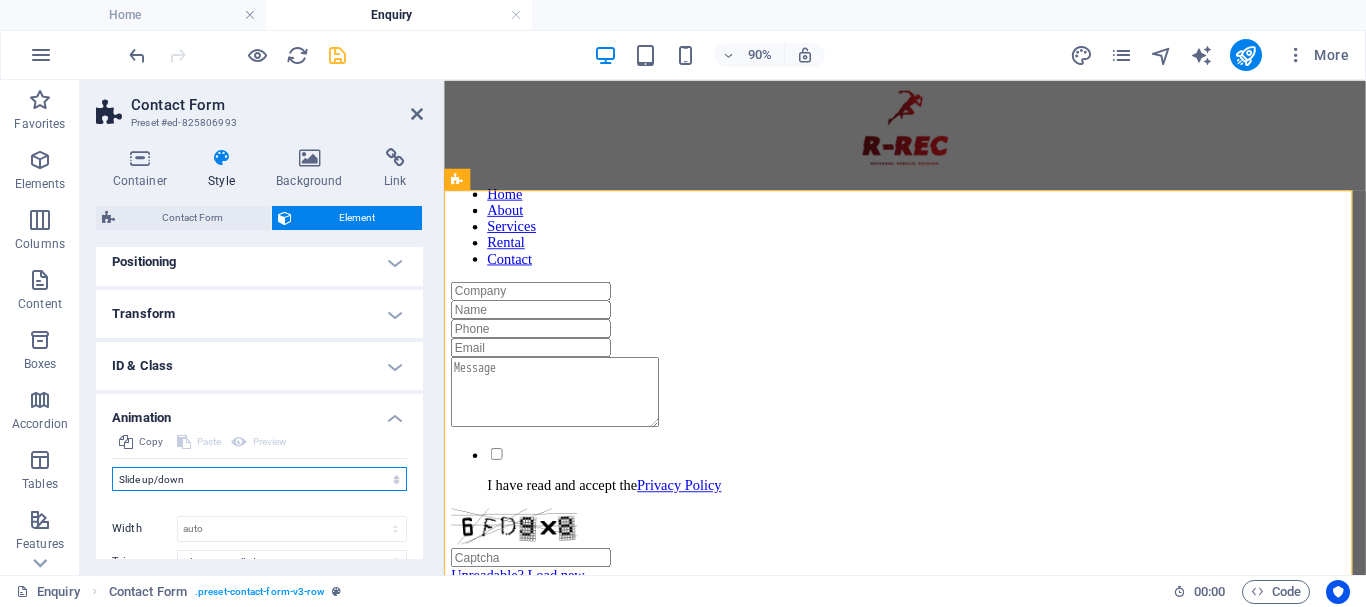 click on "Don't animate Show / Hide Slide up/down Zoom in/out Slide left to right Slide right to left Slide top to bottom Slide bottom to top Pulse Blink Open as overlay" at bounding box center (259, 479) 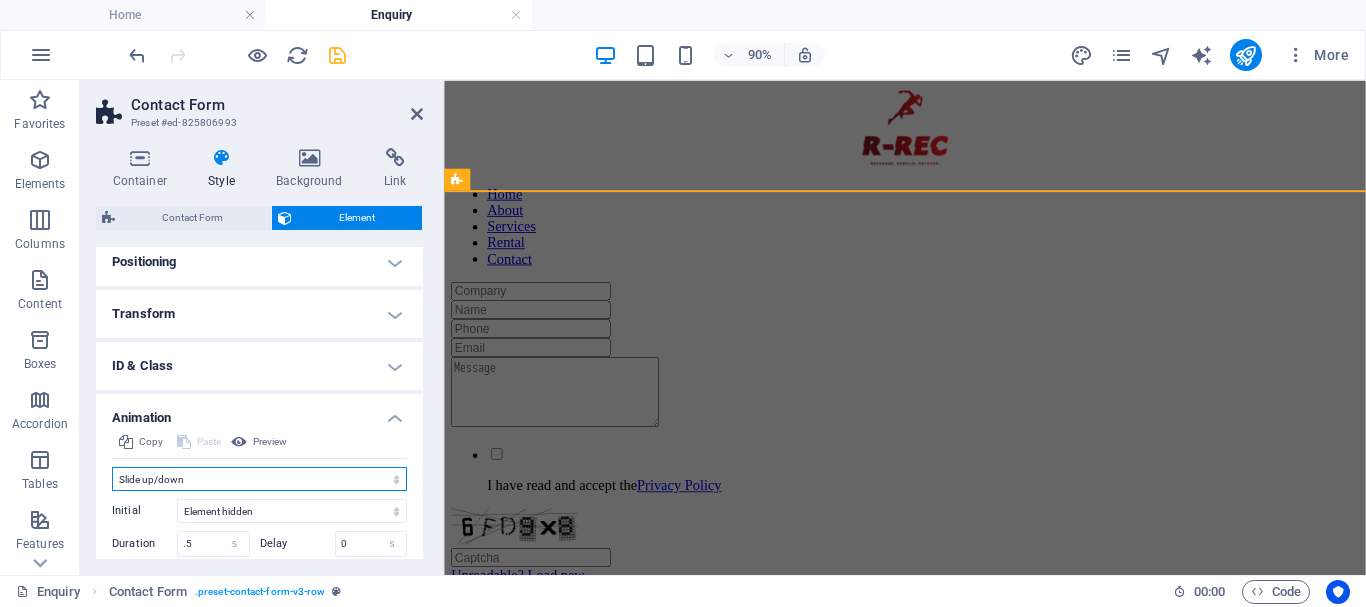 click on "Don't animate Show / Hide Slide up/down Zoom in/out Slide left to right Slide right to left Slide top to bottom Slide bottom to top Pulse Blink Open as overlay" at bounding box center (259, 479) 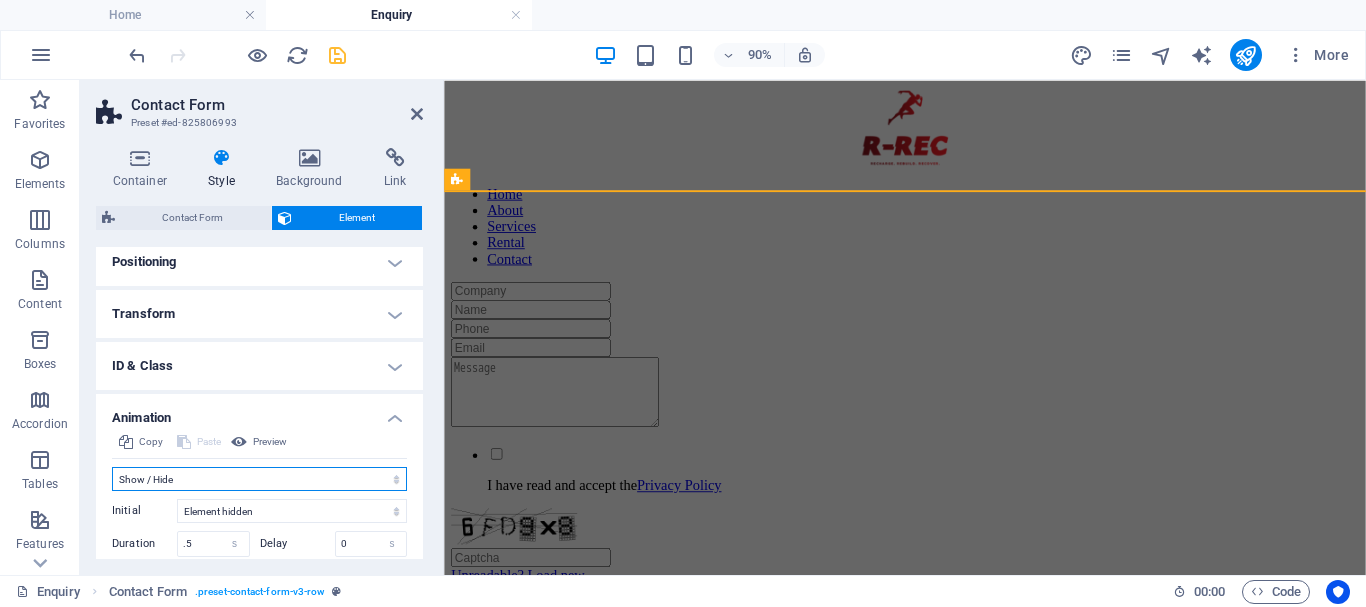 click on "Don't animate Show / Hide Slide up/down Zoom in/out Slide left to right Slide right to left Slide top to bottom Slide bottom to top Pulse Blink Open as overlay" at bounding box center [259, 479] 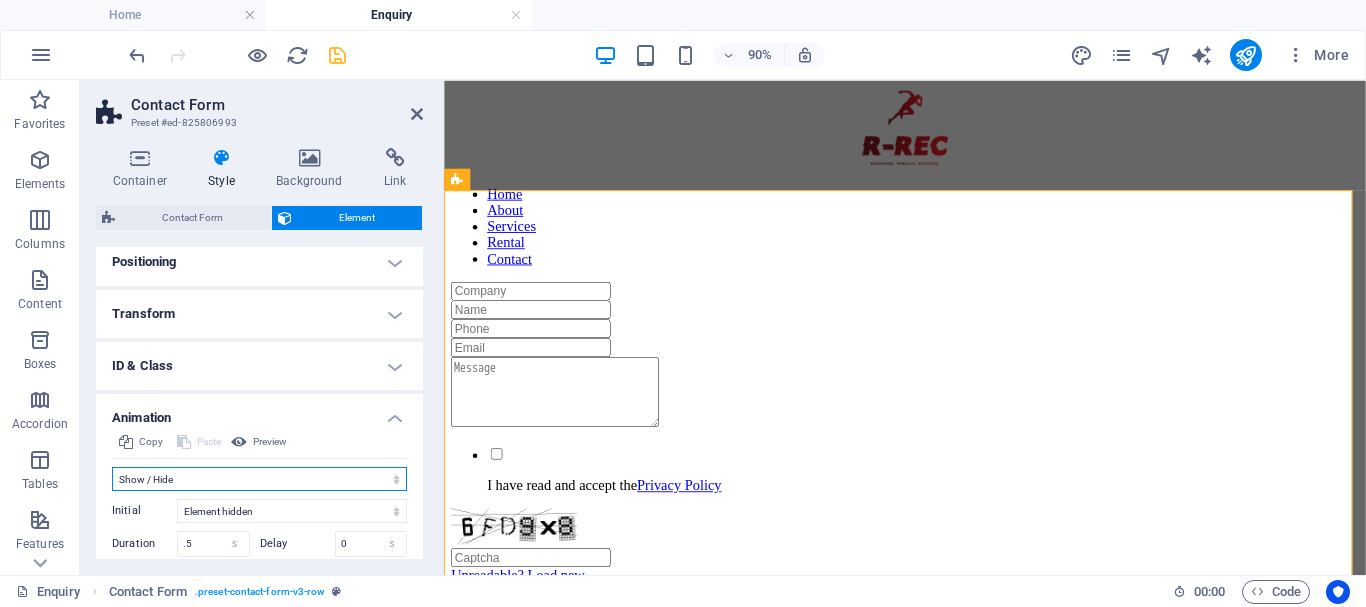 click on "Don't animate Show / Hide Slide up/down Zoom in/out Slide left to right Slide right to left Slide top to bottom Slide bottom to top Pulse Blink Open as overlay" at bounding box center (259, 479) 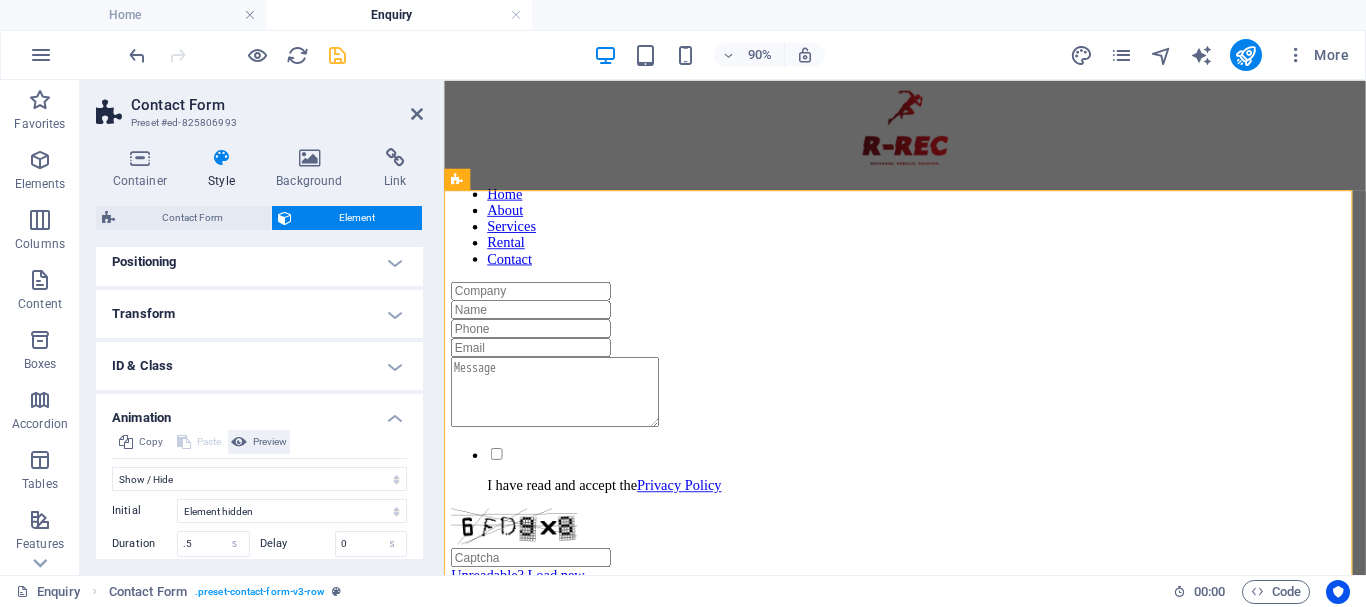 click on "Preview" at bounding box center [270, 442] 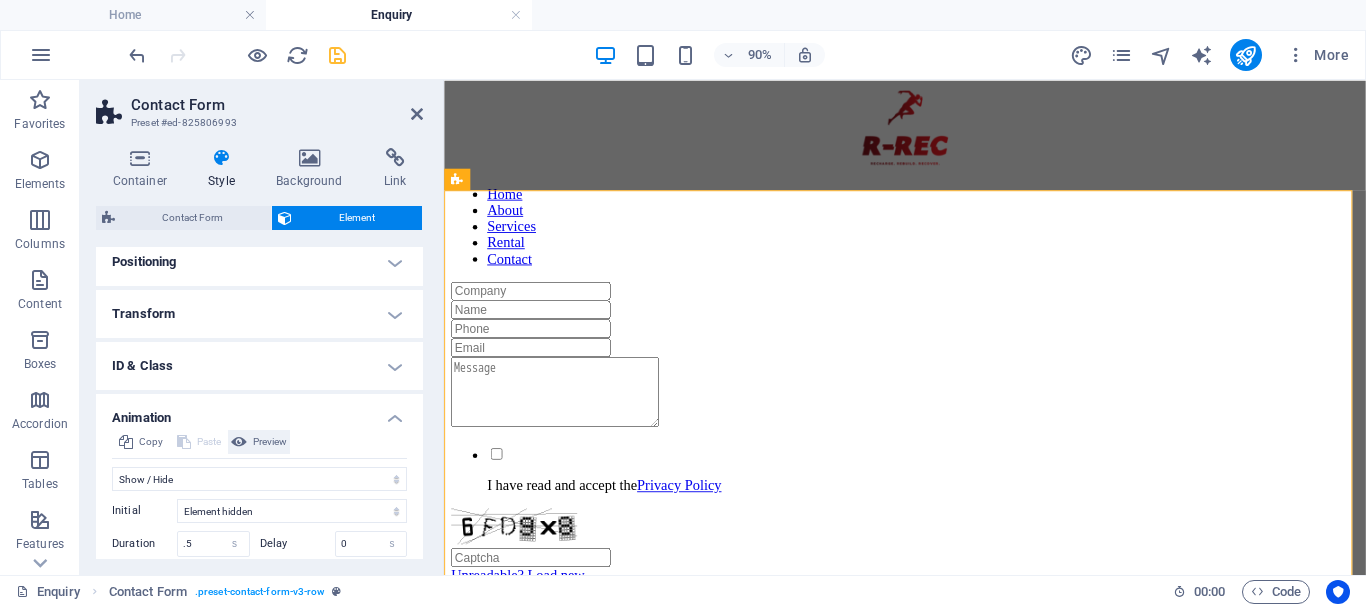 click on "Preview" at bounding box center [270, 442] 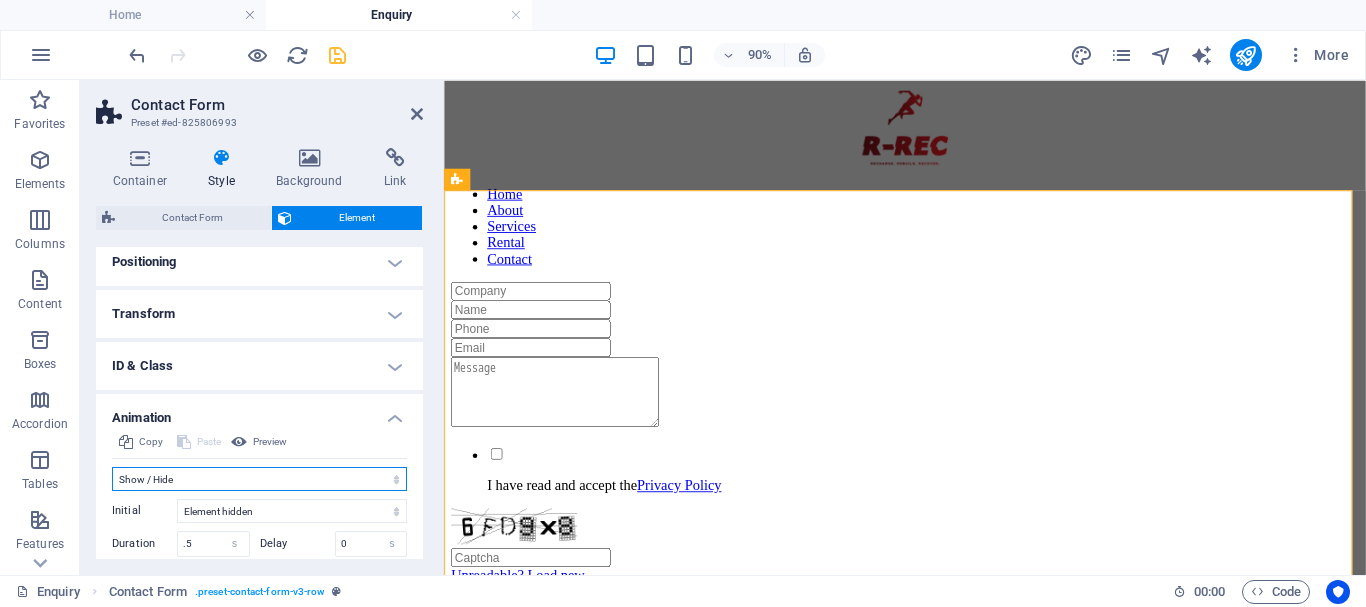 click on "Don't animate Show / Hide Slide up/down Zoom in/out Slide left to right Slide right to left Slide top to bottom Slide bottom to top Pulse Blink Open as overlay" at bounding box center (259, 479) 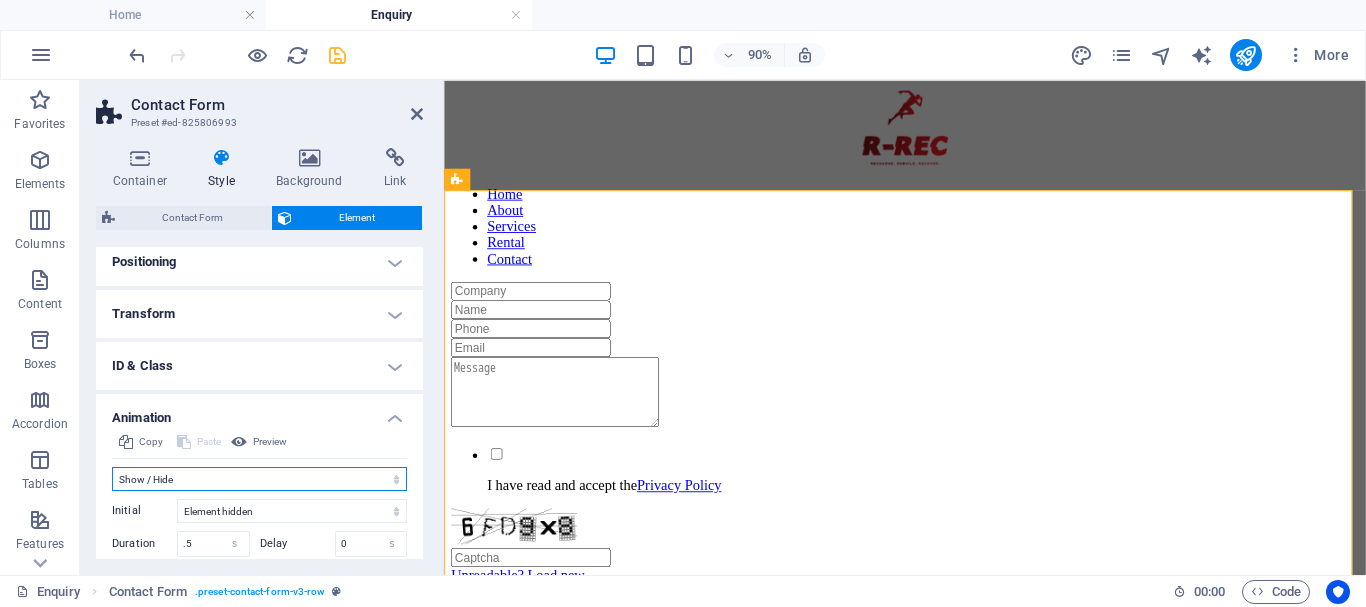 select on "none" 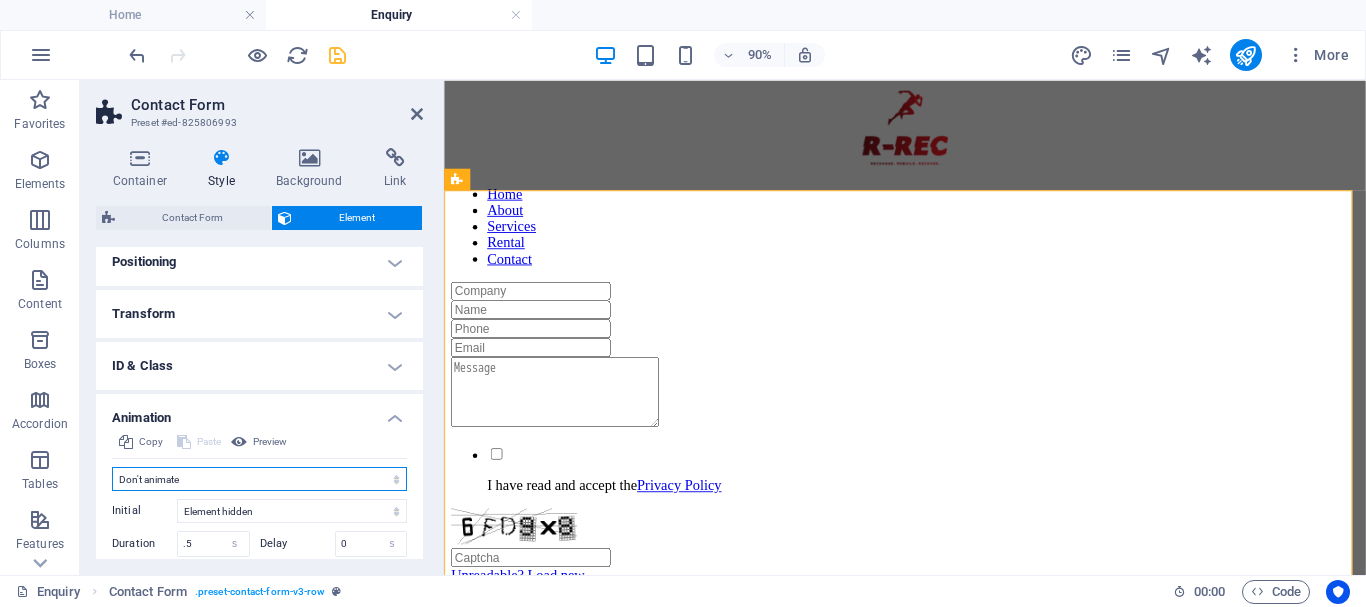 click on "Don't animate Show / Hide Slide up/down Zoom in/out Slide left to right Slide right to left Slide top to bottom Slide bottom to top Pulse Blink Open as overlay" at bounding box center (259, 479) 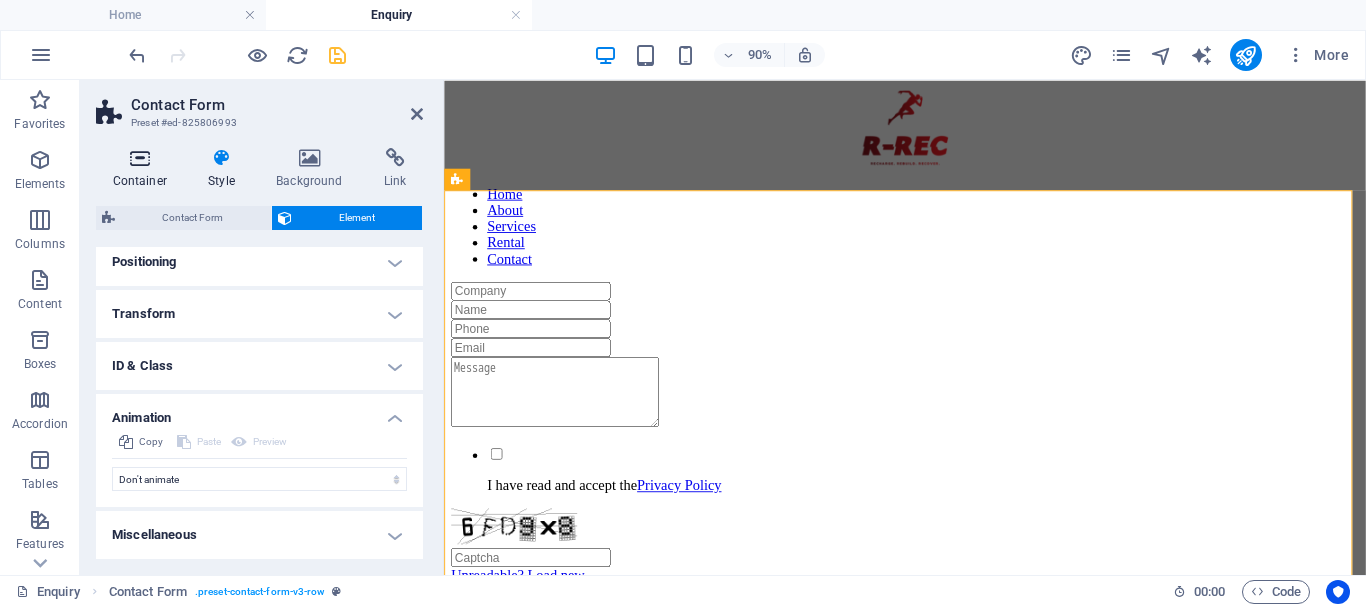 click at bounding box center (140, 158) 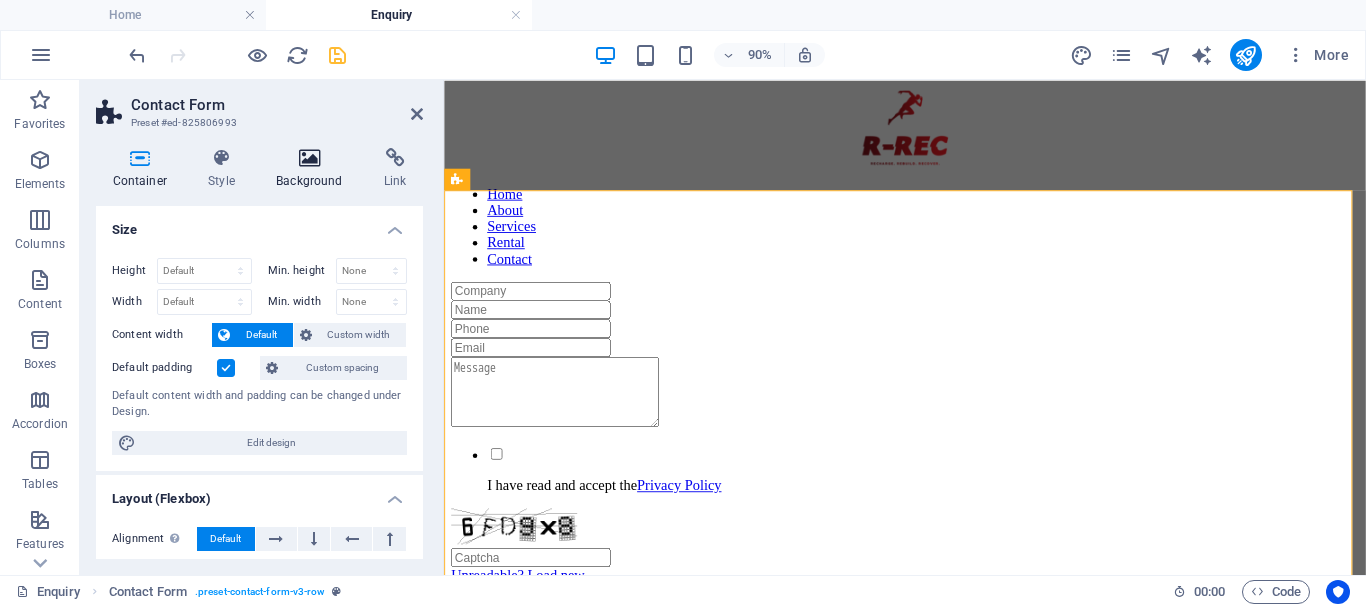 click at bounding box center (310, 158) 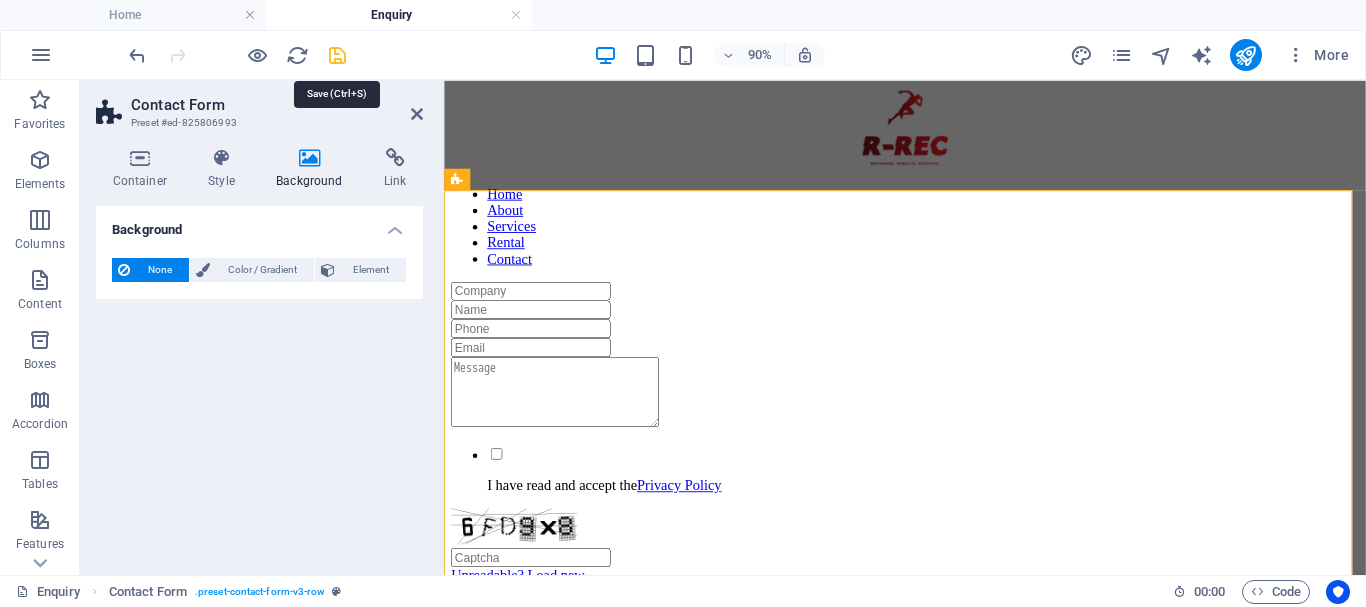 click at bounding box center [337, 55] 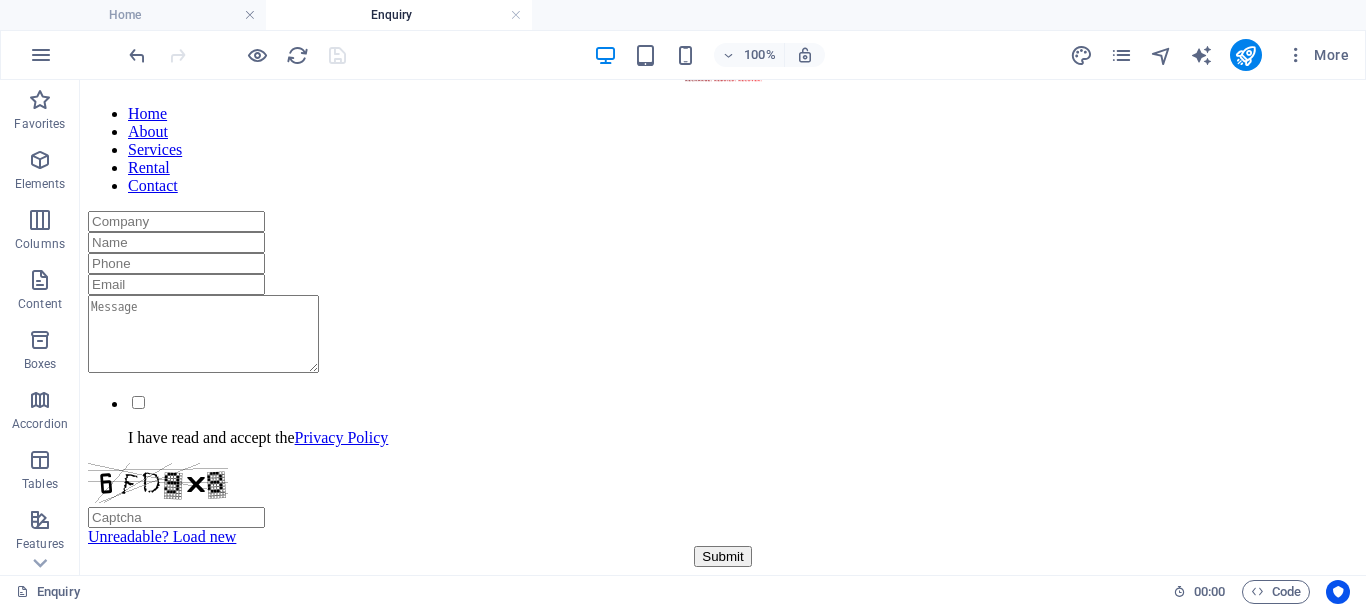 scroll, scrollTop: 241, scrollLeft: 0, axis: vertical 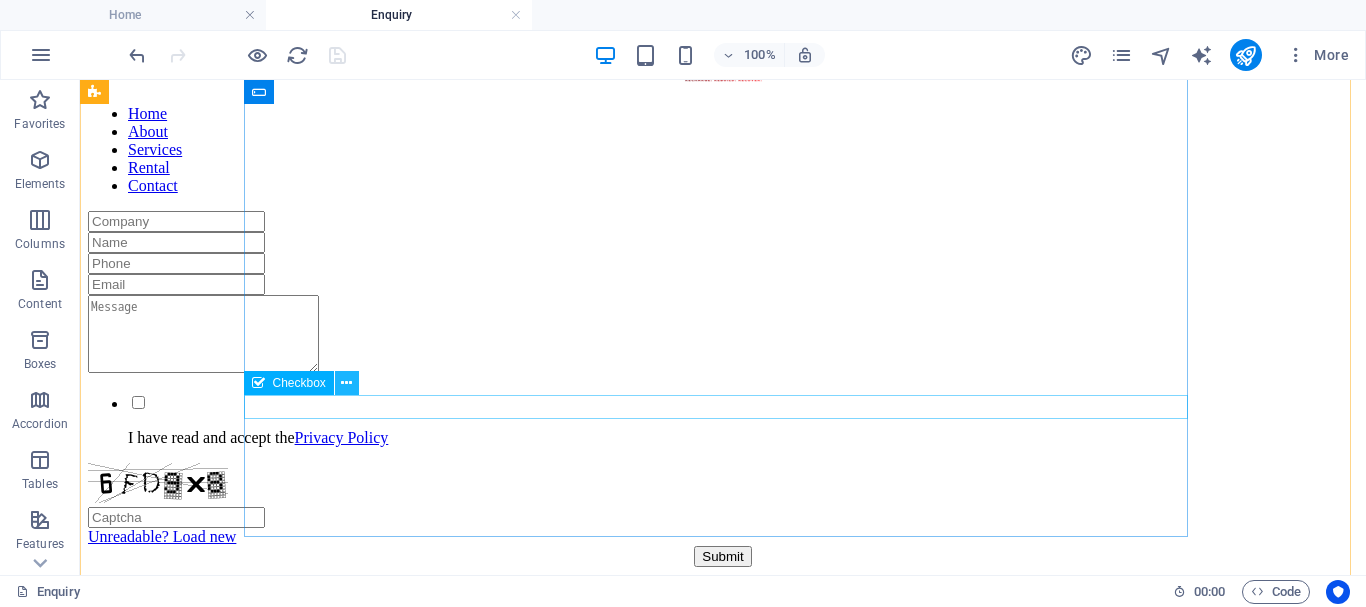 click at bounding box center (346, 383) 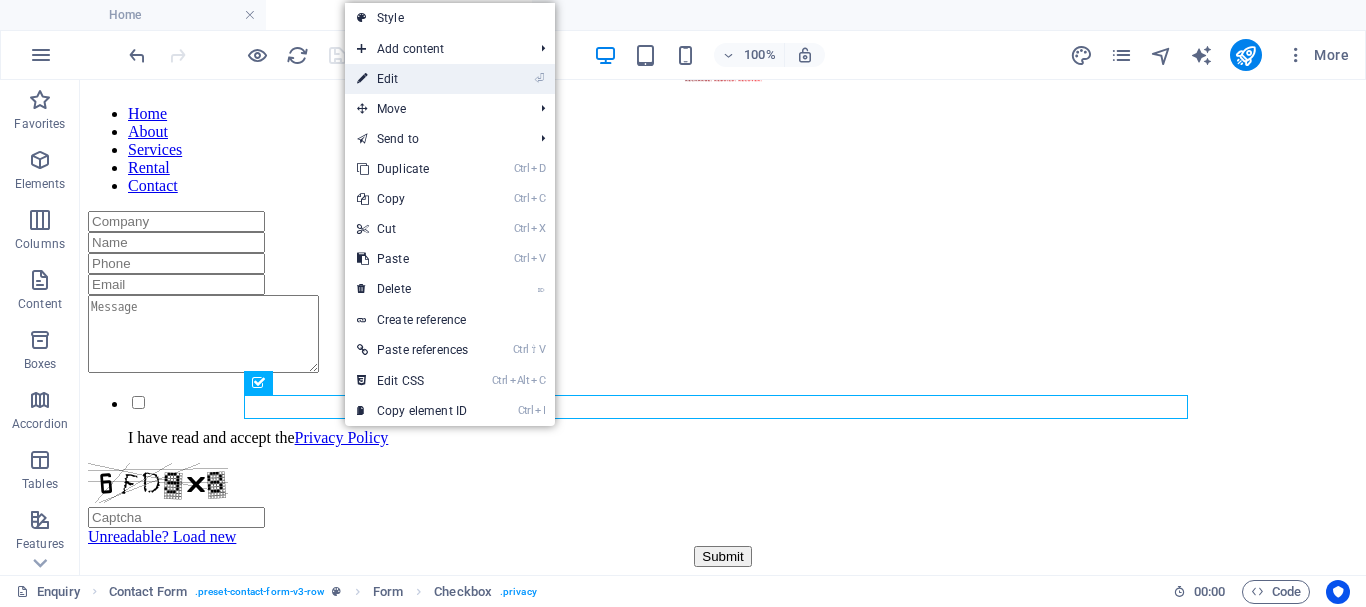 click on "⏎  Edit" at bounding box center (412, 79) 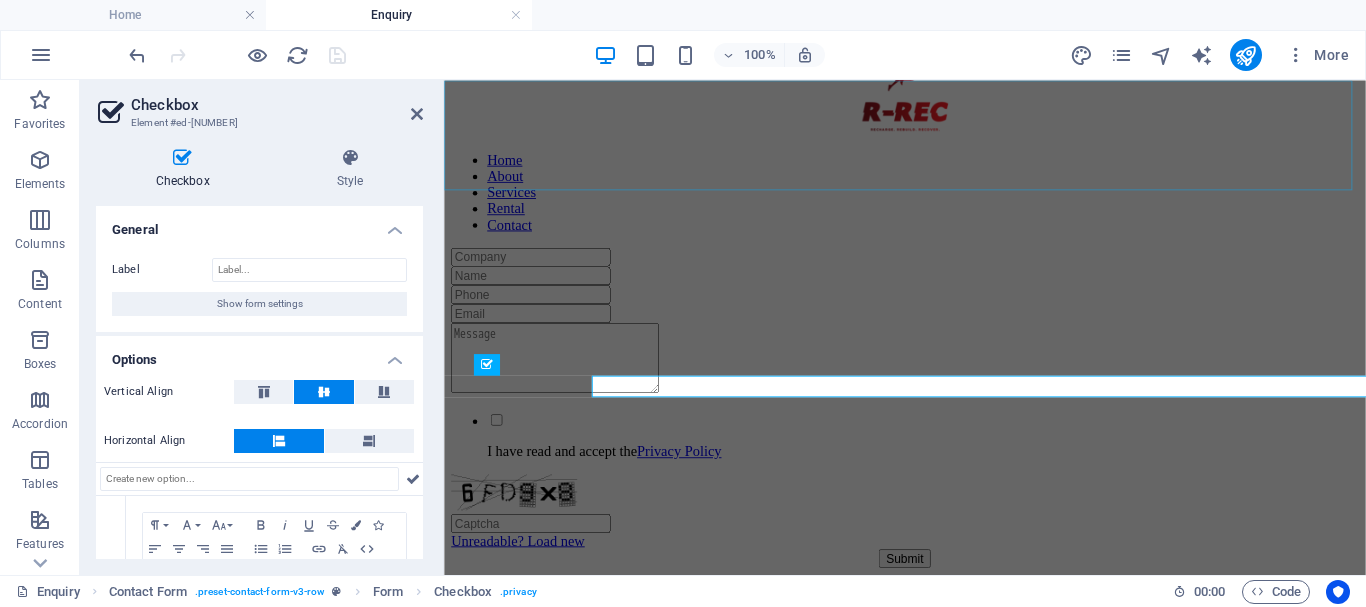 scroll, scrollTop: 228, scrollLeft: 0, axis: vertical 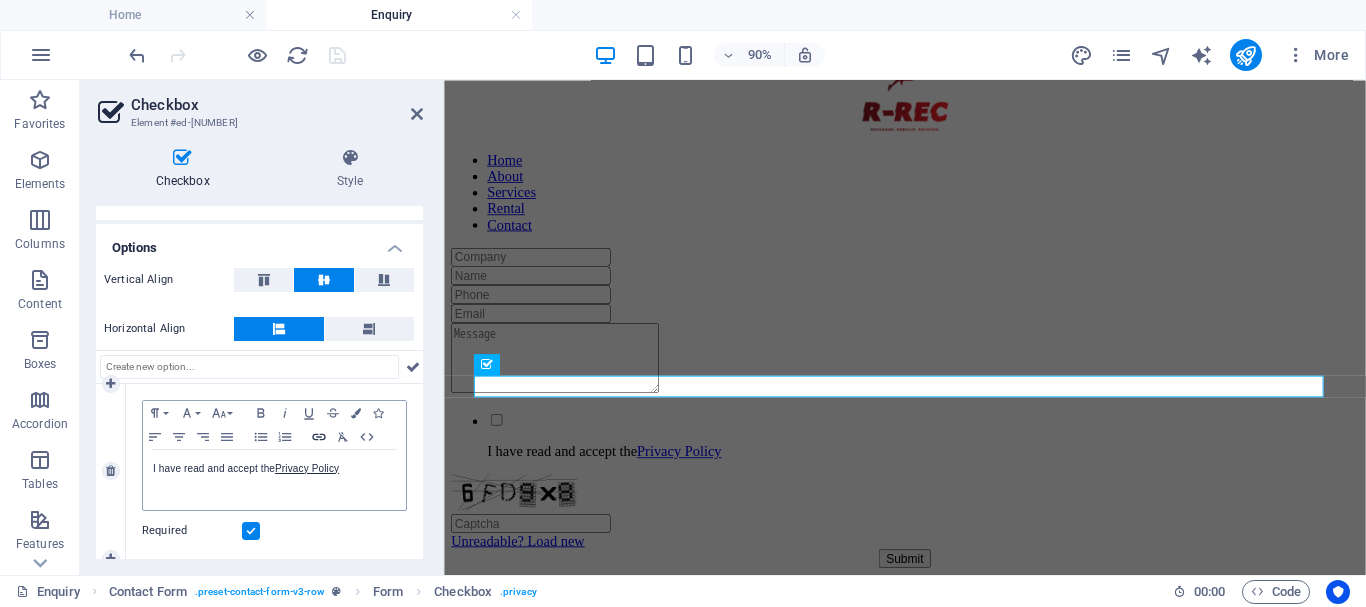click 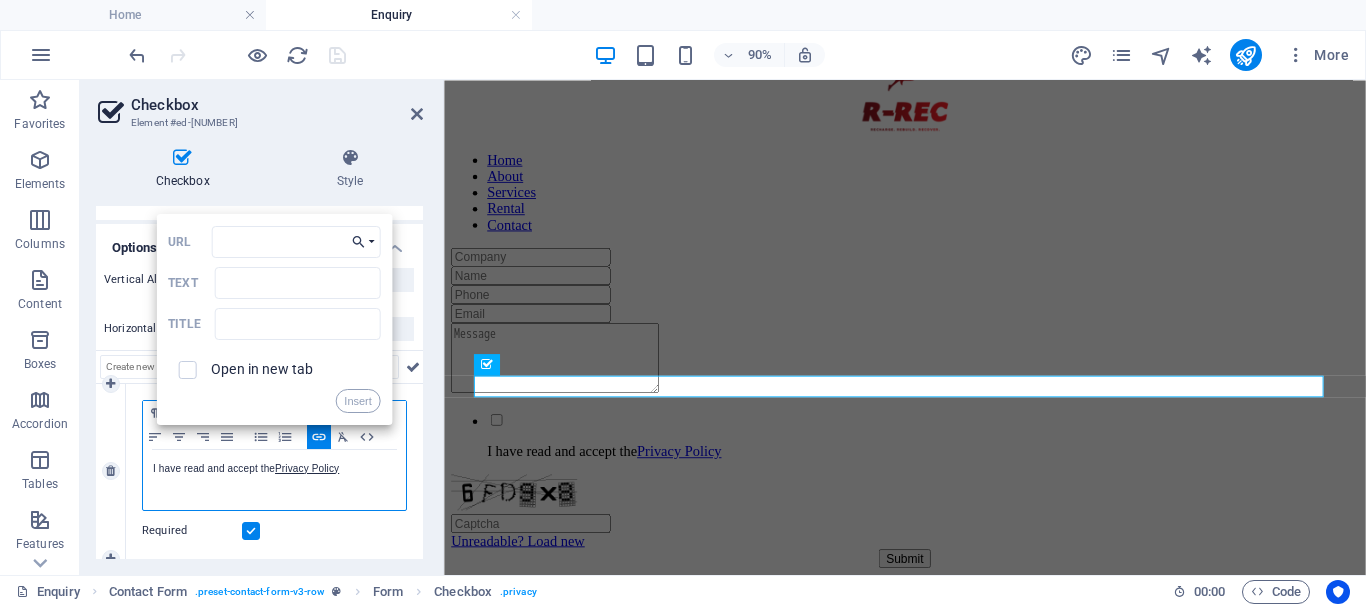 click 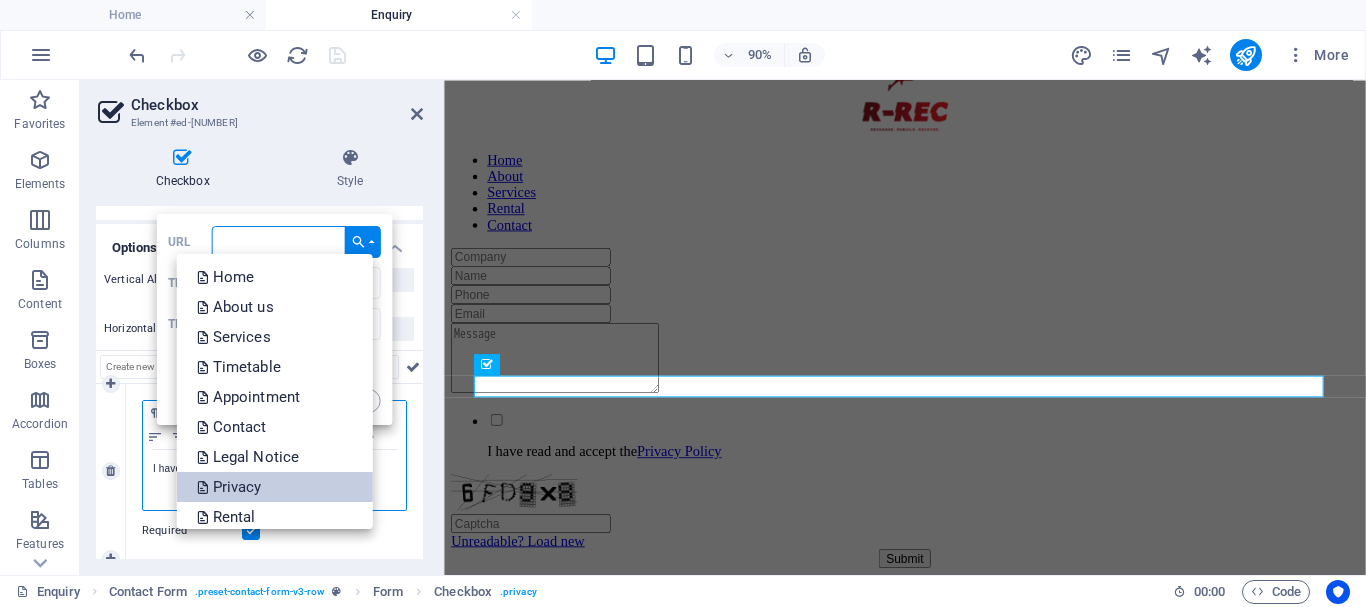 click on "Privacy" at bounding box center (274, 487) 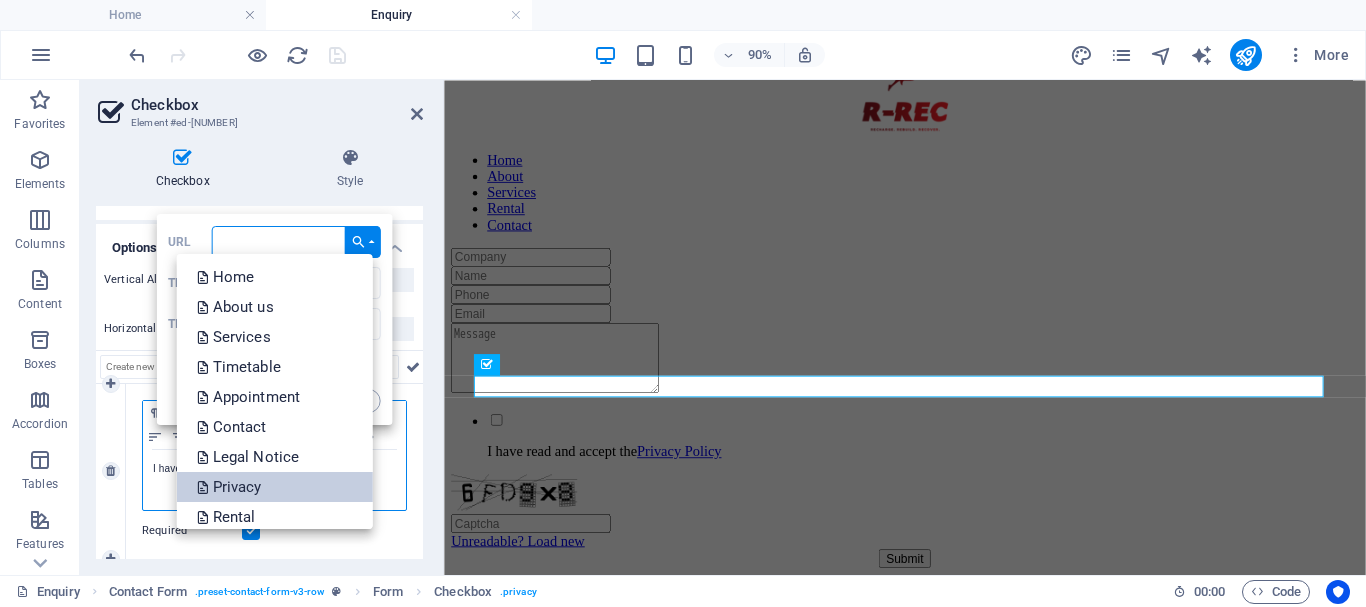 type on "/privacy" 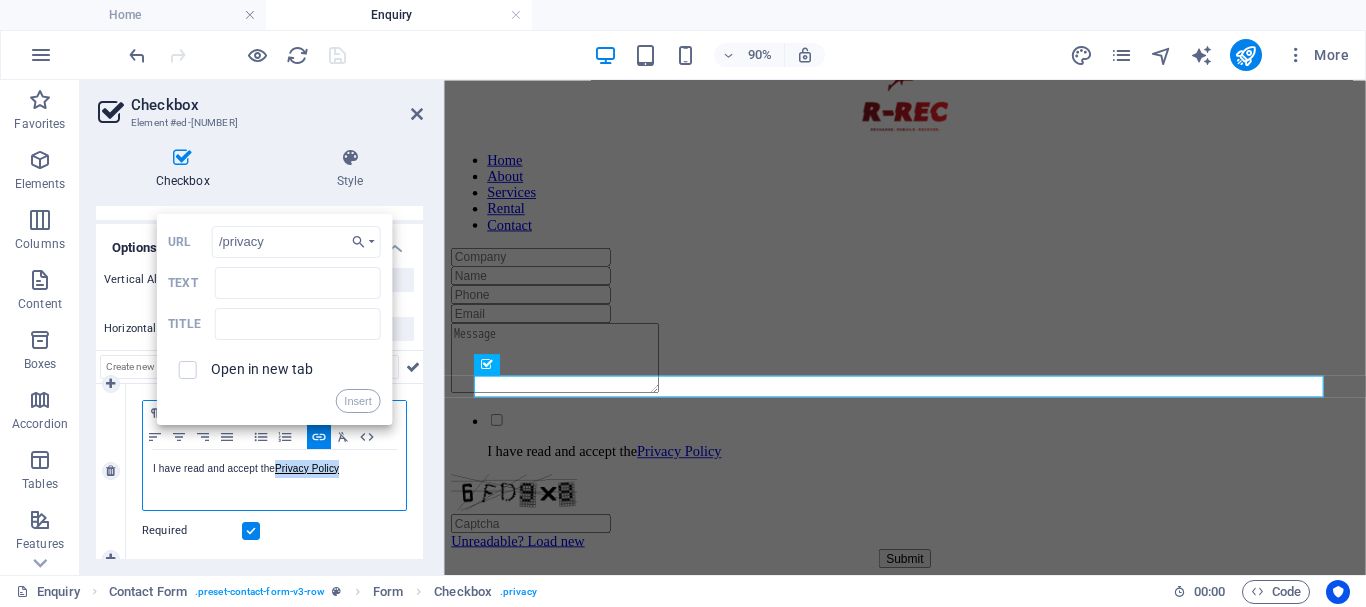 drag, startPoint x: 343, startPoint y: 468, endPoint x: 278, endPoint y: 466, distance: 65.03076 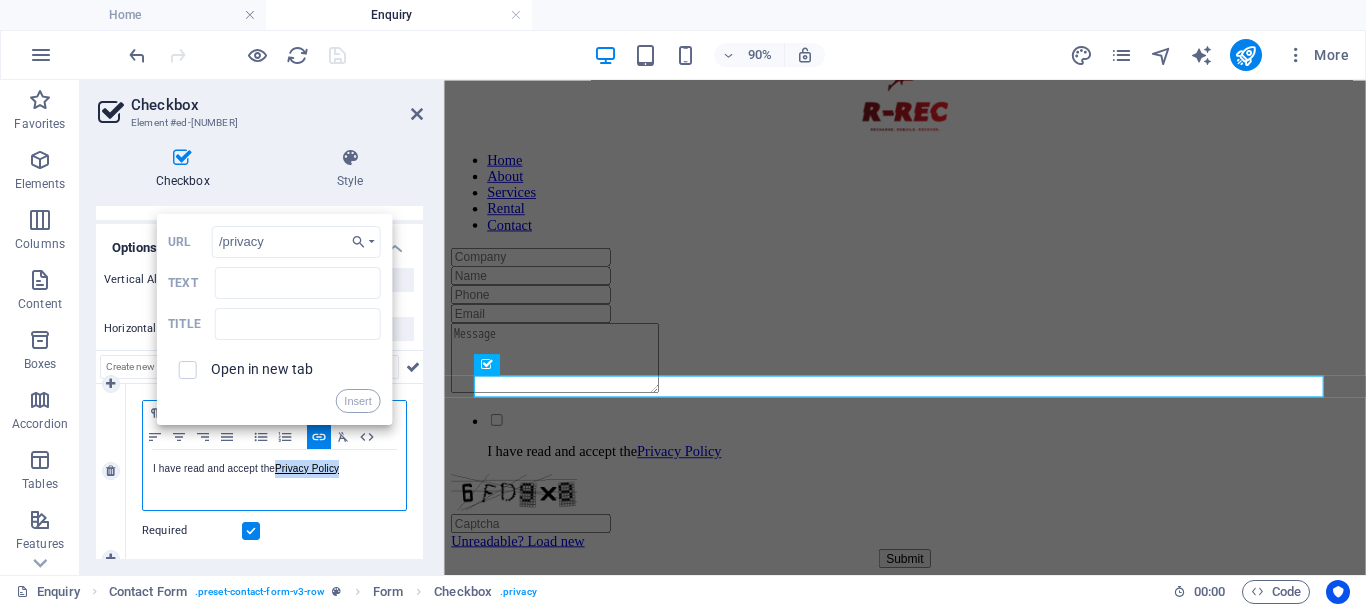 click on "I have read and accept the  Privacy Policy" at bounding box center (274, 469) 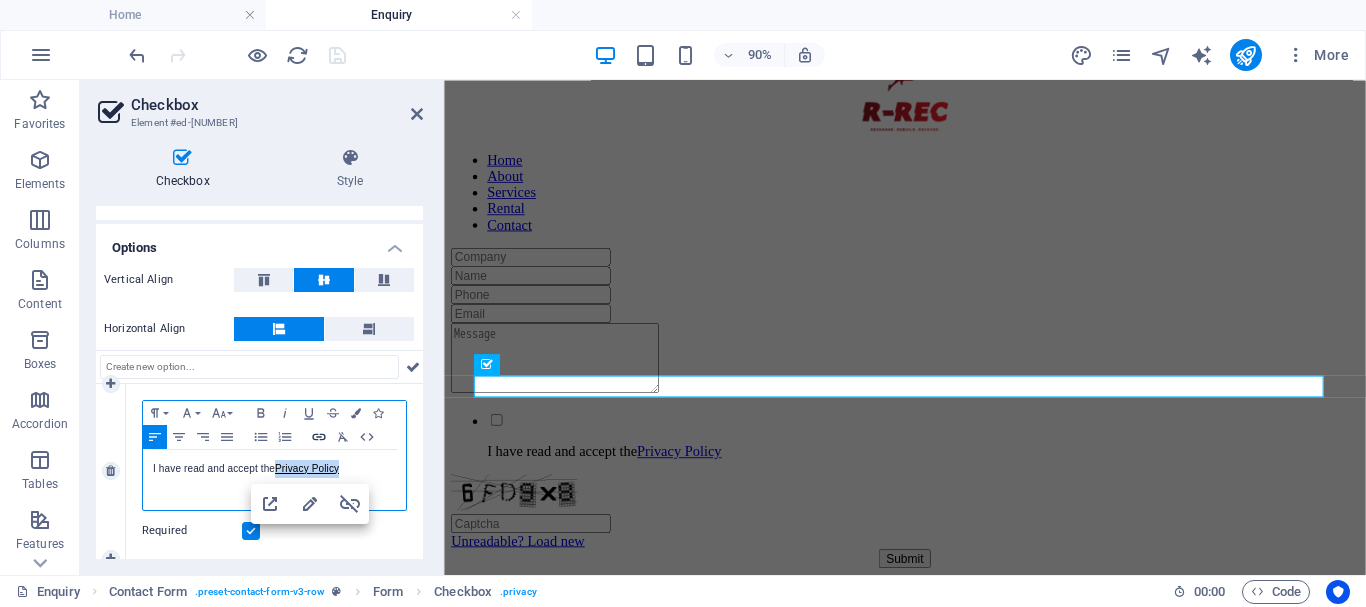 type on "Privacy Policy" 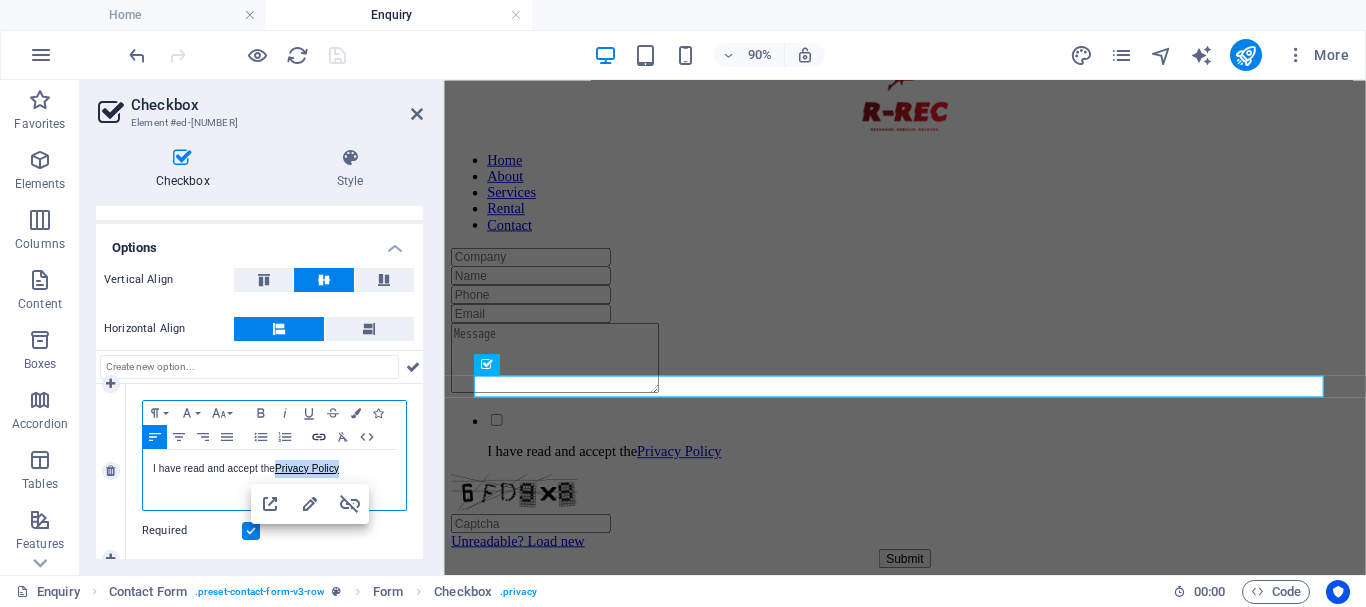 click 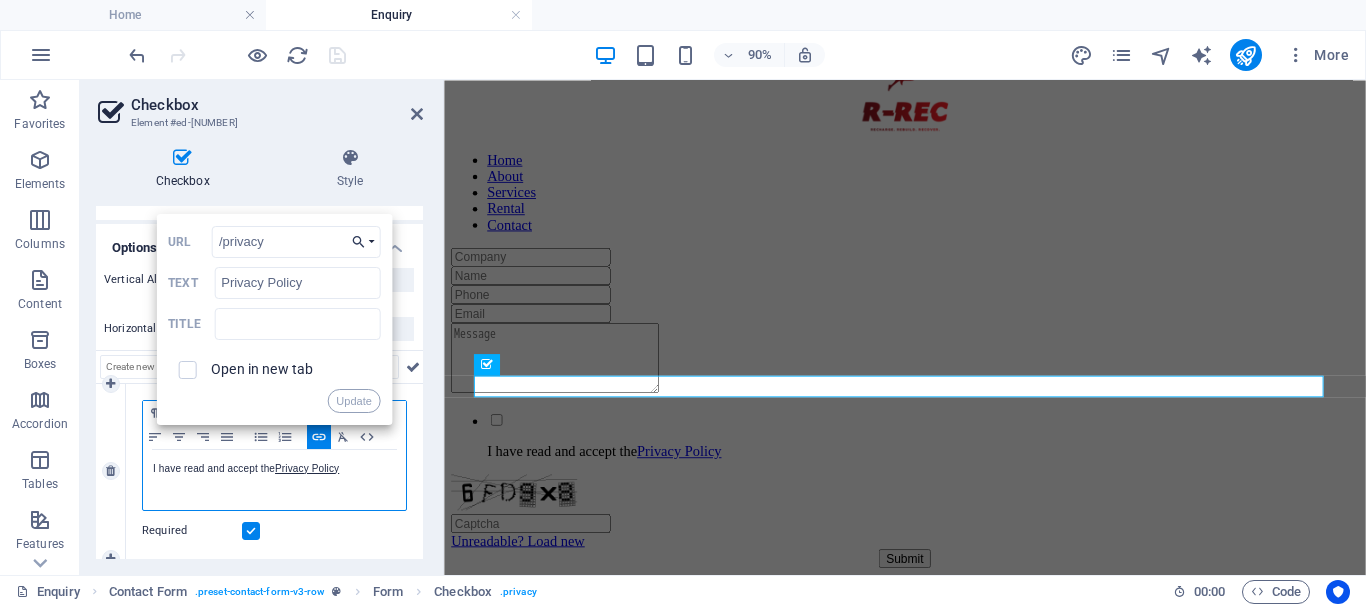 click 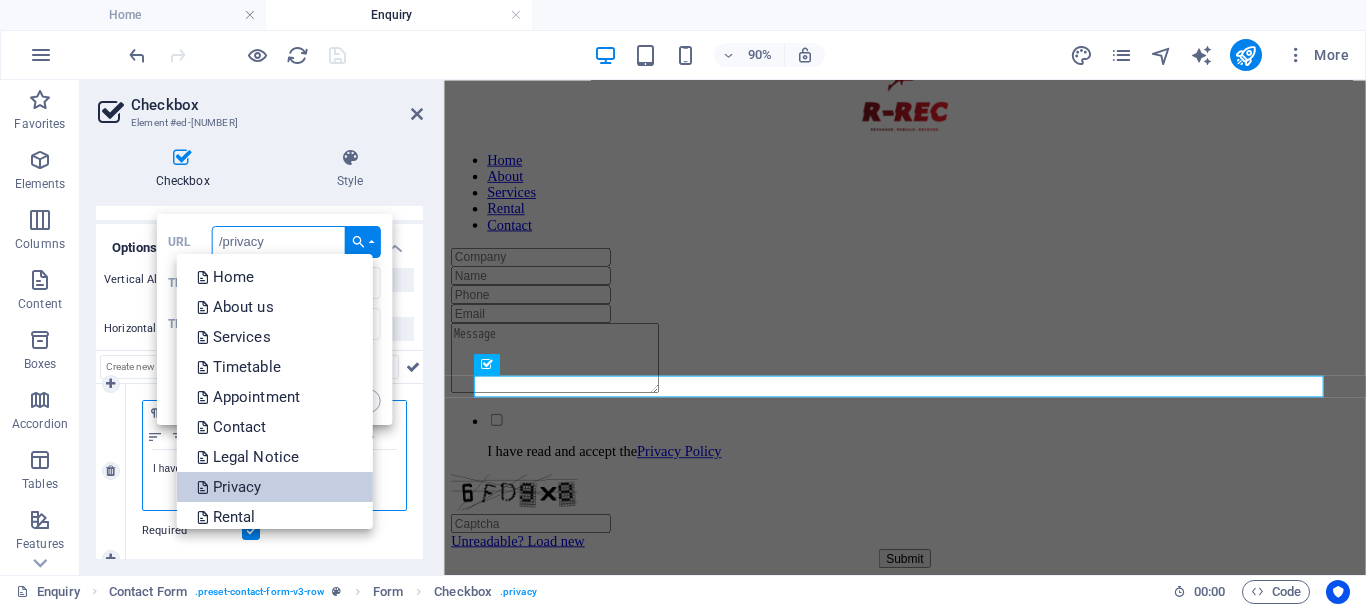 click on "Privacy" at bounding box center [274, 487] 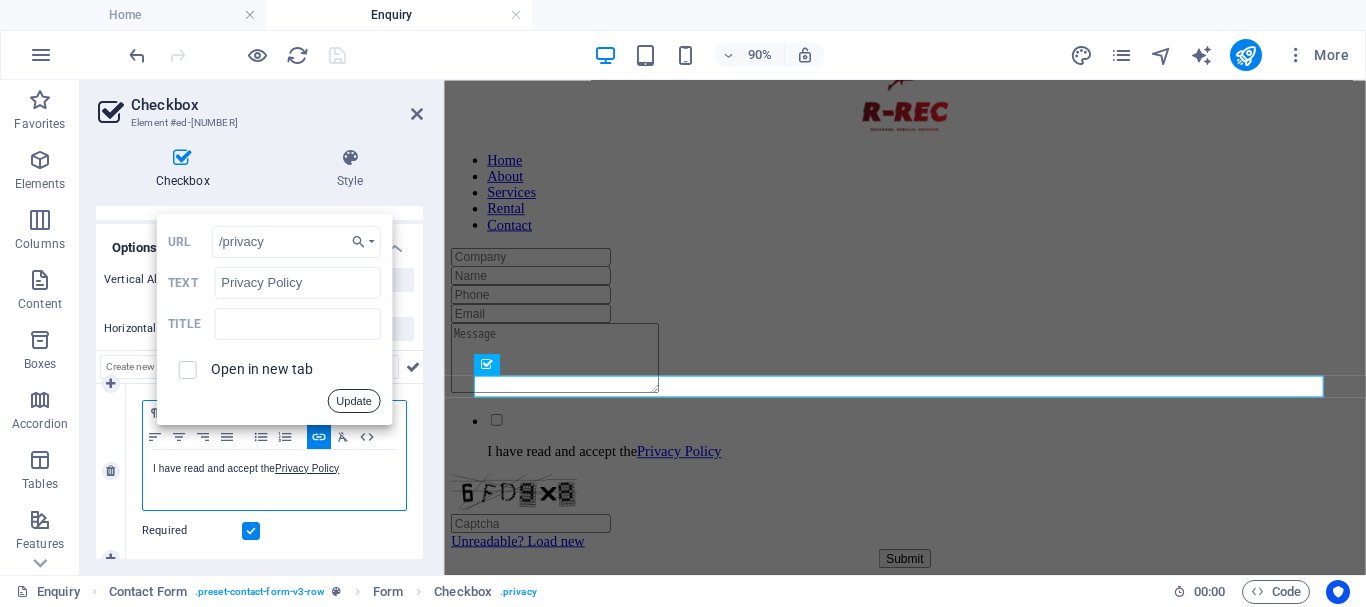 click on "Update" at bounding box center [353, 401] 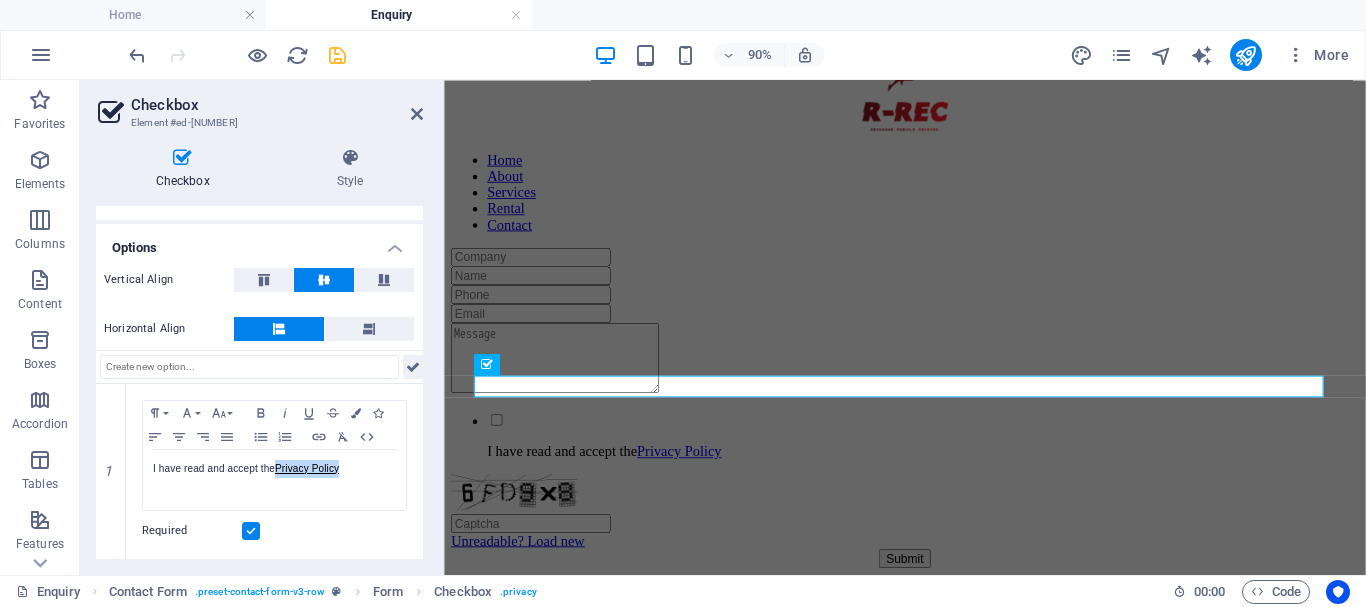 drag, startPoint x: 418, startPoint y: 346, endPoint x: 418, endPoint y: 369, distance: 23 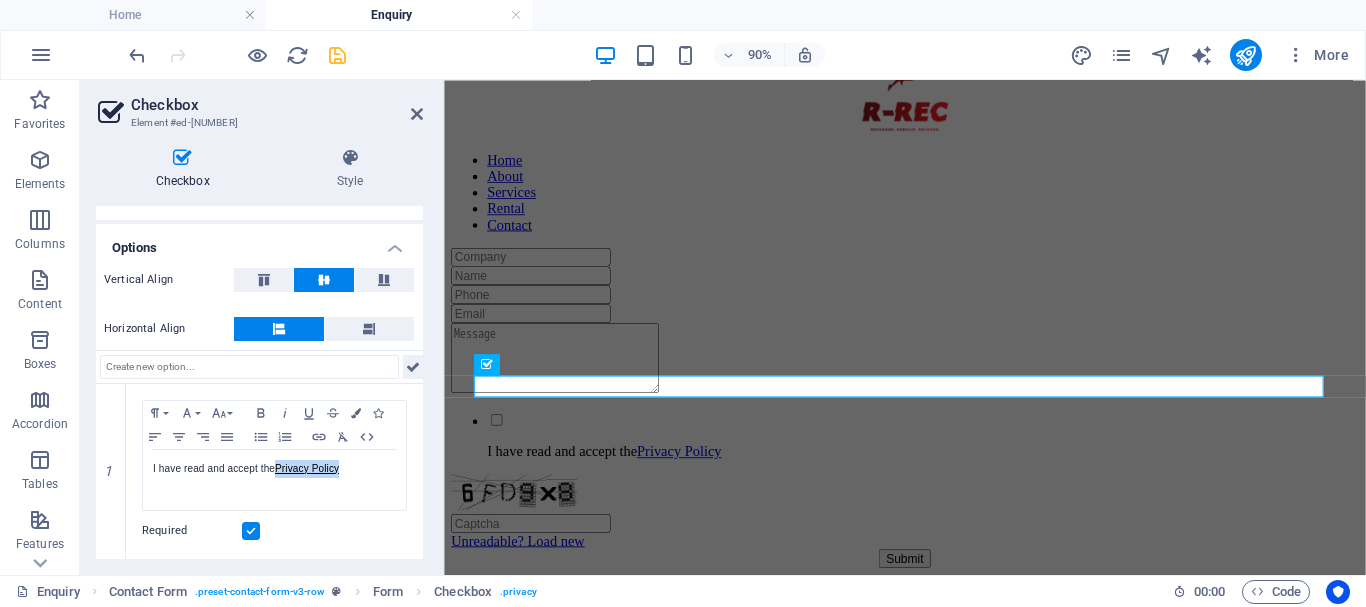 click on "Vertical Align Horizontal Align 1 Paragraph Format Normal Heading 1 Heading 2 Heading 3 Heading 4 Heading 5 Heading 6 Code Font Family Arial Georgia Impact Tahoma Times New Roman Verdana Font Size 8 9 10 11 12 14 18 24 30 36 48 60 72 96 Bold Italic Underline Strikethrough Colors Icons Align Left Align Center Align Right Align Justify Unordered List Ordered List Insert Link Clear Formatting HTML Back Choose Link Home About us Services Timetable Appointment Contact Legal Notice Privacy Rental Aircast Cryo Cuff Hypoxico Sierra 100 Normatec Enquiry Choose file ... /privacy URL Privacy Policy Text Title Open in new tab Update I have read and accept the Privacy Policy Required" at bounding box center (259, 409) 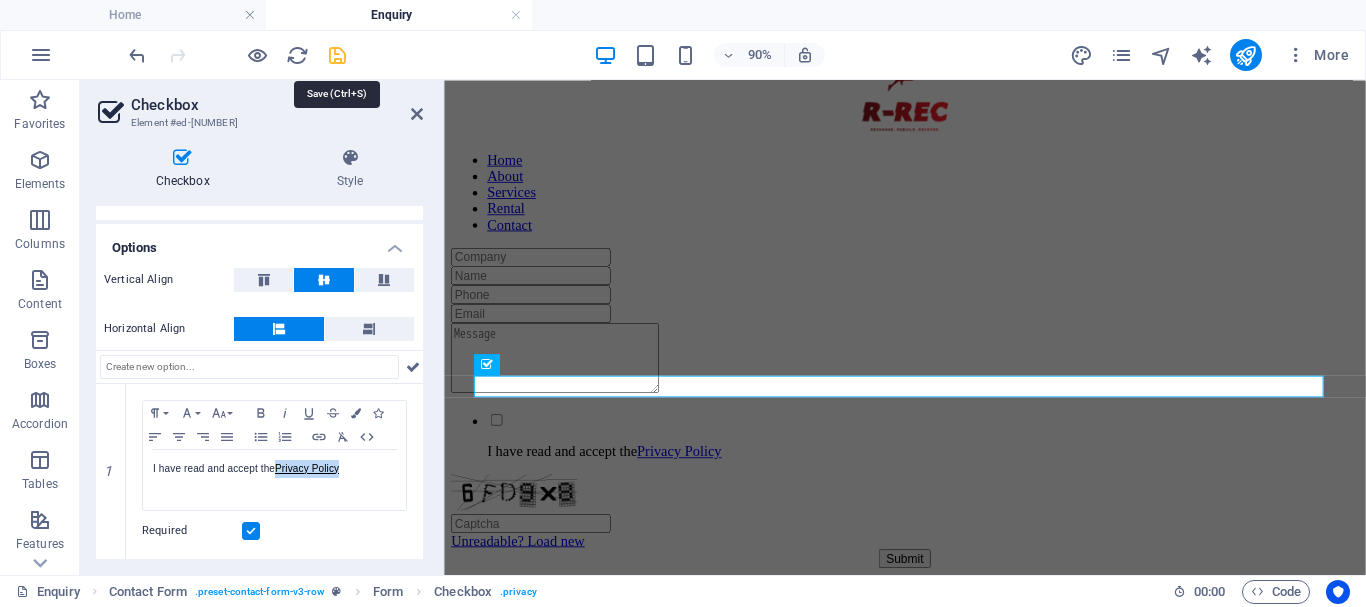 click at bounding box center (337, 55) 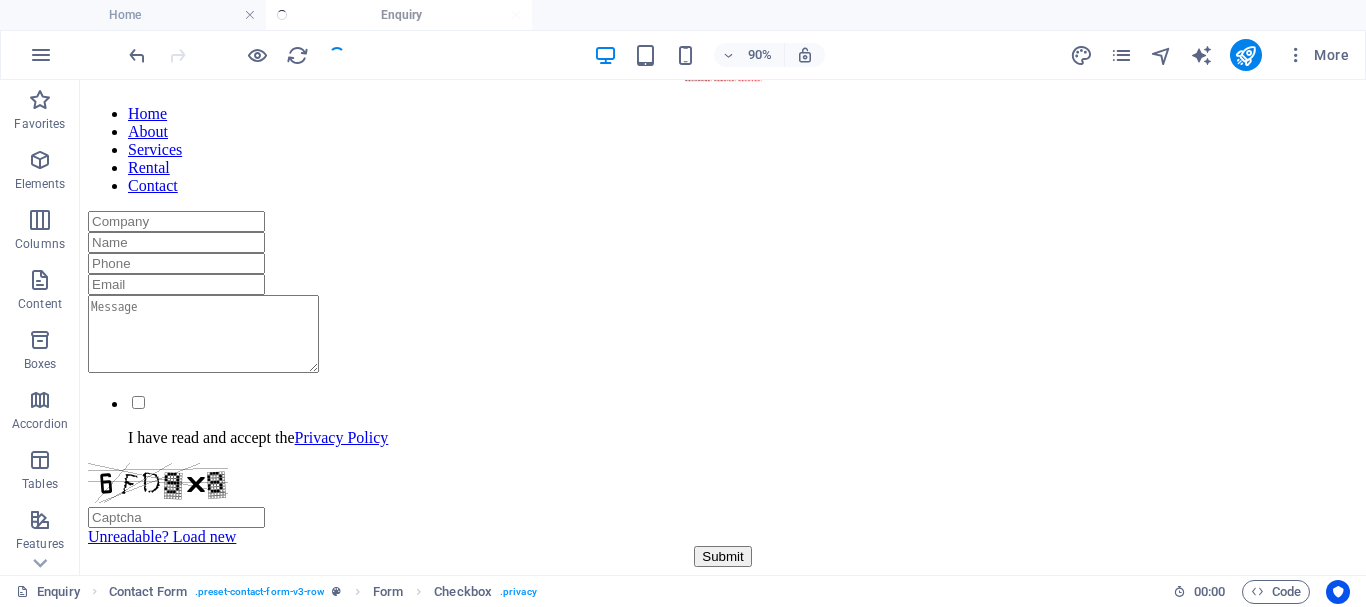 scroll, scrollTop: 241, scrollLeft: 0, axis: vertical 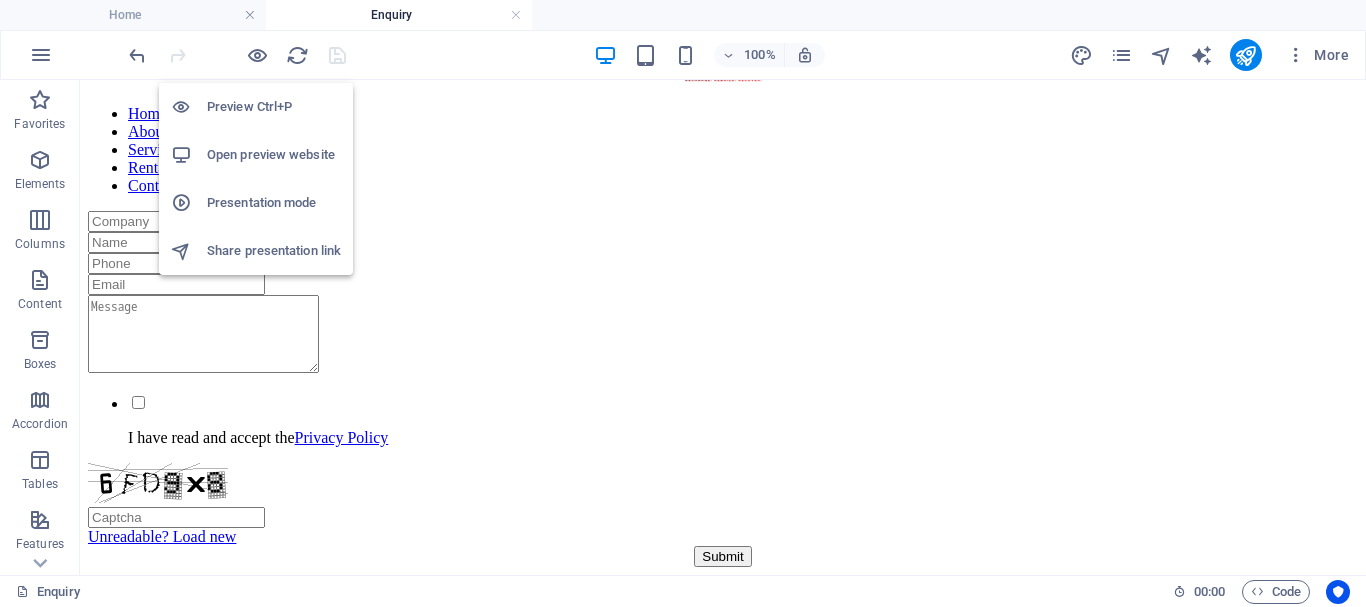 click on "Preview Ctrl+P" at bounding box center [274, 107] 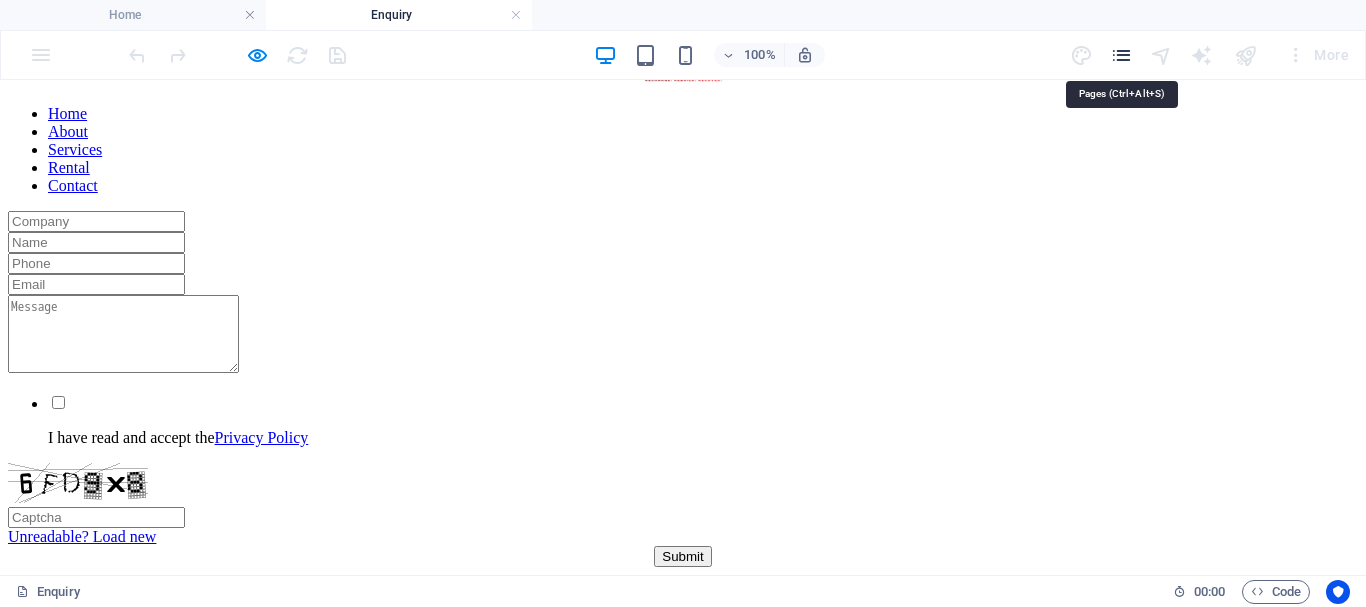 click at bounding box center (1121, 55) 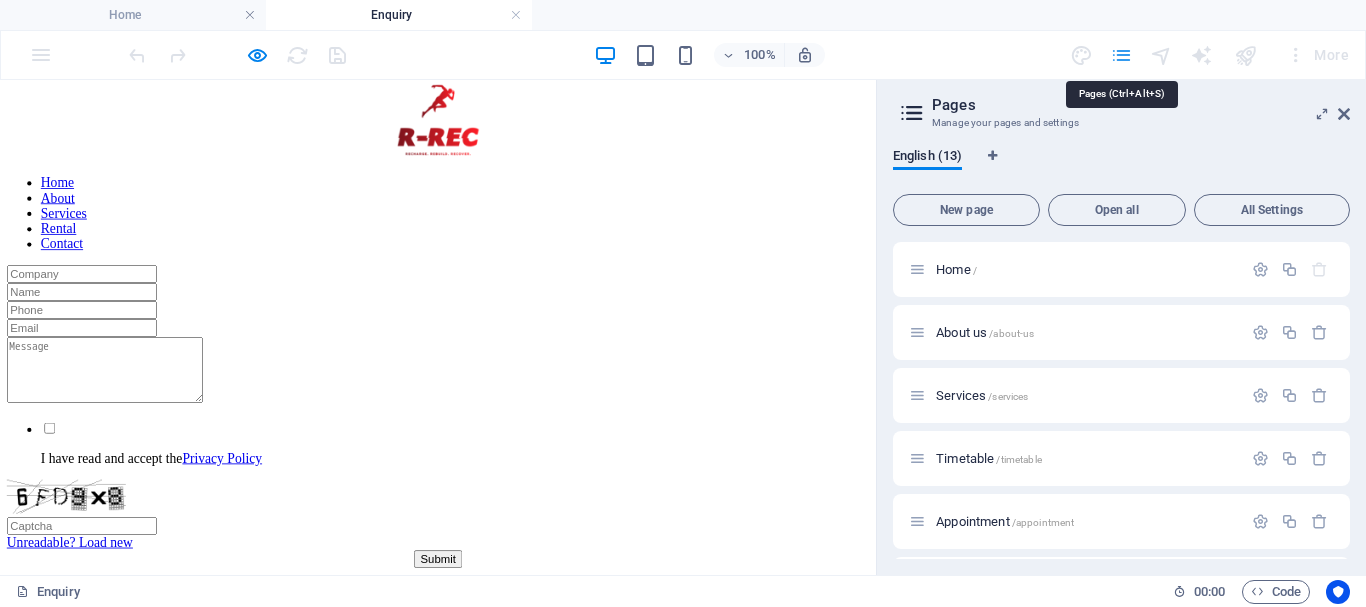 scroll, scrollTop: 196, scrollLeft: 0, axis: vertical 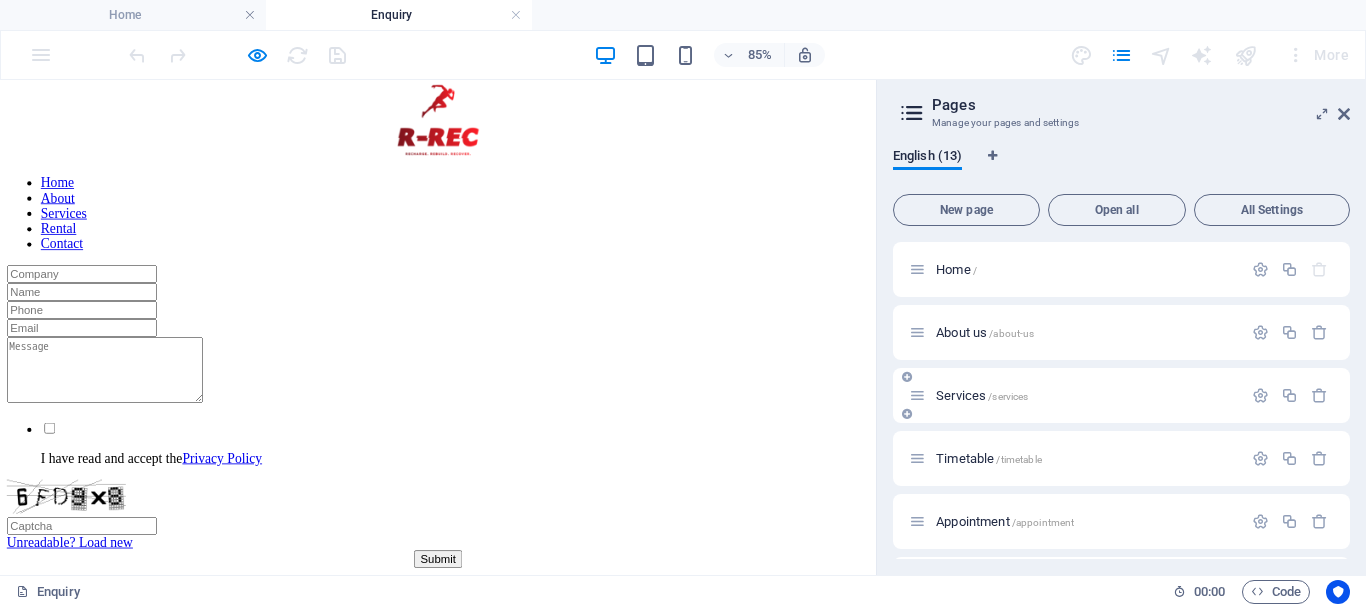 click on "Services /services" at bounding box center (1075, 395) 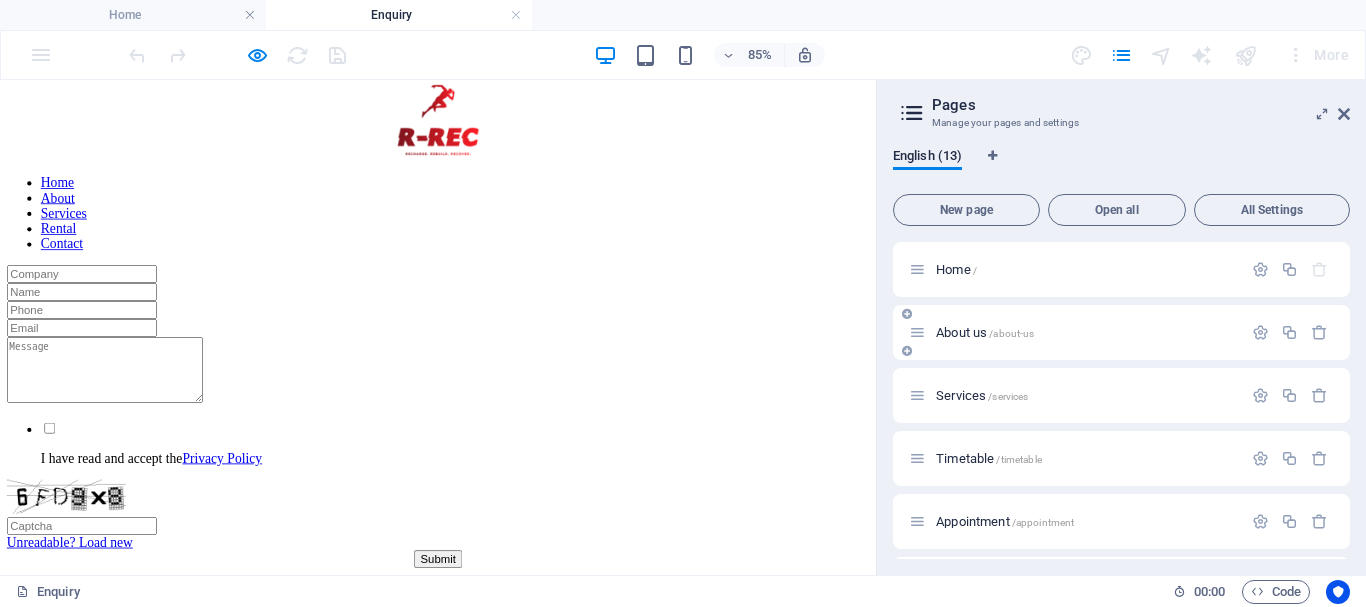 drag, startPoint x: 1345, startPoint y: 281, endPoint x: 1345, endPoint y: 307, distance: 26 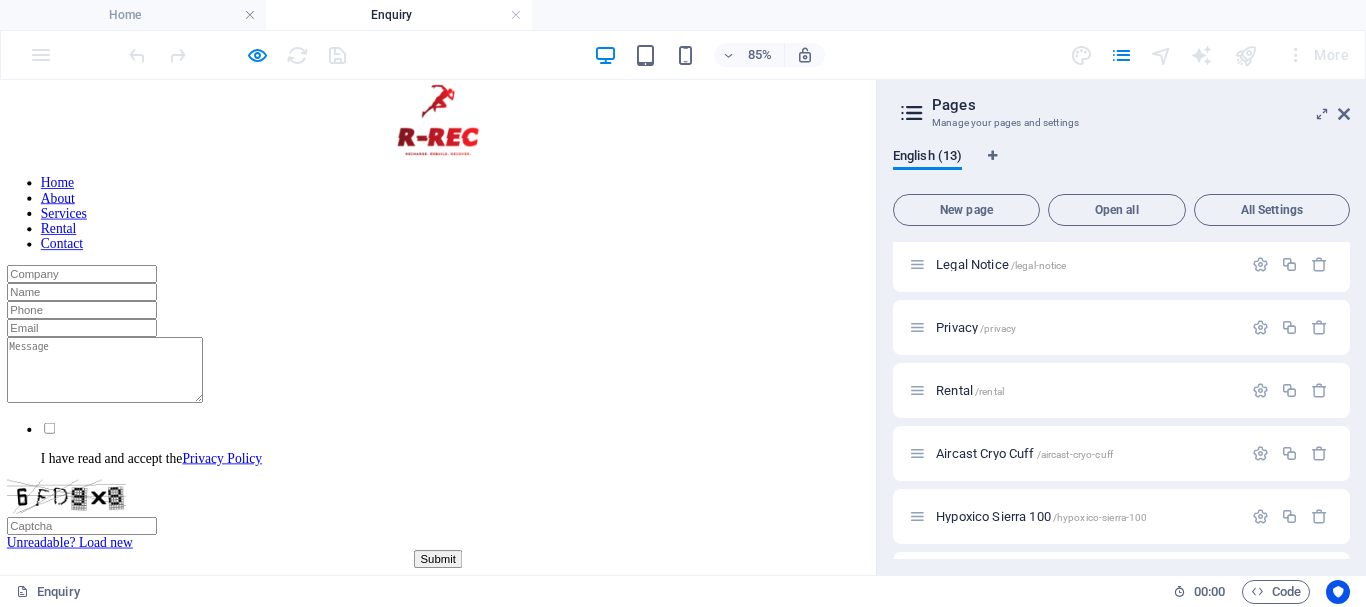 scroll, scrollTop: 502, scrollLeft: 0, axis: vertical 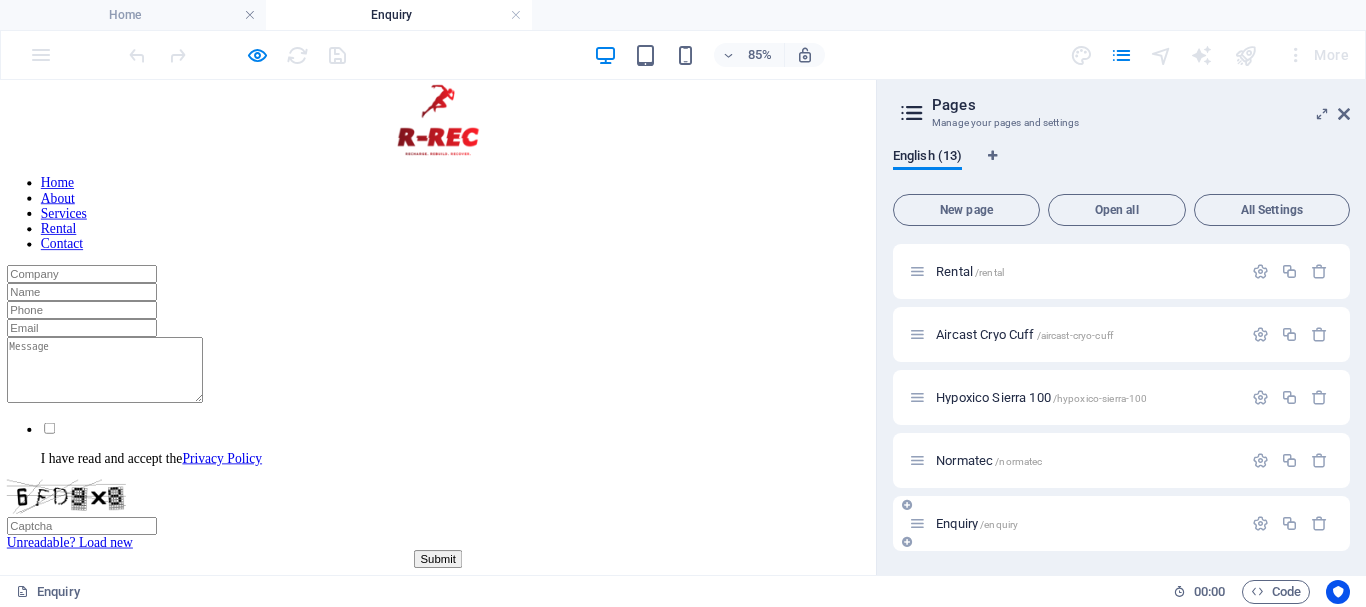 click on "Enquiry /[ENQUIRY]" at bounding box center (977, 523) 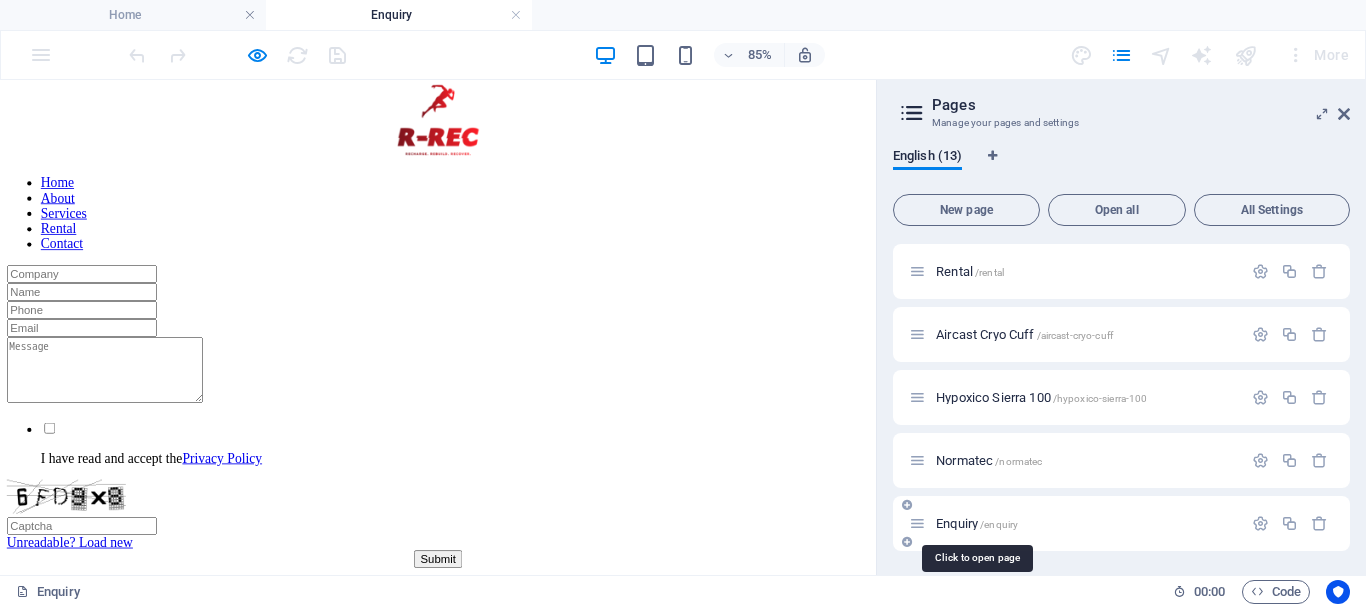 click on "Enquiry /[ENQUIRY]" at bounding box center (977, 523) 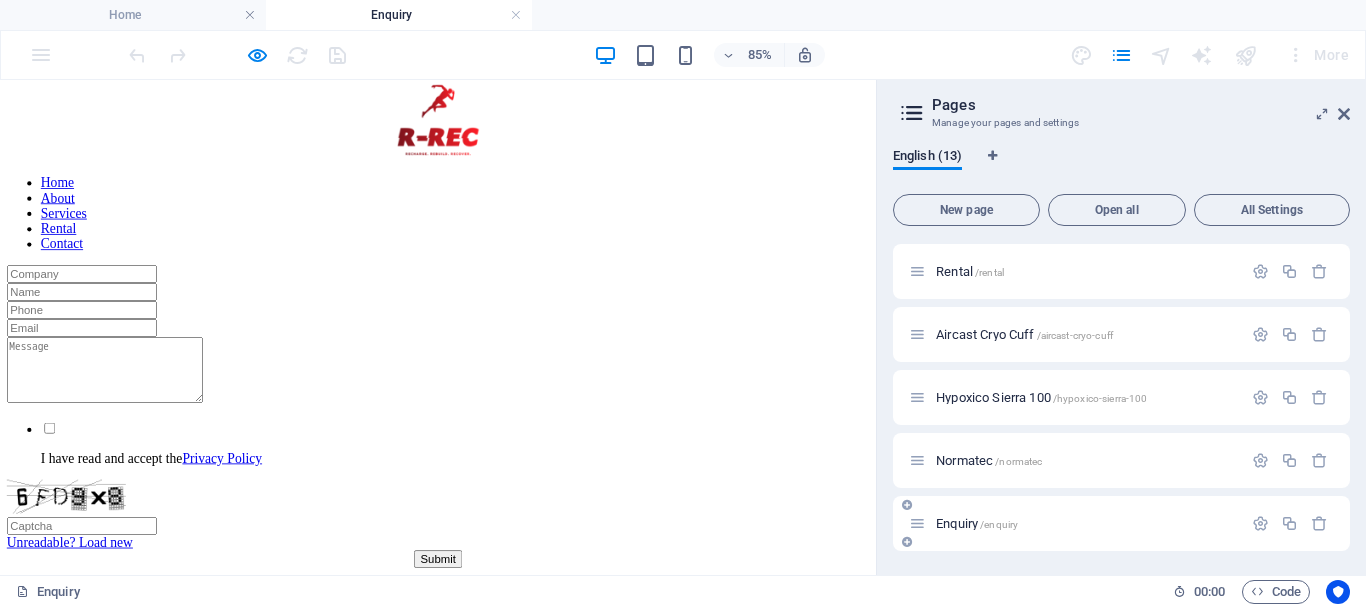 click on "Enquiry /[ENQUIRY]" at bounding box center [1086, 523] 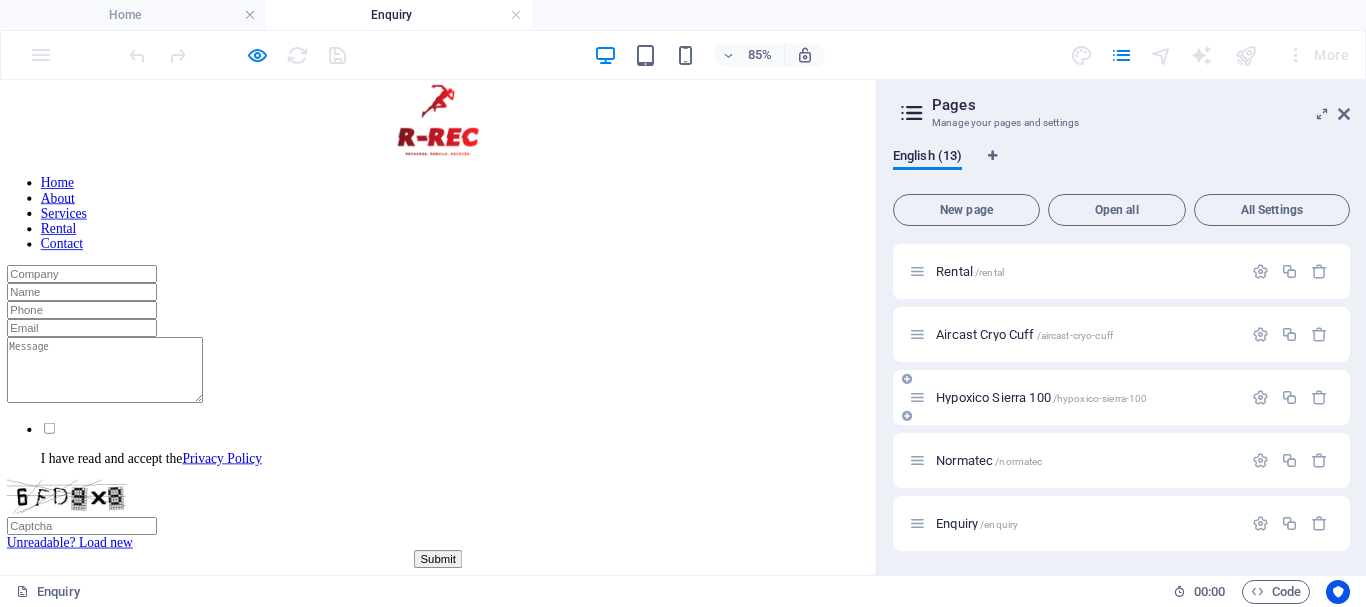 click on "Hypoxico Sierra 100 /hypoxico-sierra-100" at bounding box center (1041, 397) 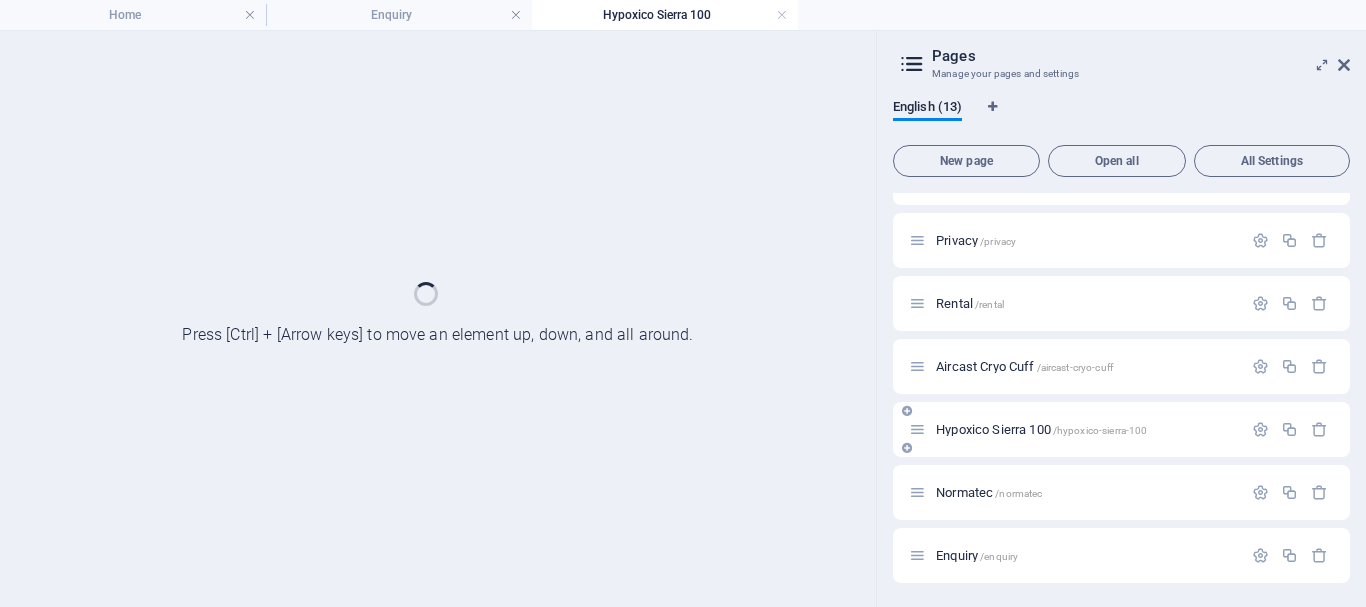 scroll, scrollTop: 421, scrollLeft: 0, axis: vertical 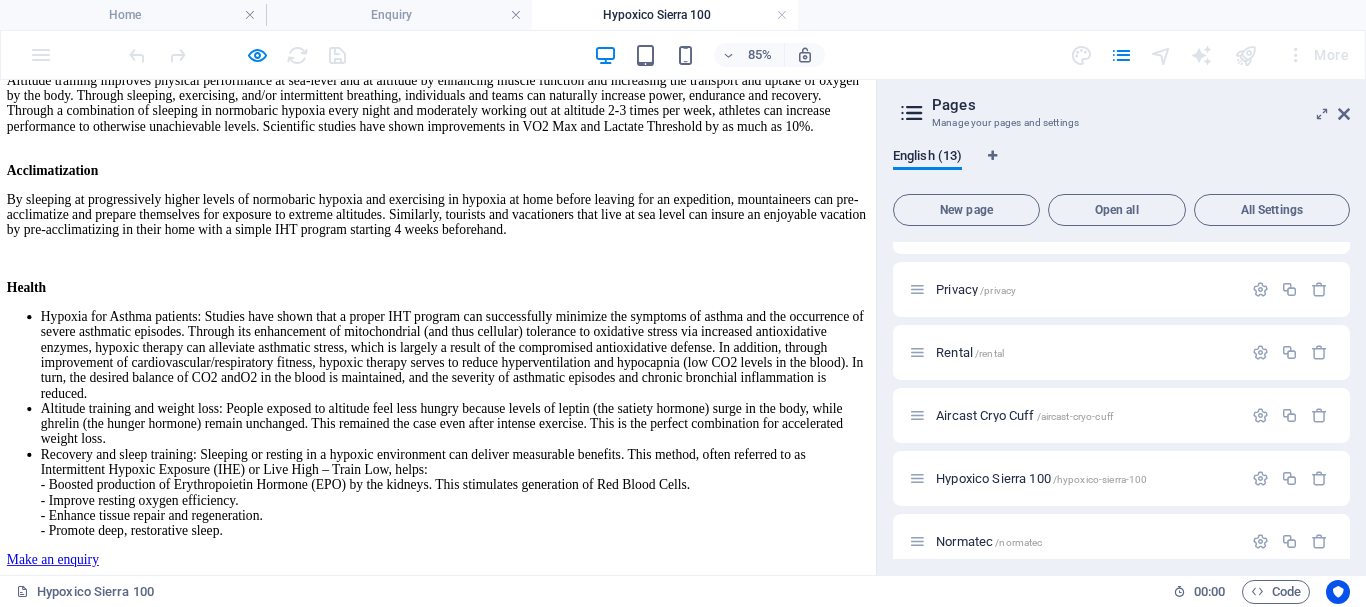 click on "Make an enquiry" at bounding box center [515, 645] 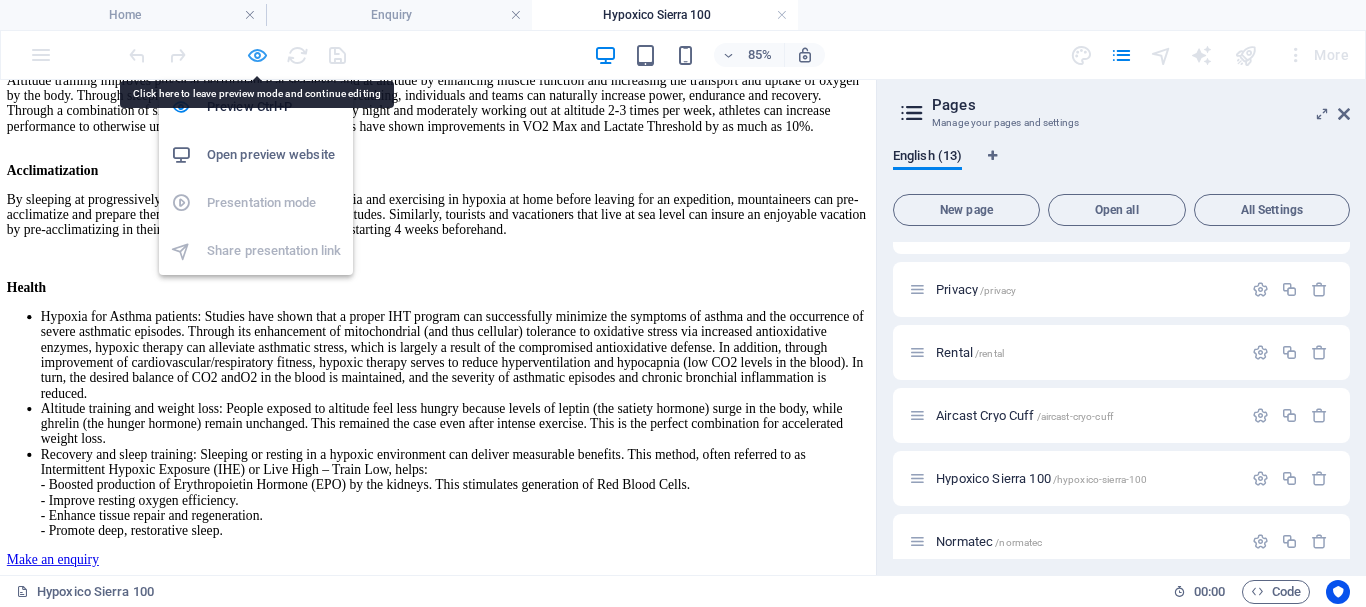 click at bounding box center [257, 55] 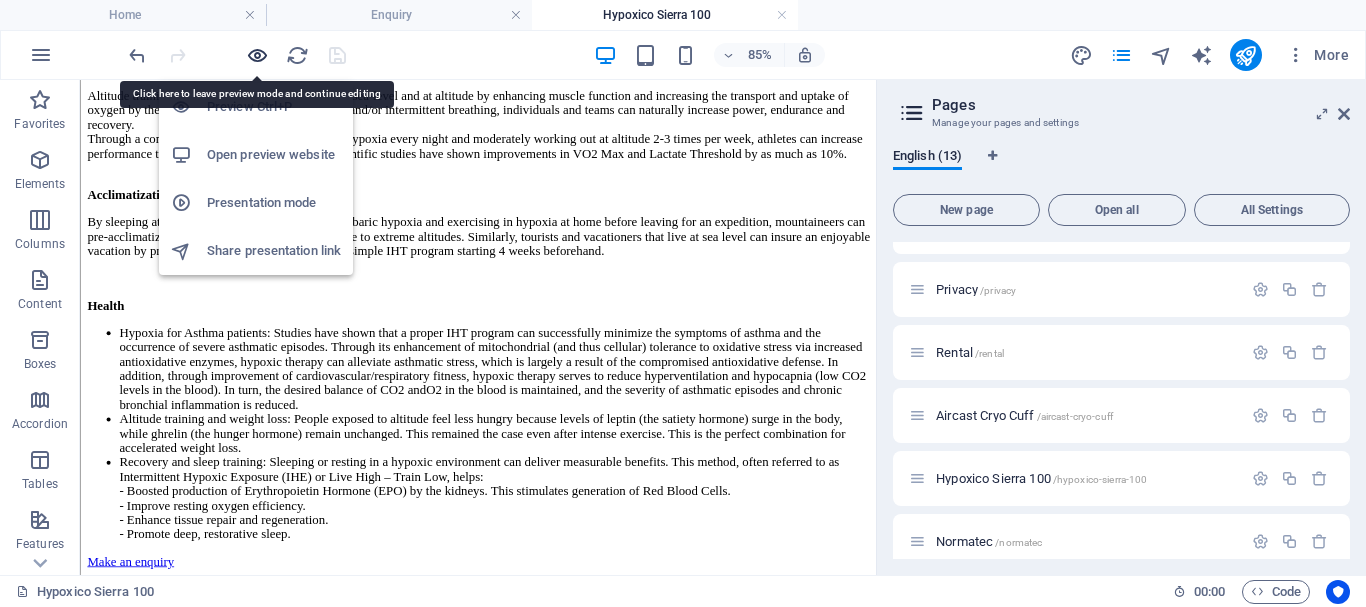 scroll, scrollTop: 669, scrollLeft: 0, axis: vertical 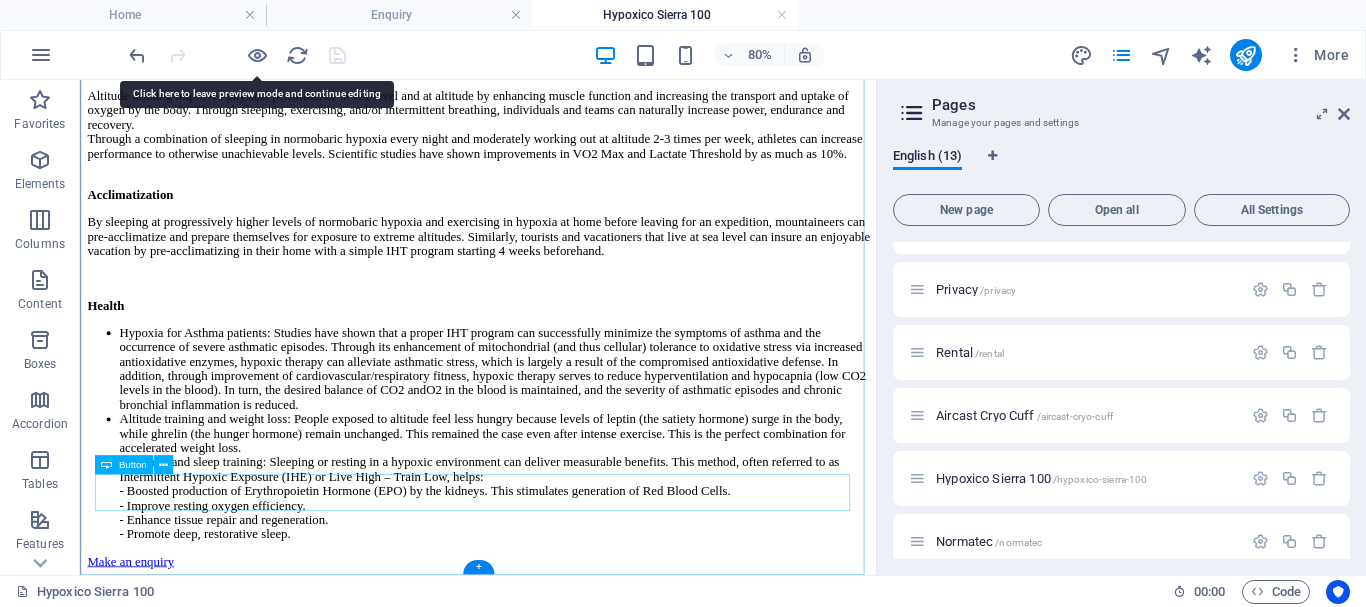 click on "Make an enquiry" at bounding box center (577, 682) 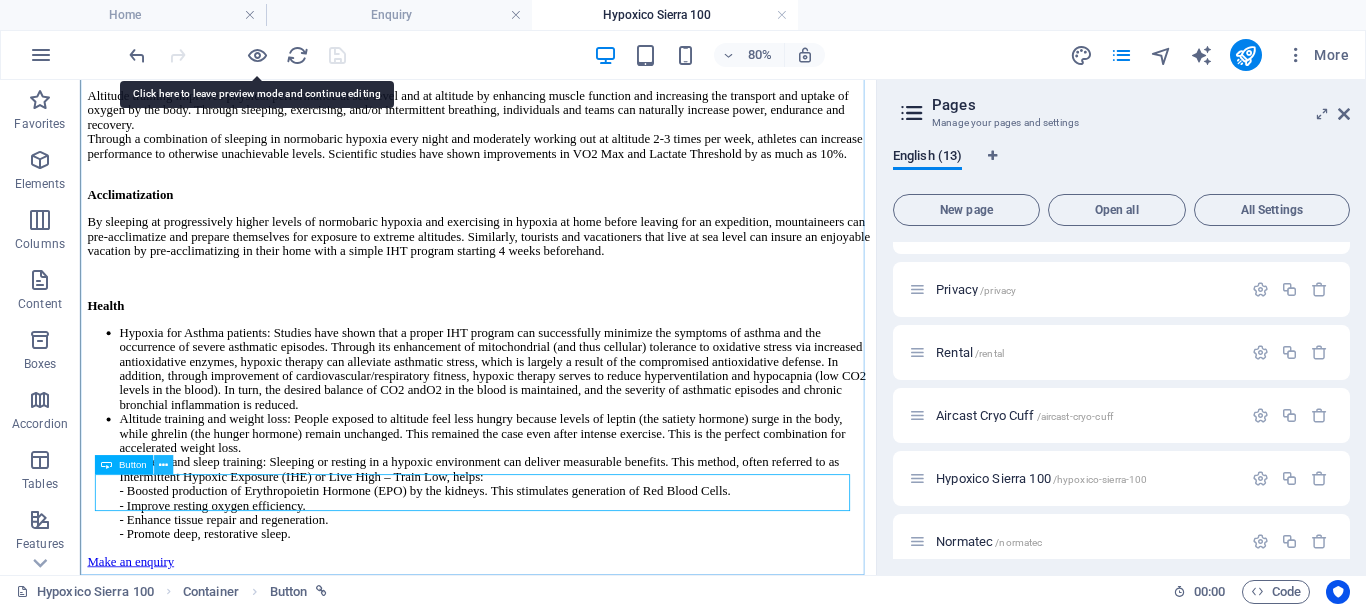 click at bounding box center (163, 464) 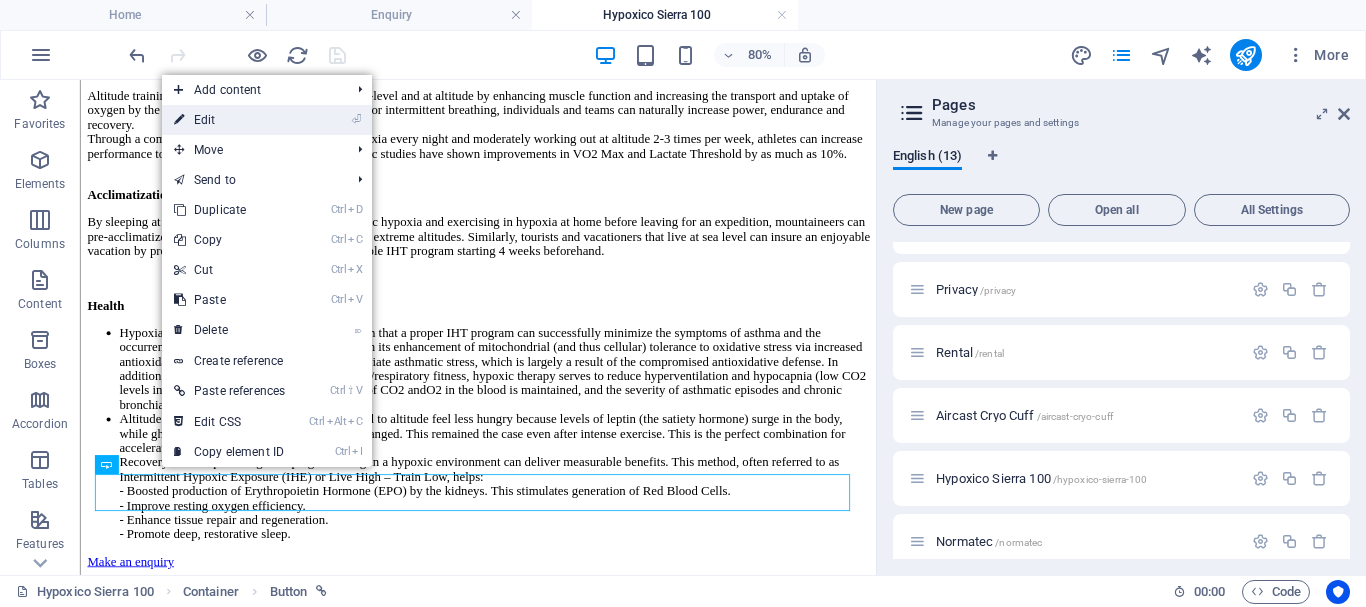 click on "⏎  Edit" at bounding box center (229, 120) 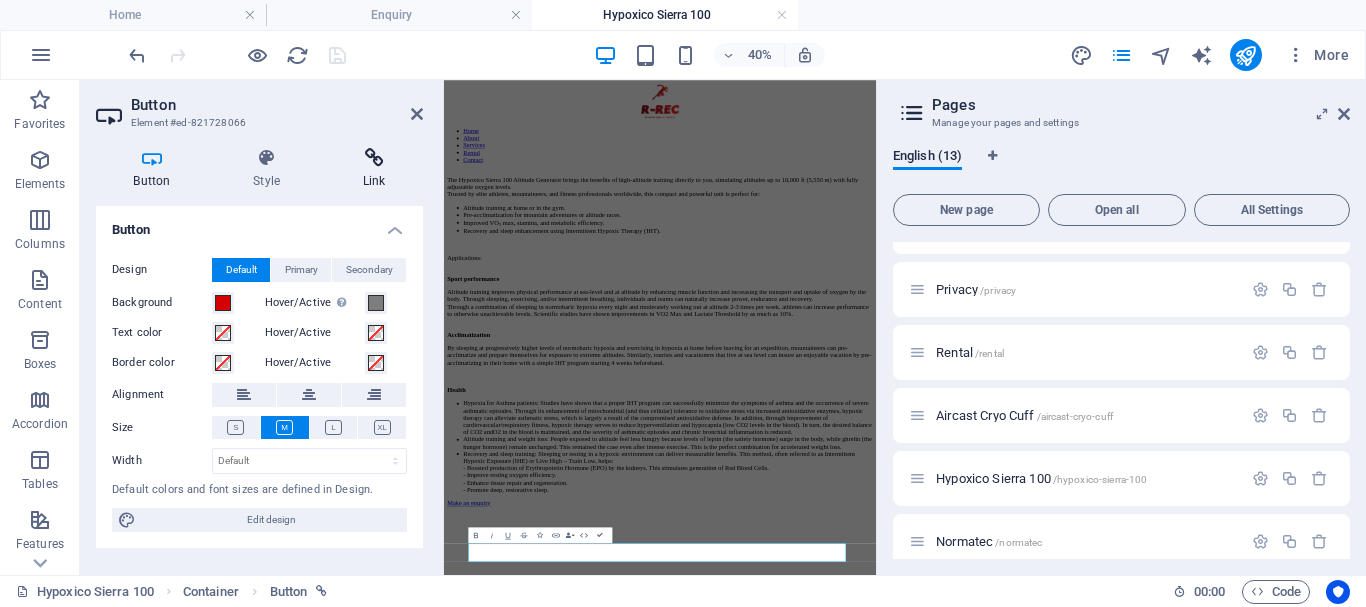 click at bounding box center [374, 158] 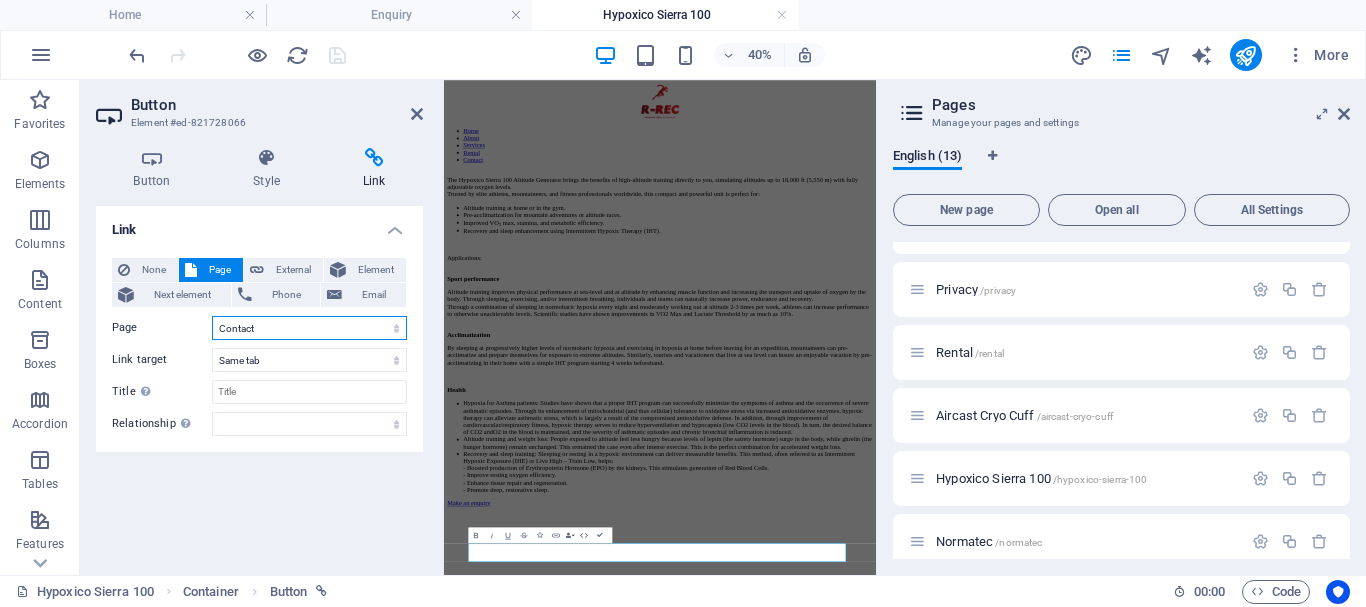 click on "Home About us Services Timetable Appointment Contact Legal Notice Privacy Rental Aircast Cryo Cuff Hypoxico Sierra 100 Normatec  Enquiry" at bounding box center [309, 328] 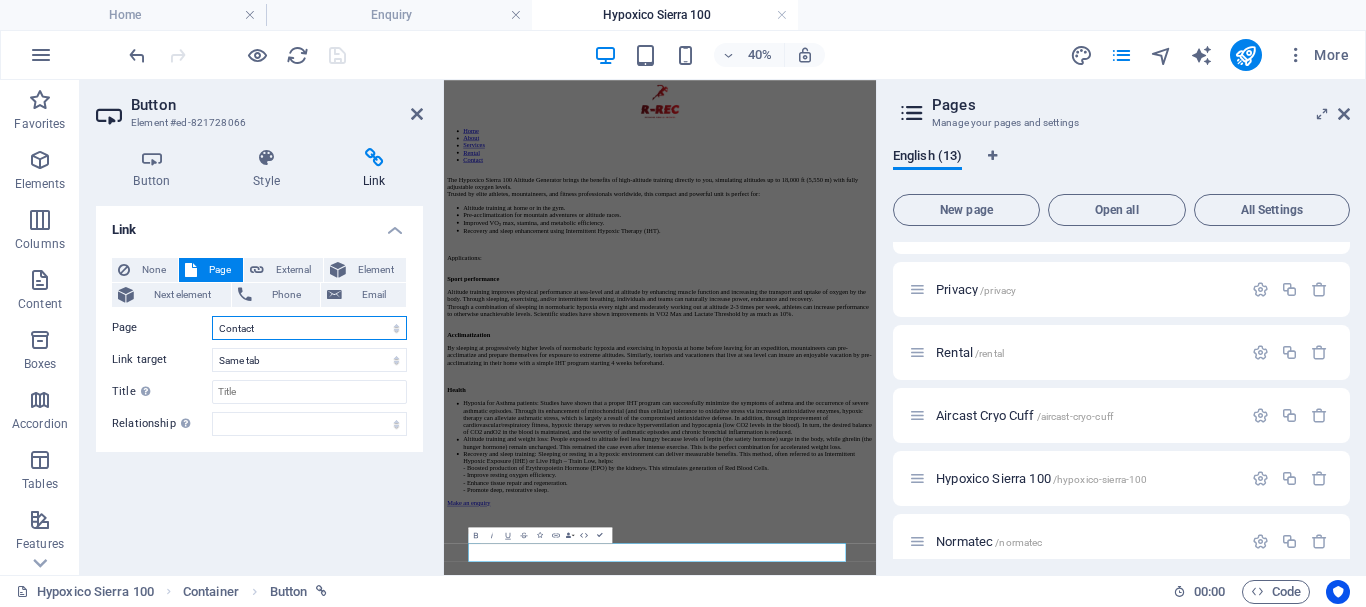 select on "12" 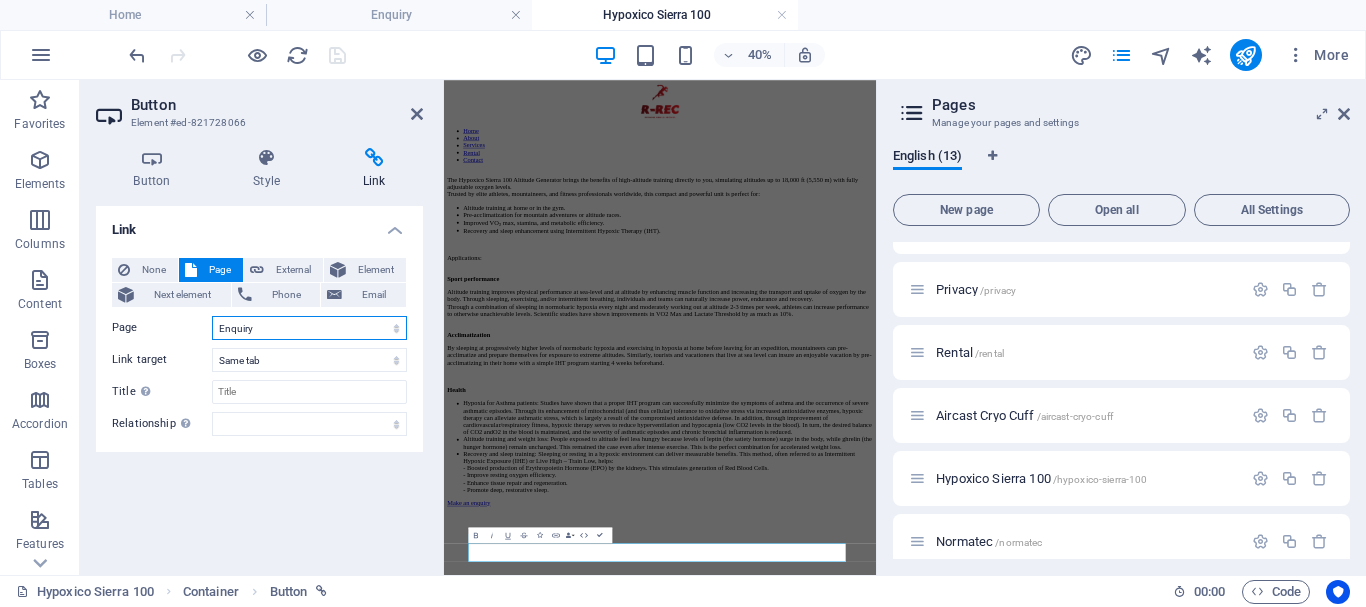 click on "Home About us Services Timetable Appointment Contact Legal Notice Privacy Rental Aircast Cryo Cuff Hypoxico Sierra 100 Normatec  Enquiry" at bounding box center [309, 328] 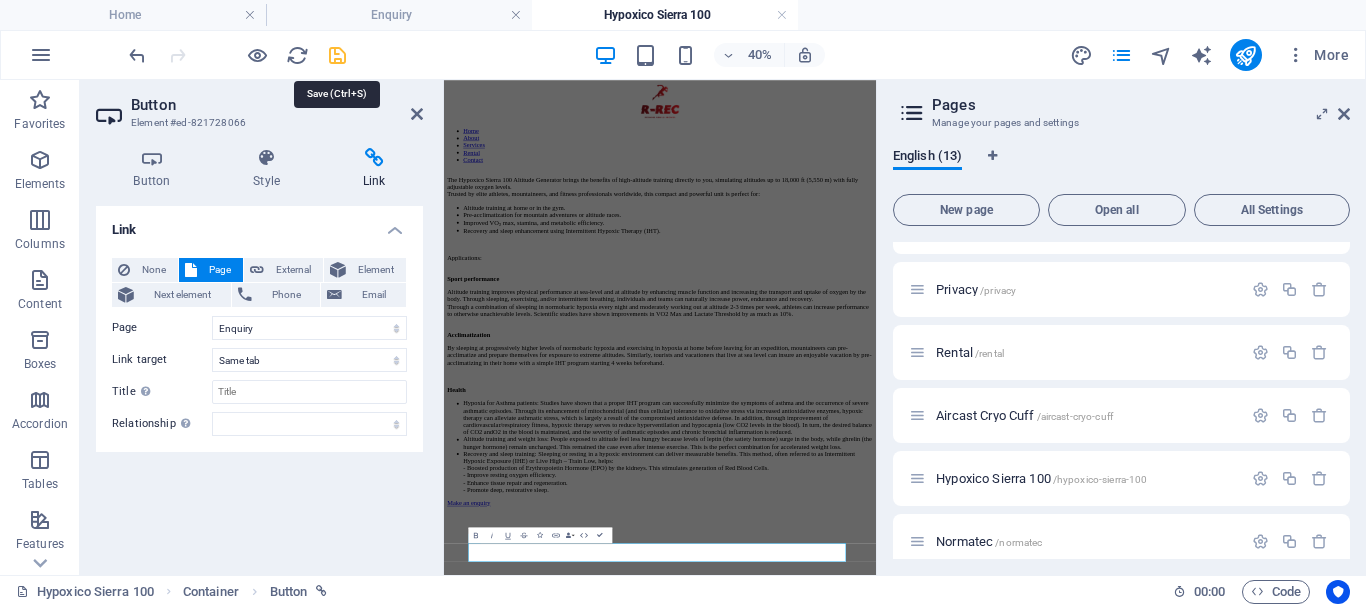 click at bounding box center (337, 55) 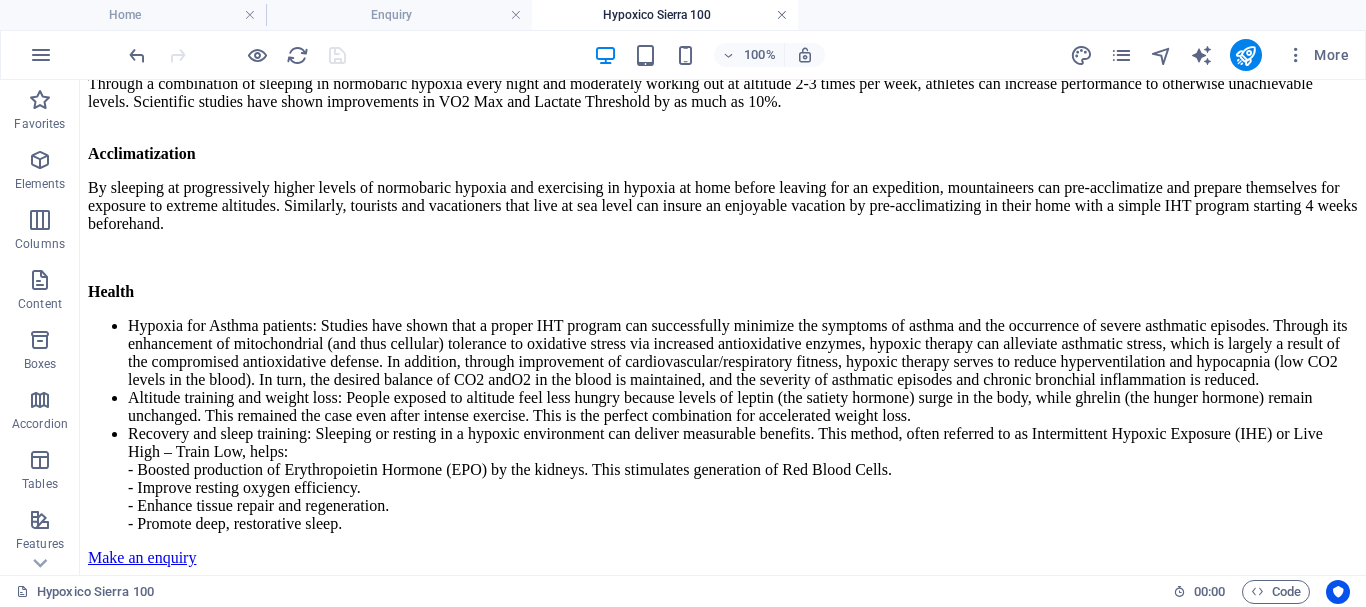 click at bounding box center (782, 15) 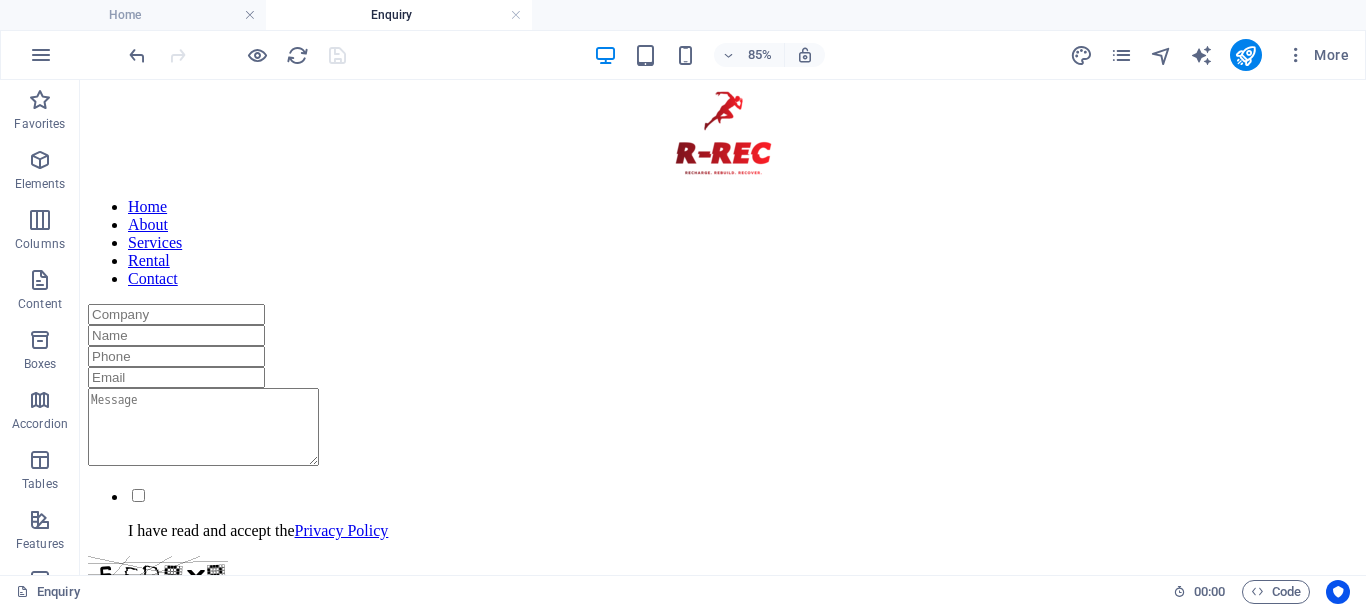 scroll, scrollTop: 100, scrollLeft: 0, axis: vertical 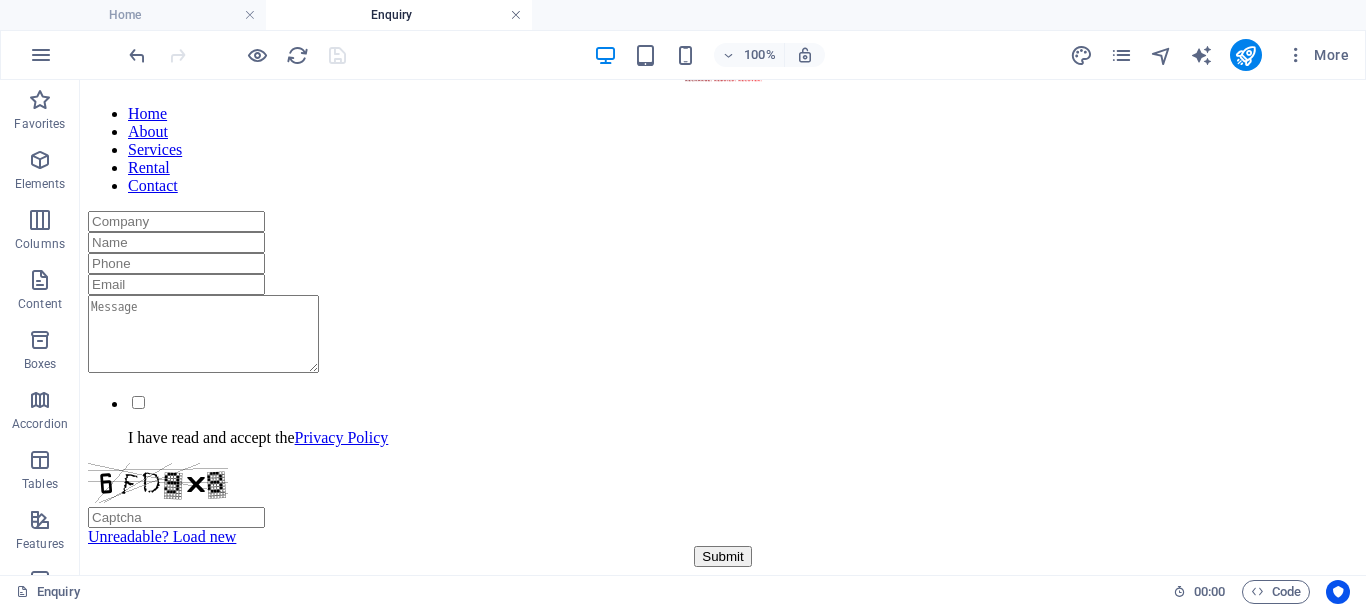 click at bounding box center [516, 15] 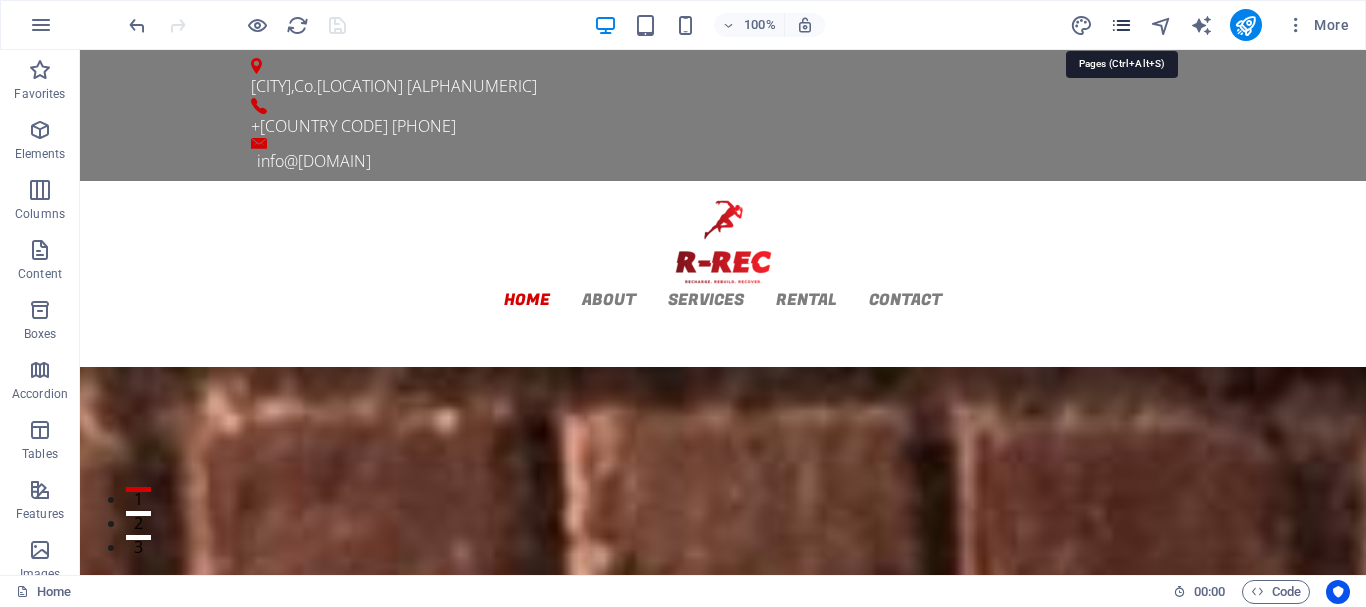 click at bounding box center (1121, 25) 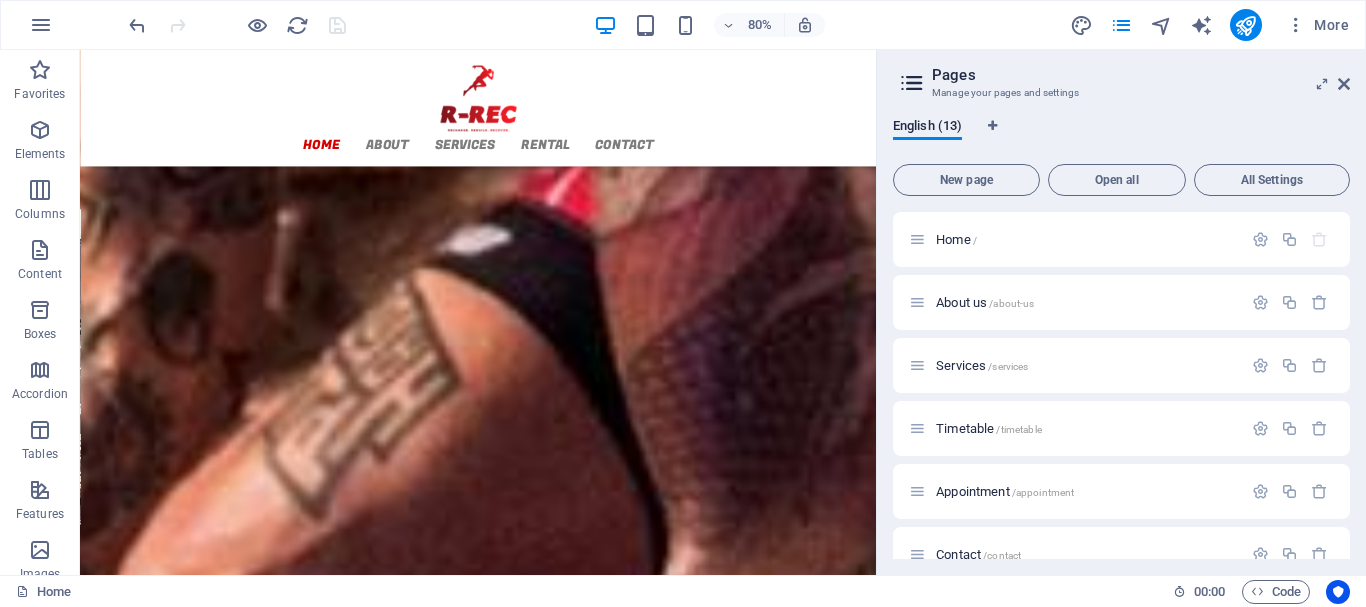 scroll, scrollTop: 2417, scrollLeft: 0, axis: vertical 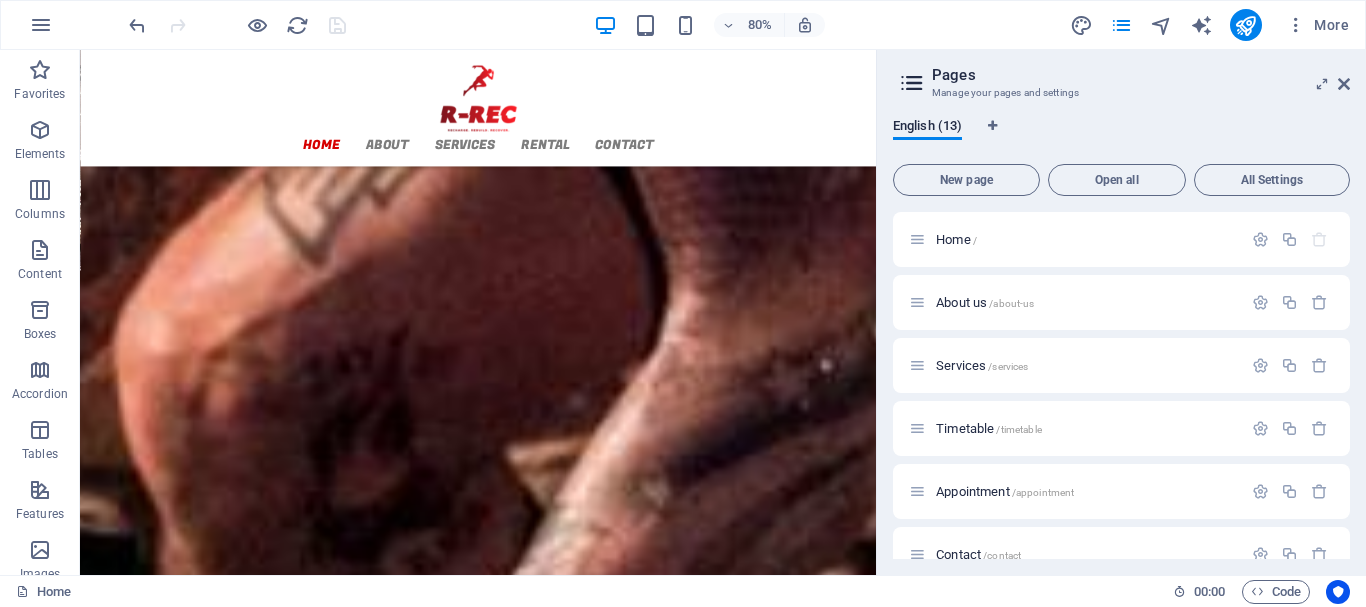 drag, startPoint x: 1068, startPoint y: 116, endPoint x: 986, endPoint y: 579, distance: 470.20526 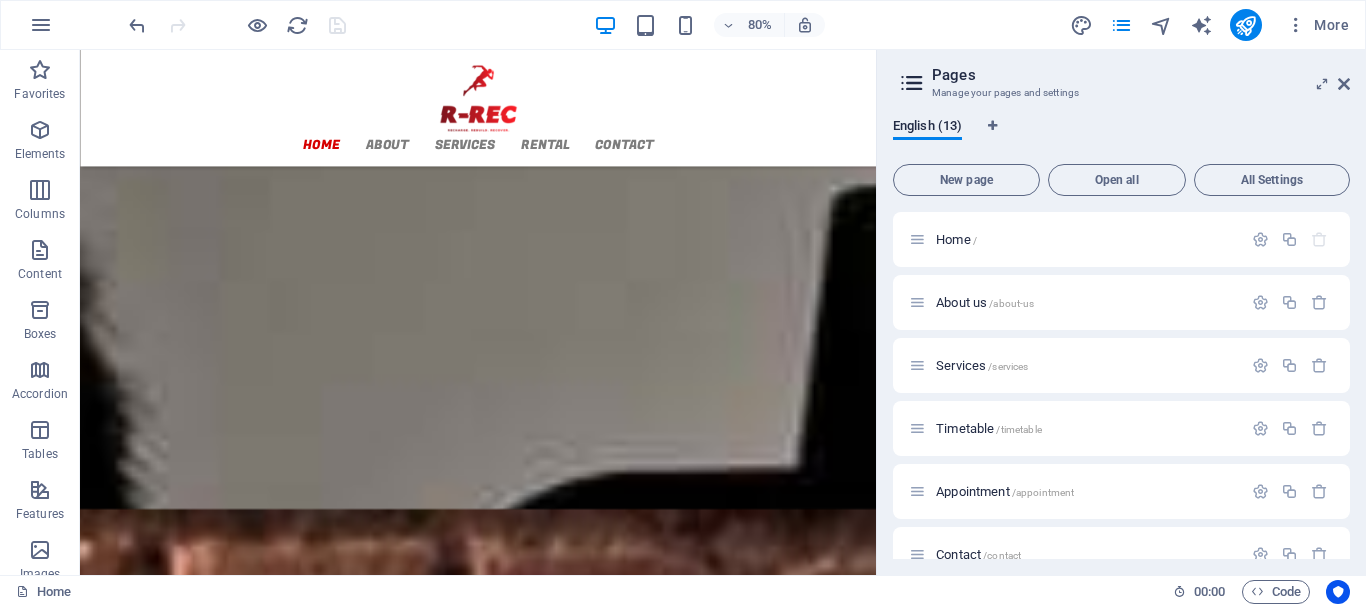 scroll, scrollTop: 1724, scrollLeft: 0, axis: vertical 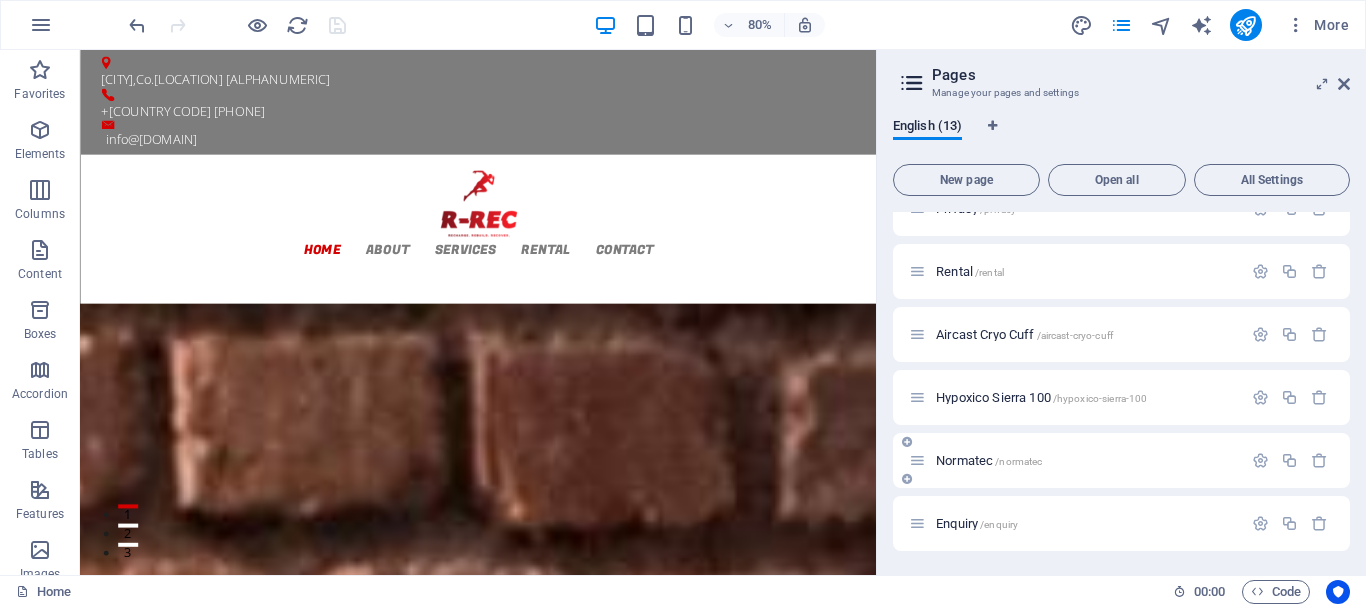 click on "Normatec /[normatec]" at bounding box center [989, 460] 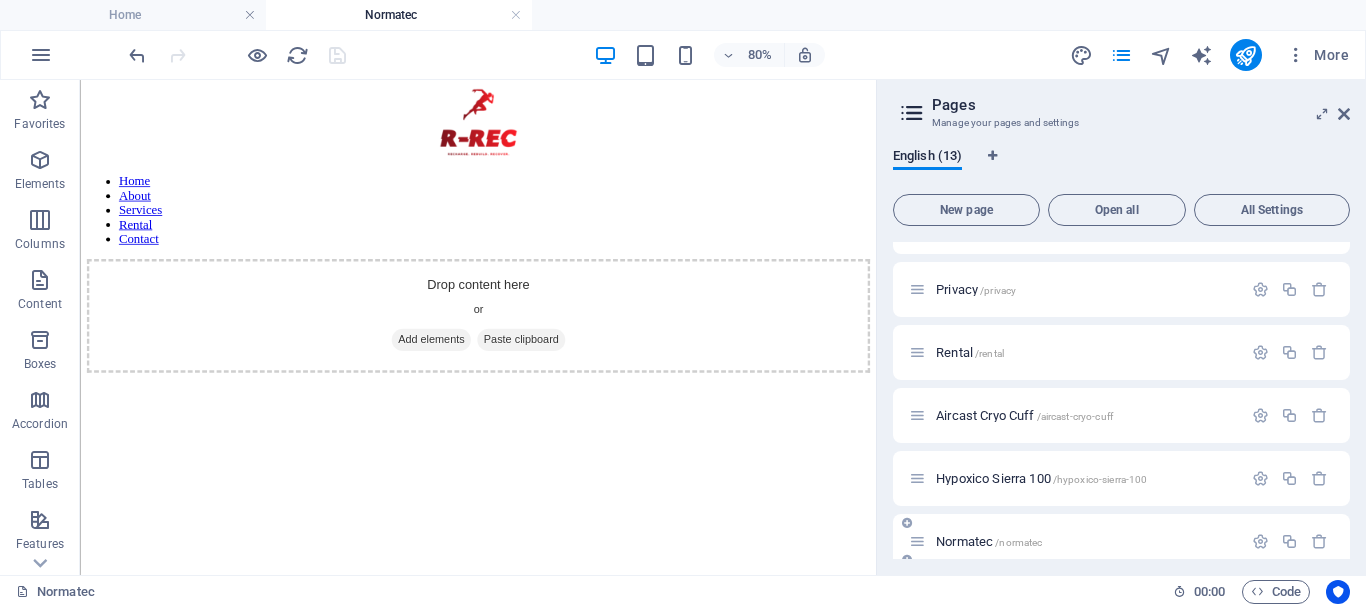 scroll, scrollTop: 0, scrollLeft: 0, axis: both 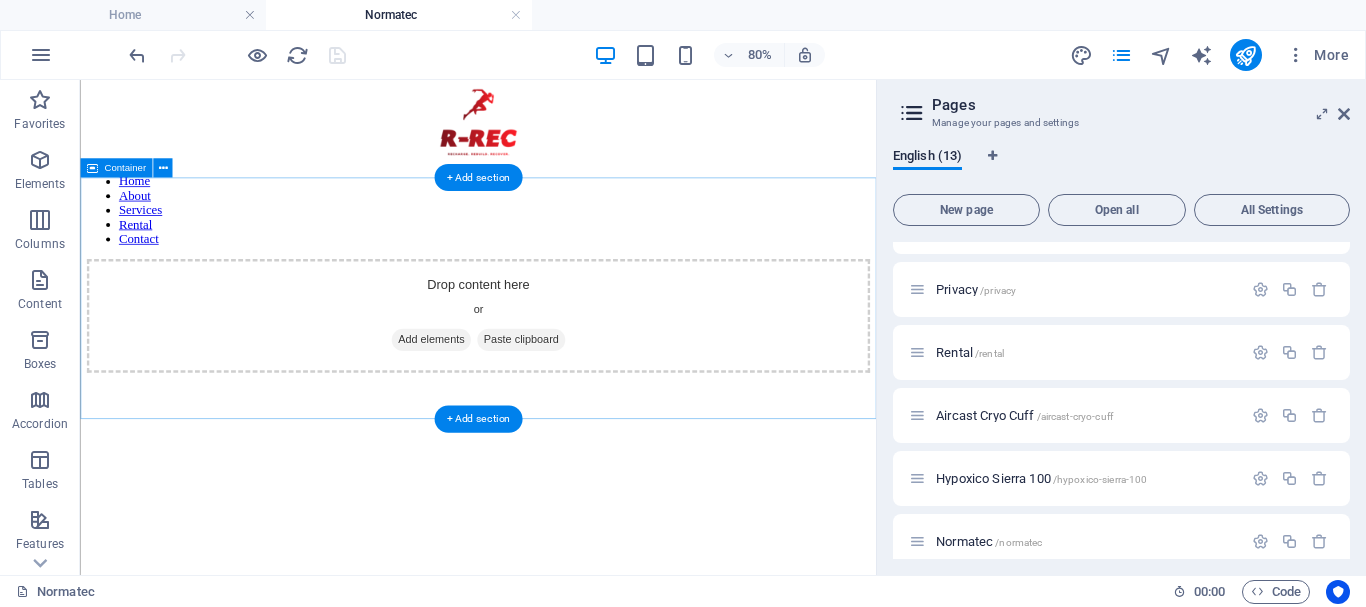 click on "Add elements" at bounding box center (518, 405) 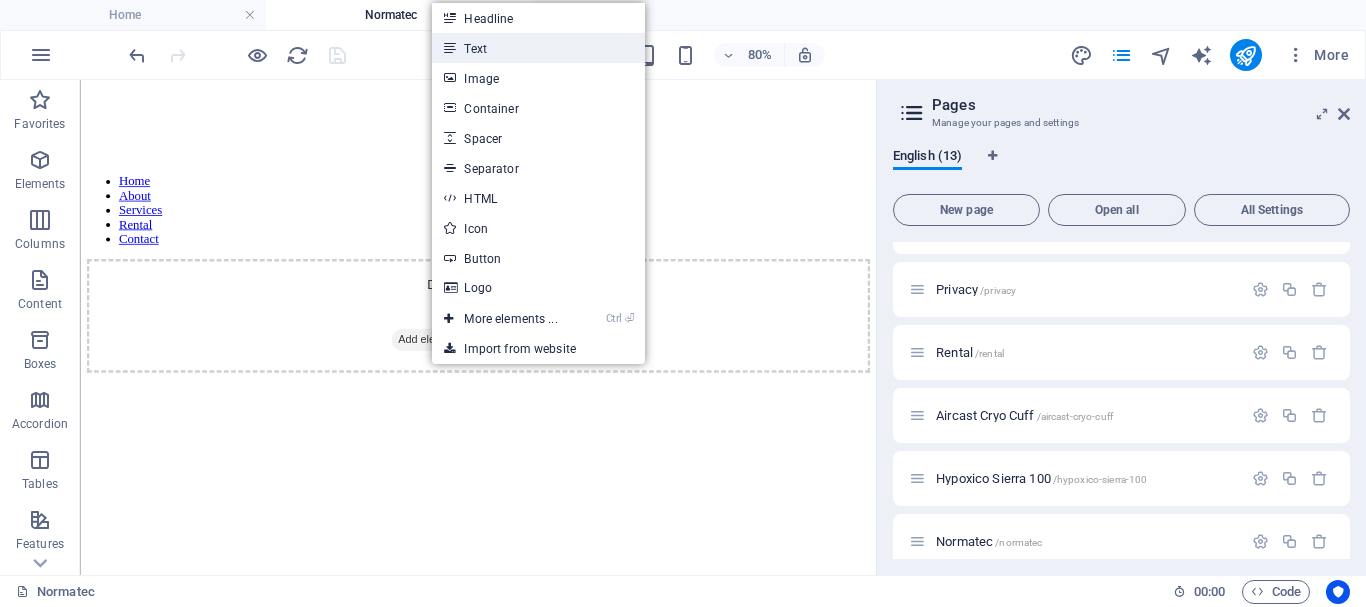 click on "Text" at bounding box center (538, 48) 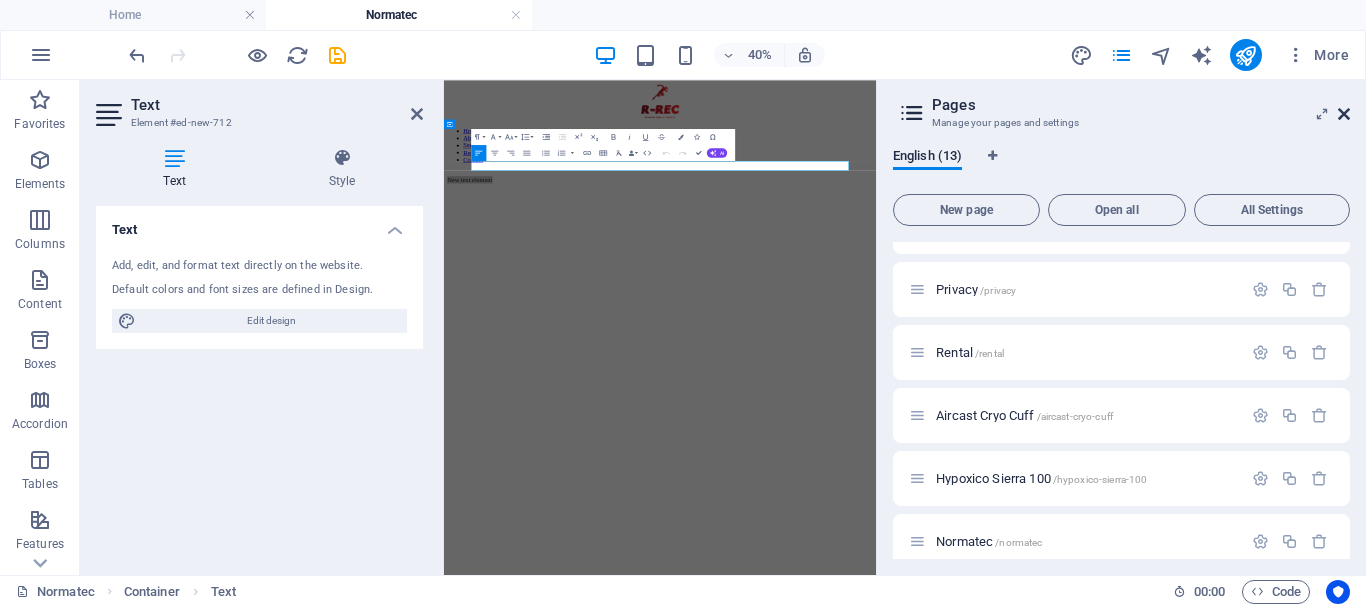 click at bounding box center (1344, 114) 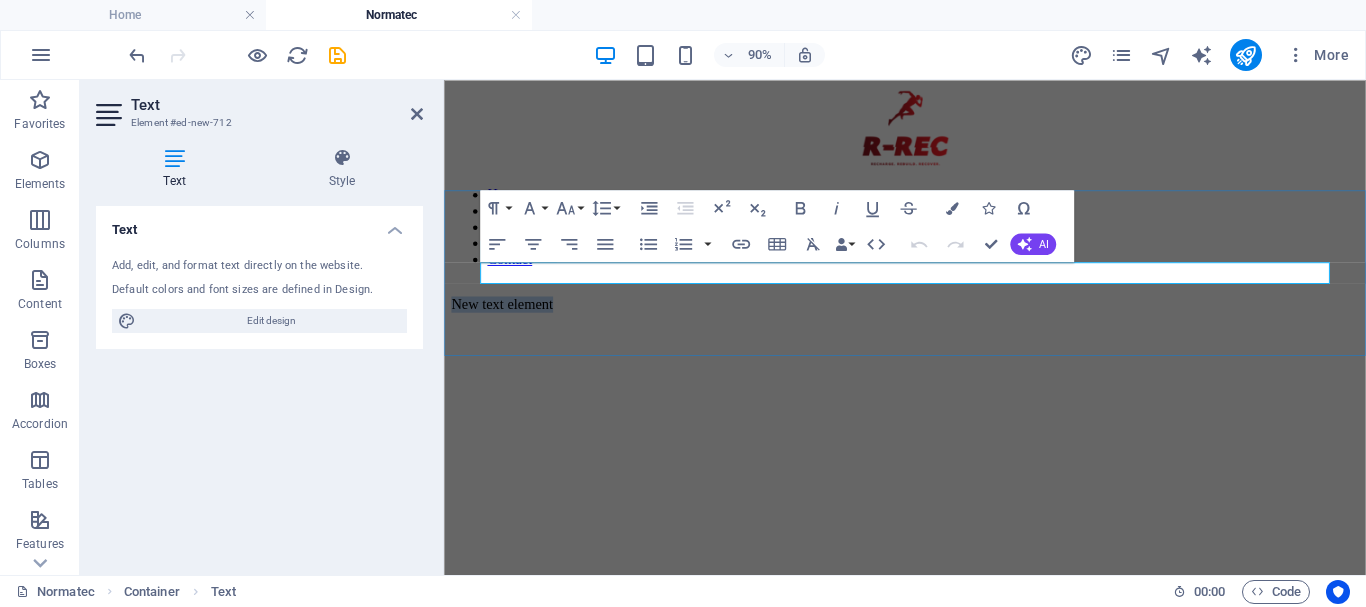 click on "New text element" at bounding box center [956, 329] 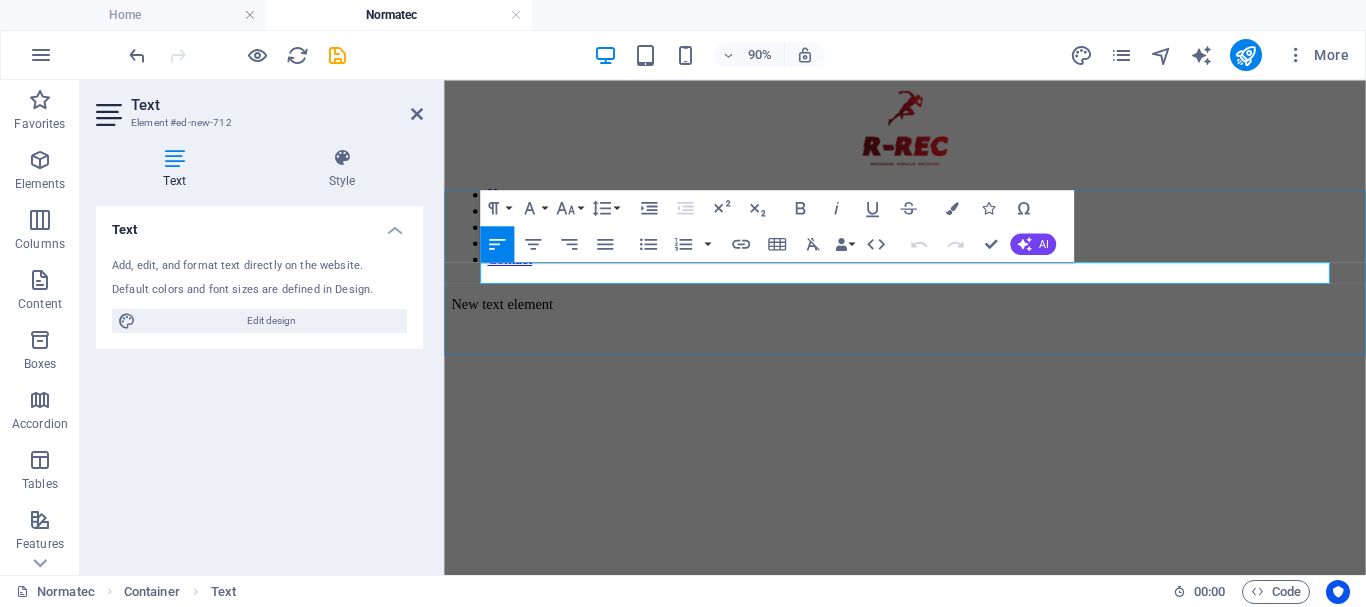 click on "New text element" at bounding box center [956, 329] 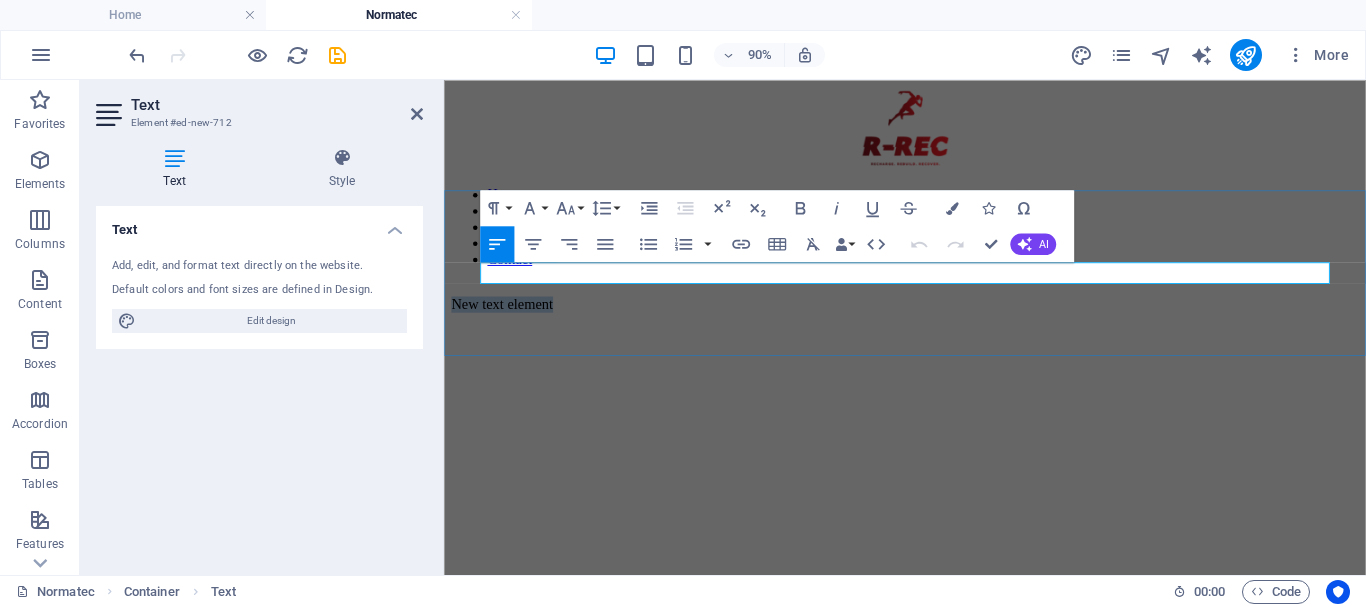 click on "New text element" at bounding box center (956, 329) 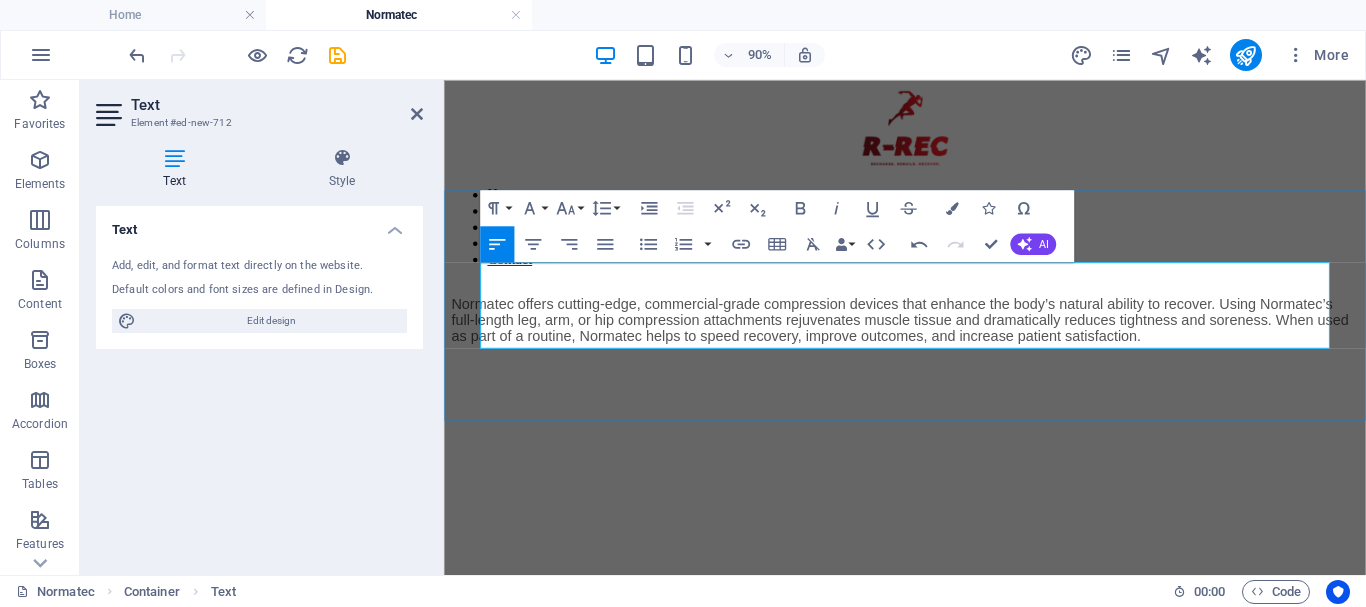 click on "Normatec offers cutting-edge, commercial-grade compression devices that enhance the body’s natural ability to recover. Using Normatec’s full-length leg, arm, or hip compression attachments rejuvenates muscle tissue and dramatically reduces tightness and soreness. When used as part of a routine, Normatec helps to speed recovery, improve outcomes, and increase patient satisfaction." at bounding box center [956, 347] 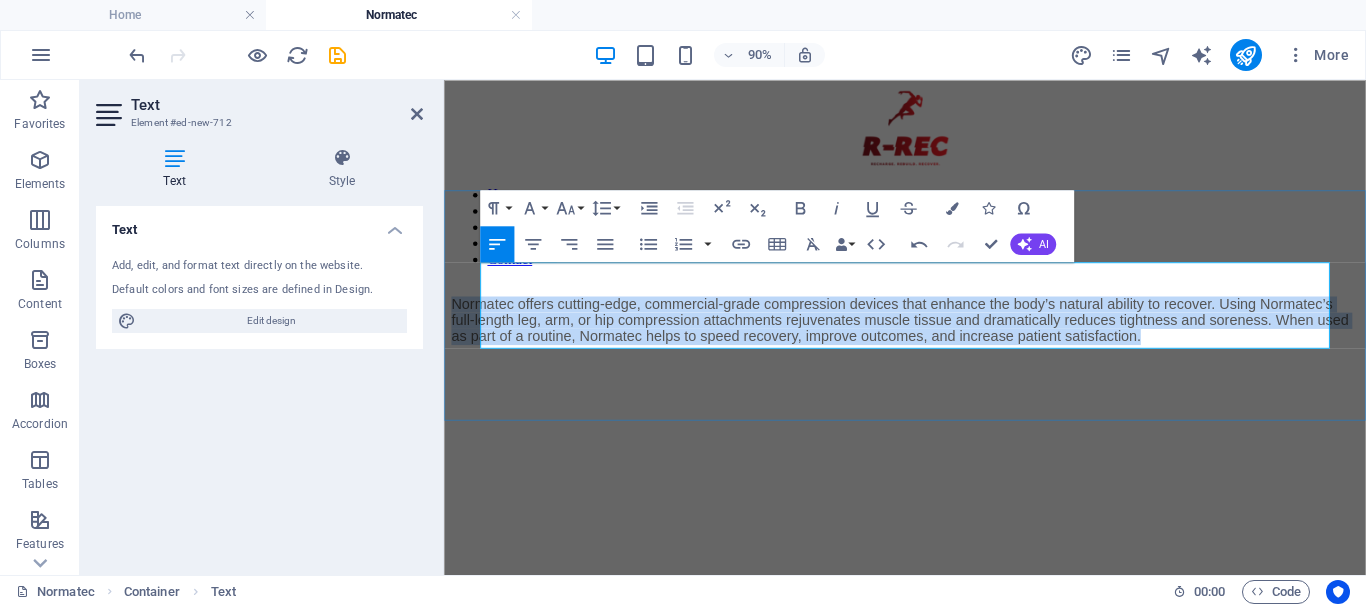 click on "Normatec offers cutting-edge, commercial-grade compression devices that enhance the body’s natural ability to recover. Using Normatec’s full-length leg, arm, or hip compression attachments rejuvenates muscle tissue and dramatically reduces tightness and soreness. When used as part of a routine, Normatec helps to speed recovery, improve outcomes, and increase patient satisfaction." at bounding box center (956, 347) 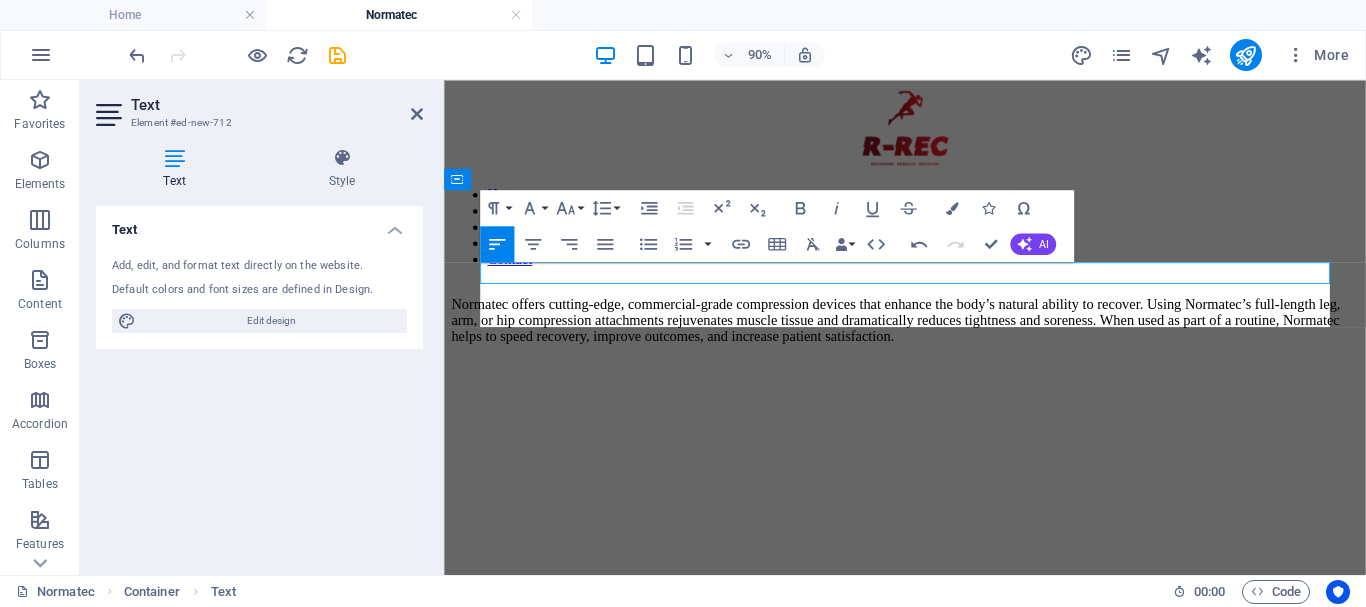 scroll, scrollTop: 6911, scrollLeft: 2, axis: both 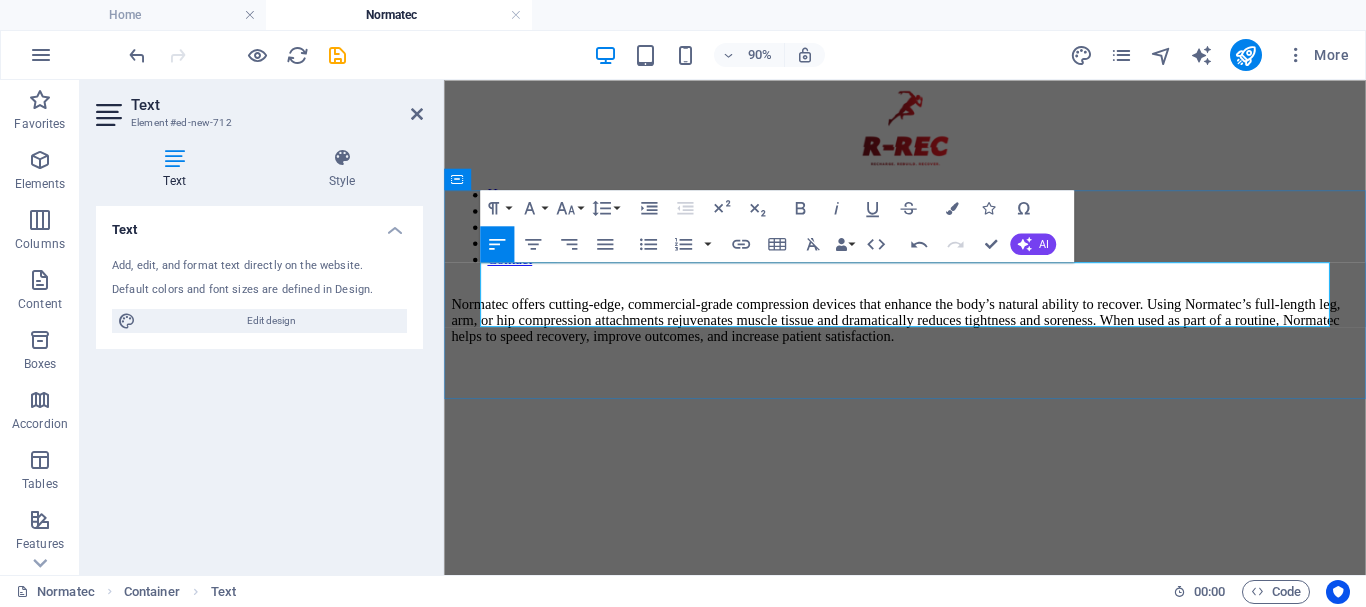 click on "Normatec offers cutting-edge, commercial-grade compression devices that enhance the body’s natural ability to recover. Using Normatec’s full-length leg, arm, or hip compression attachments rejuvenates muscle tissue and dramatically reduces tightness and soreness. When used as part of a routine, Normatec helps to speed recovery, improve outcomes, and increase patient satisfaction." at bounding box center (956, 347) 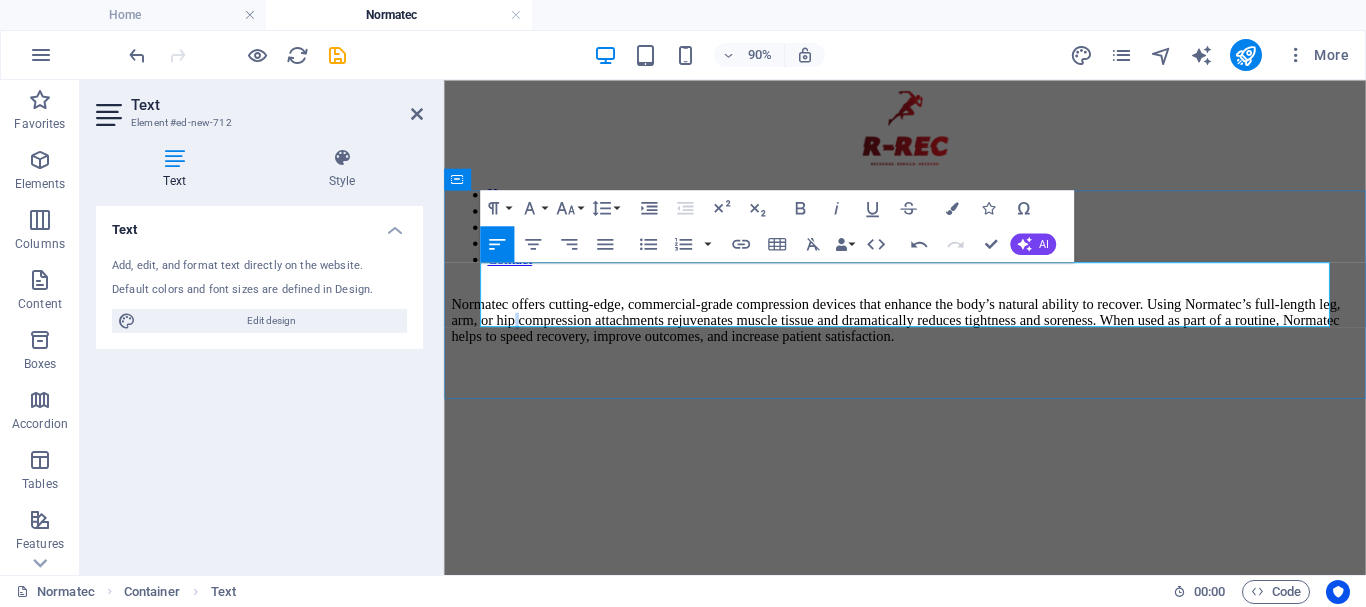 click on "Normatec offers cutting-edge, commercial-grade compression devices that enhance the body’s natural ability to recover. Using Normatec’s full-length leg, arm, or hip compression attachments rejuvenates muscle tissue and dramatically reduces tightness and soreness. When used as part of a routine, Normatec helps to speed recovery, improve outcomes, and increase patient satisfaction." at bounding box center (956, 347) 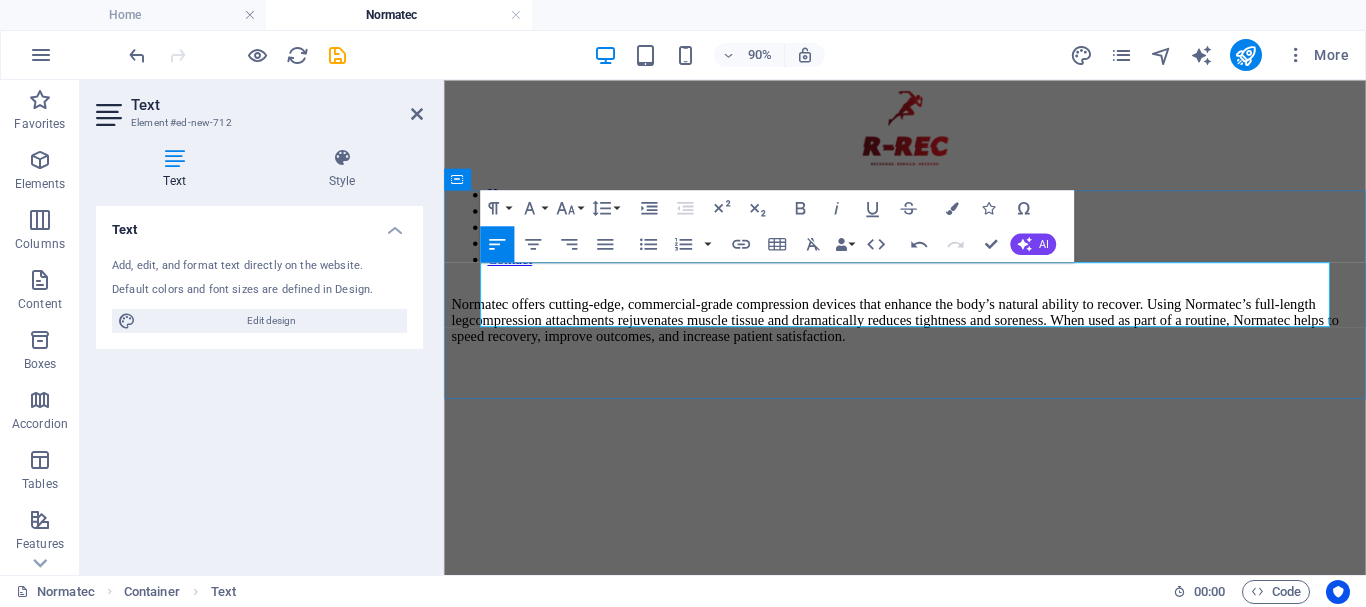 type 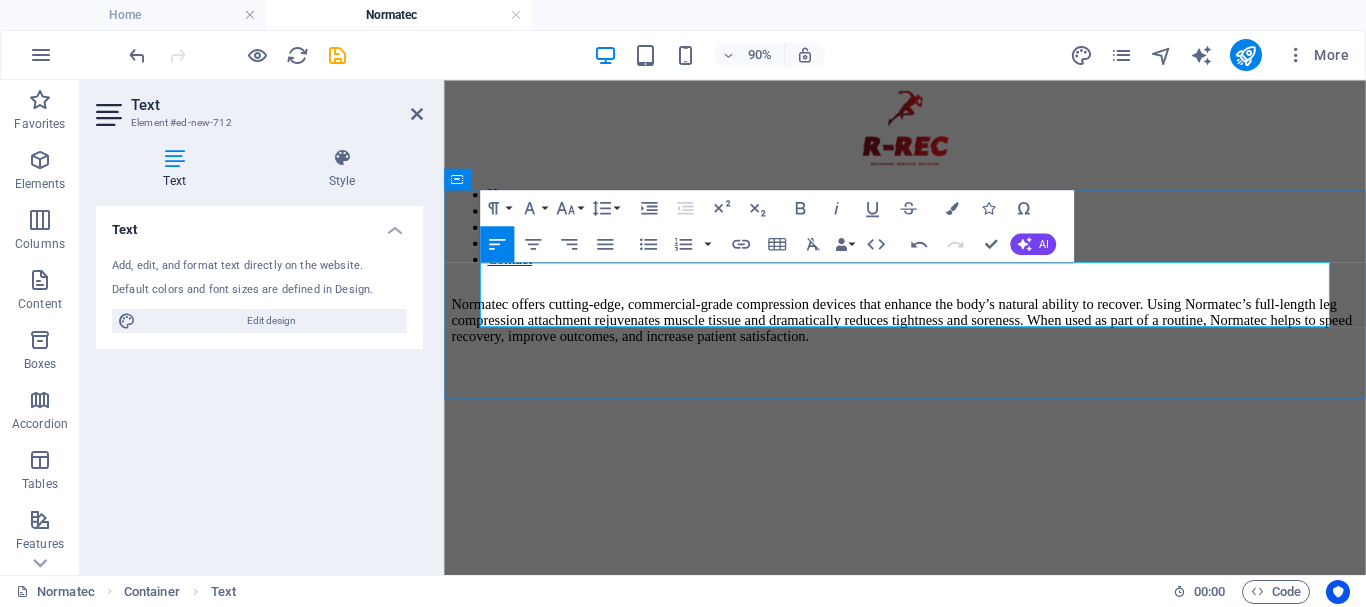 click on "Normatec offers cutting-edge, commercial-grade compression devices that enhance the body’s natural ability to recover. Using Normatec’s full-length leg compression attachment rejuvenates muscle tissue and dramatically reduces tightness and soreness. When used as part of a routine, Normatec helps to speed recovery, improve outcomes, and increase patient satisfaction." at bounding box center [956, 347] 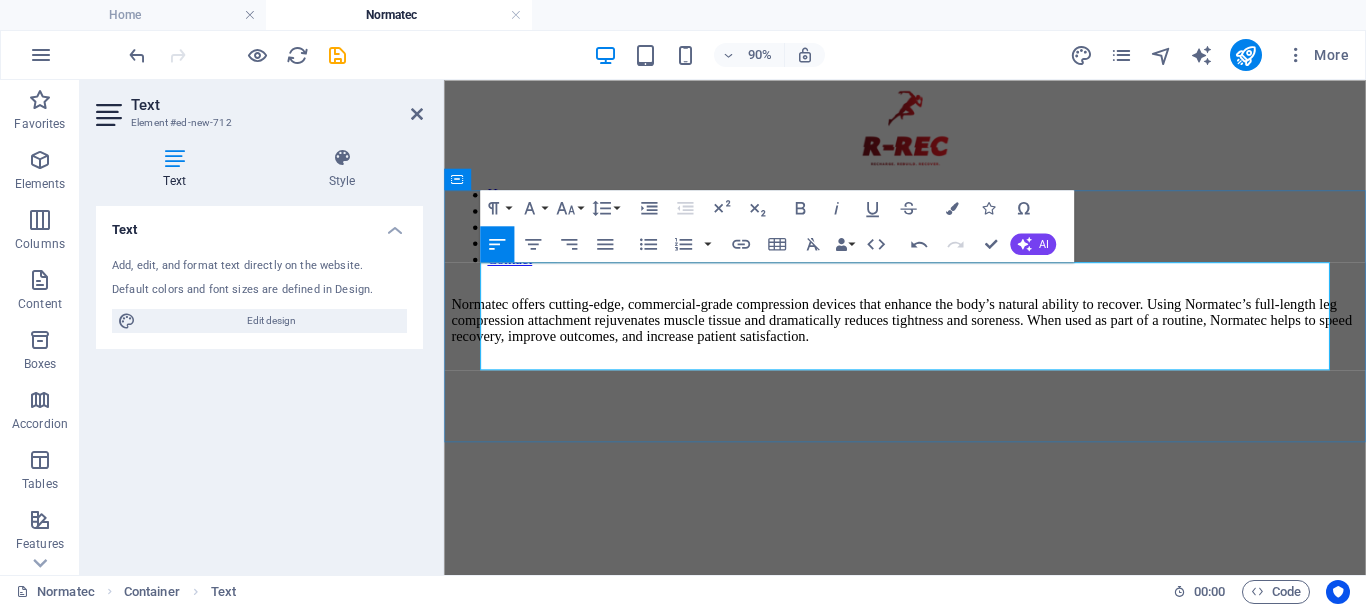 click at bounding box center [956, 433] 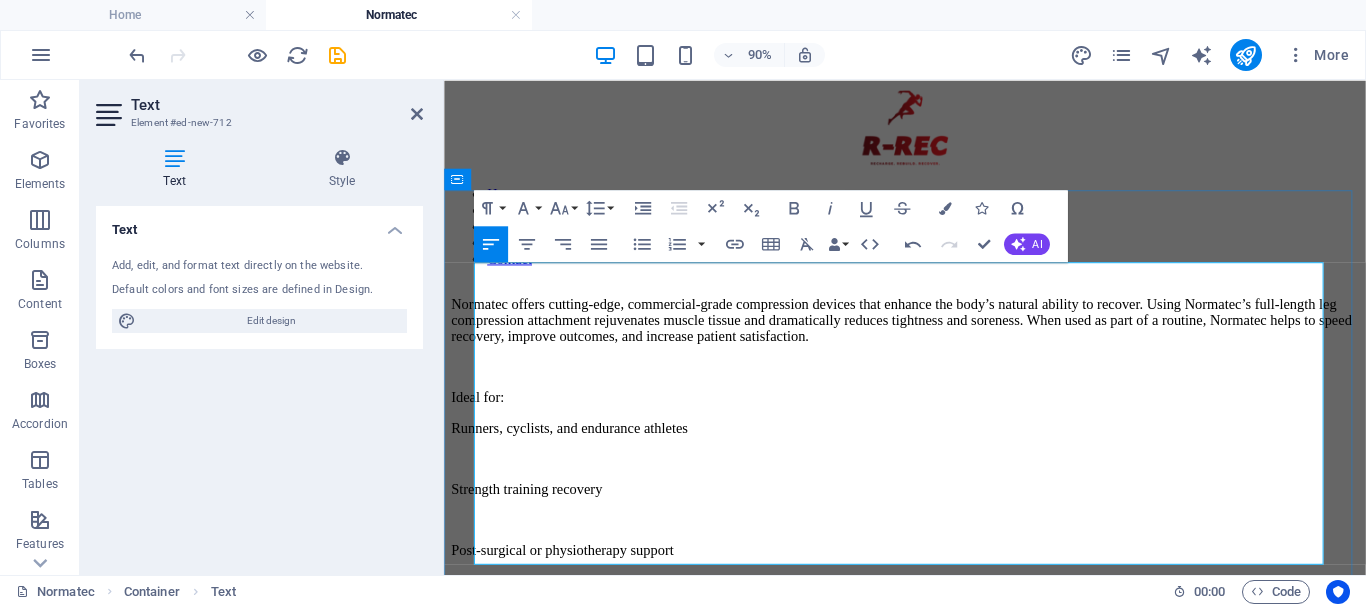 click on "Ideal for:" at bounding box center (956, 433) 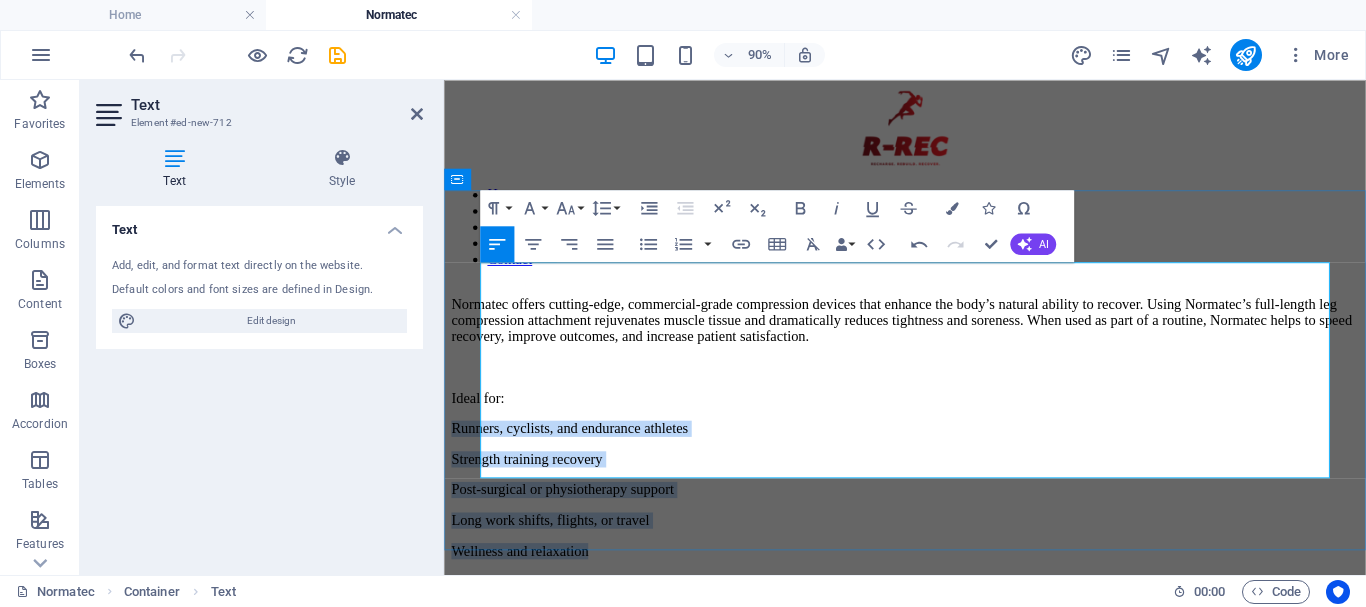 drag, startPoint x: 485, startPoint y: 417, endPoint x: 675, endPoint y: 506, distance: 209.81181 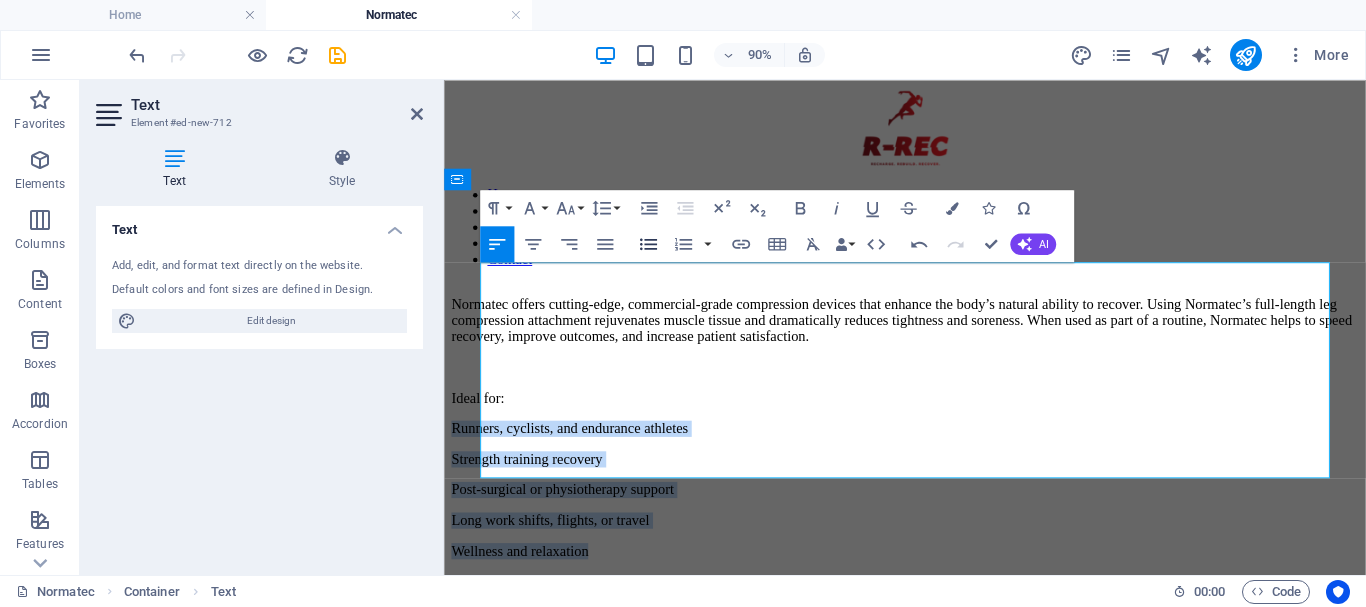 click 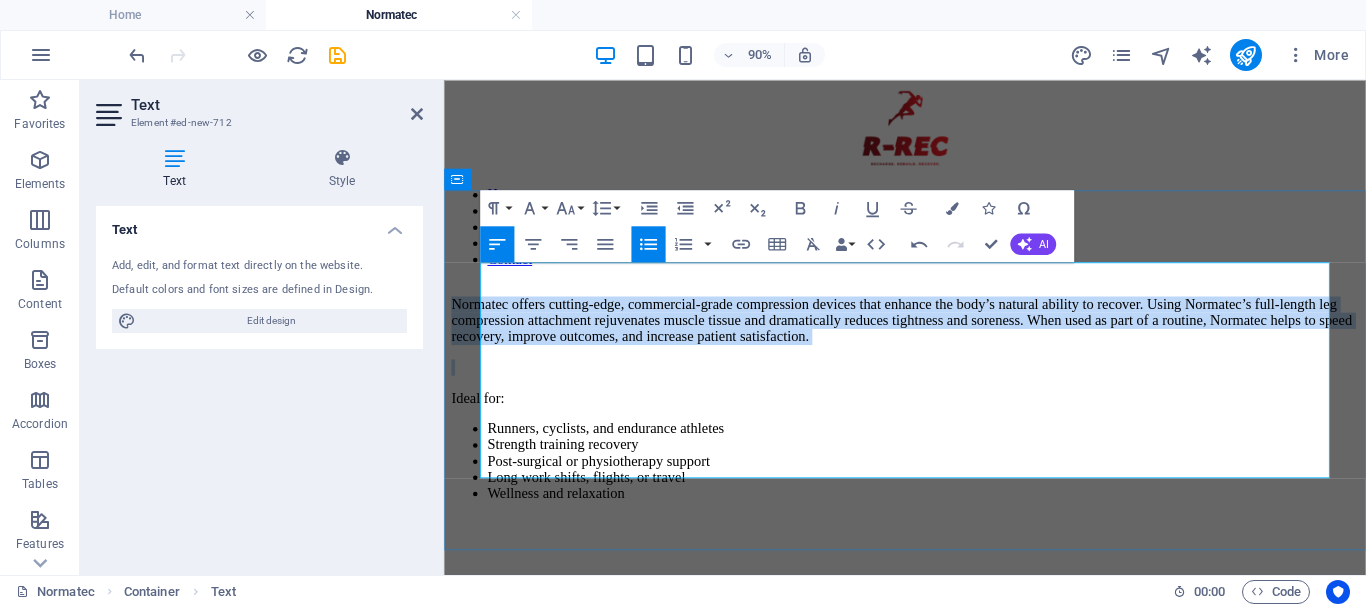 click on "Post-surgical or physiotherapy support" at bounding box center (976, 503) 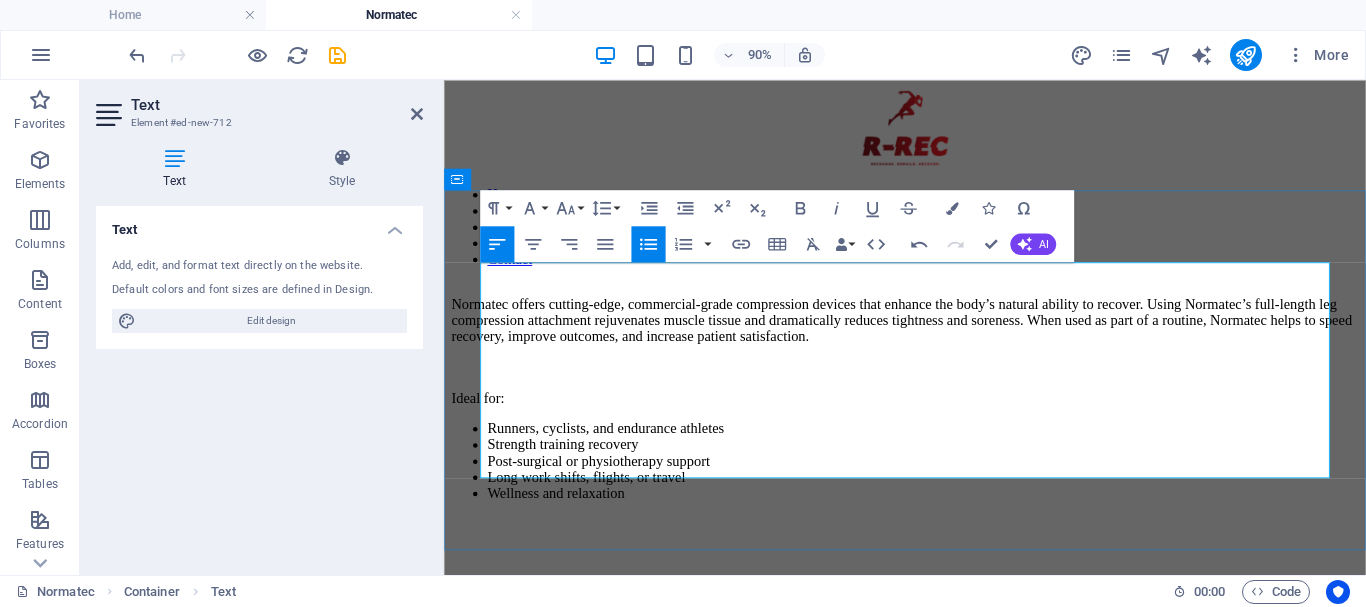 click on "Normatec offers cutting-edge, commercial-grade compression devices that enhance the body’s natural ability to recover. Using Normatec’s full-length leg compression attachment rejuvenates muscle tissue and dramatically reduces tightness and soreness. When used as part of a routine, Normatec helps to speed recovery, improve outcomes, and increase patient satisfaction." at bounding box center [956, 347] 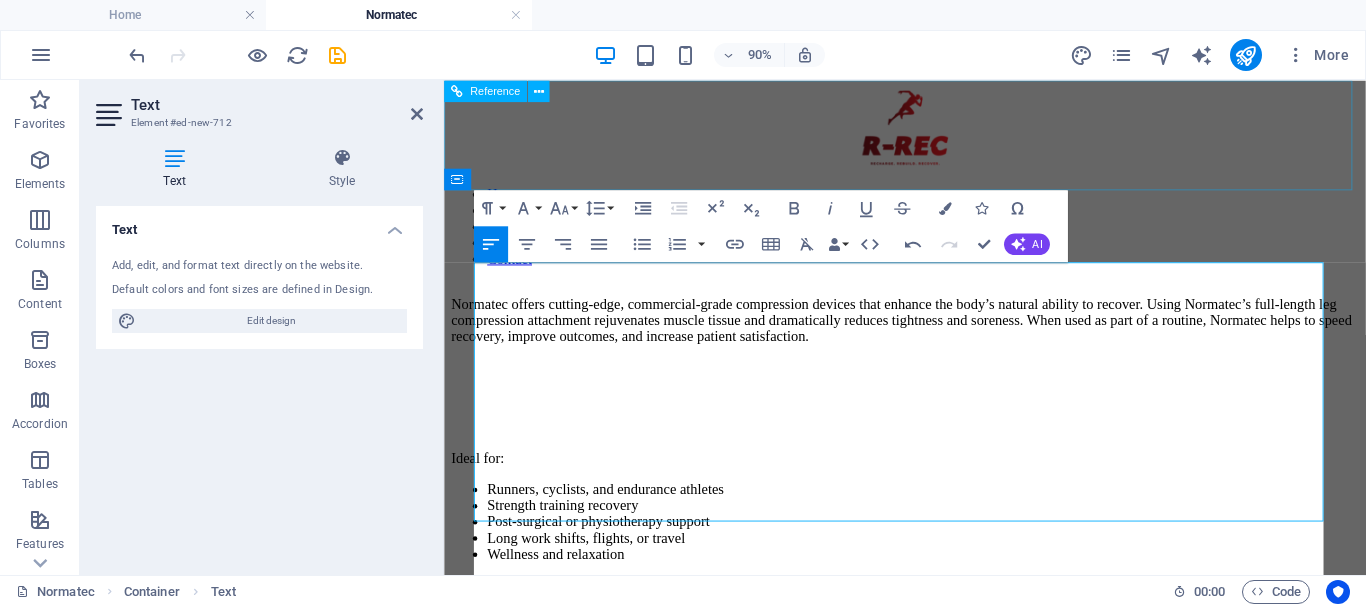 scroll, scrollTop: 9421, scrollLeft: 2, axis: both 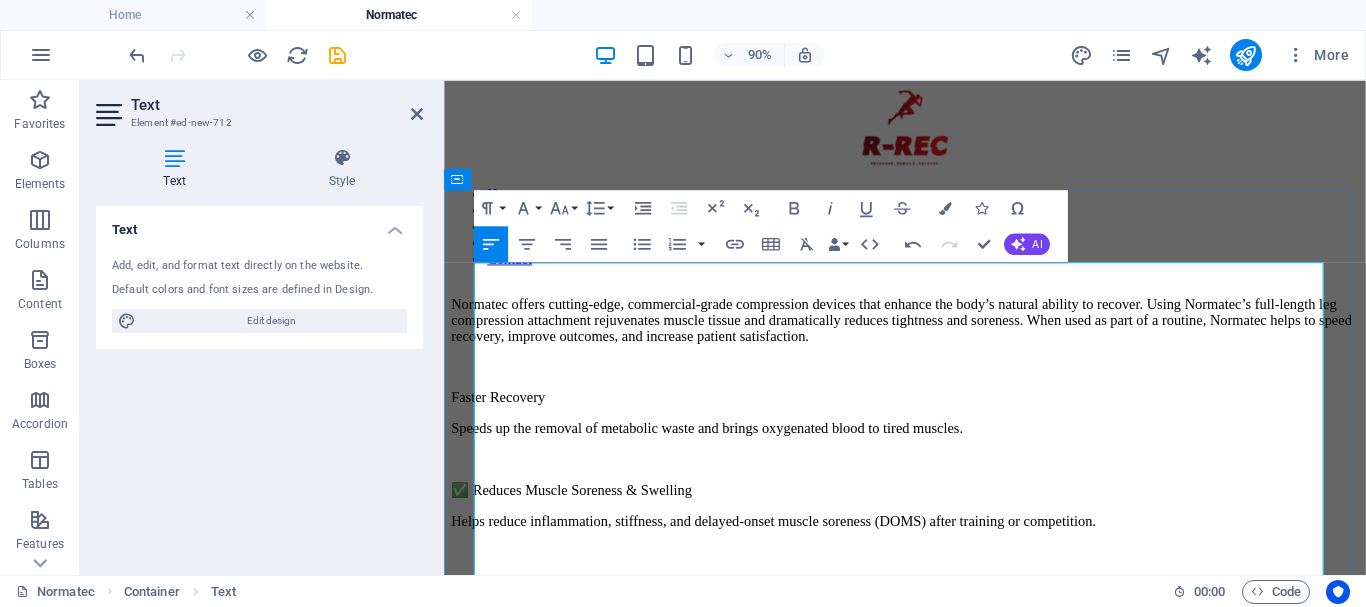 click on "✅ Reduces Muscle Soreness & Swelling" at bounding box center [956, 535] 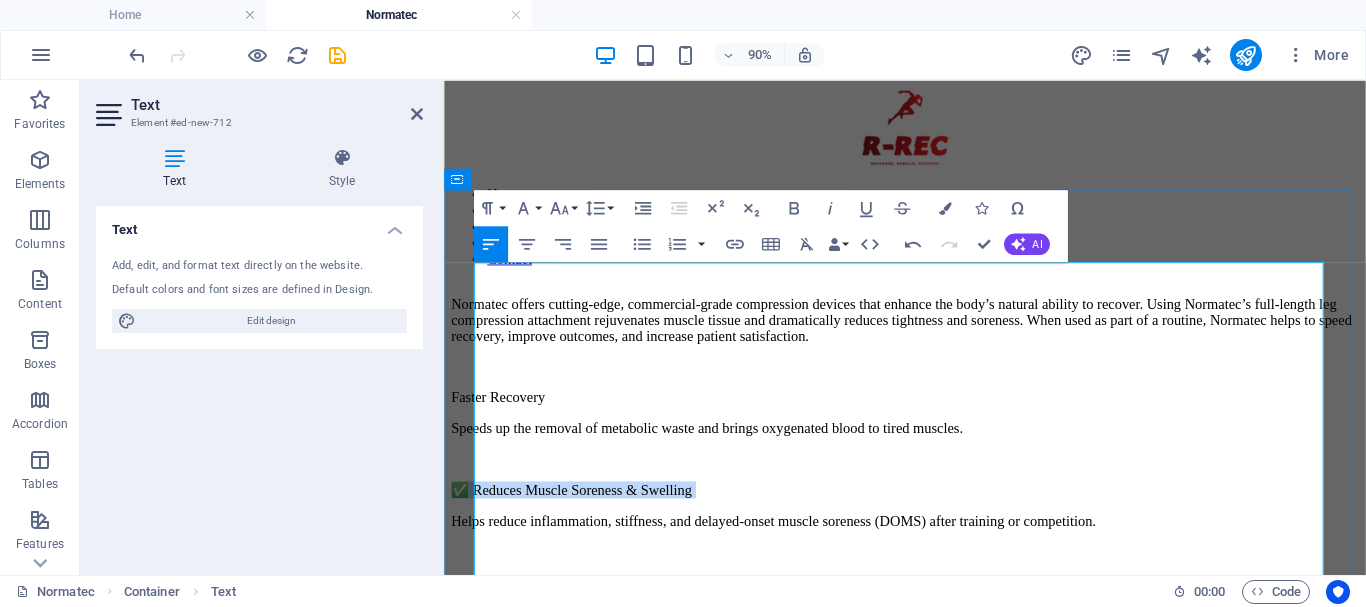 click on "✅ Reduces Muscle Soreness & Swelling" at bounding box center (956, 535) 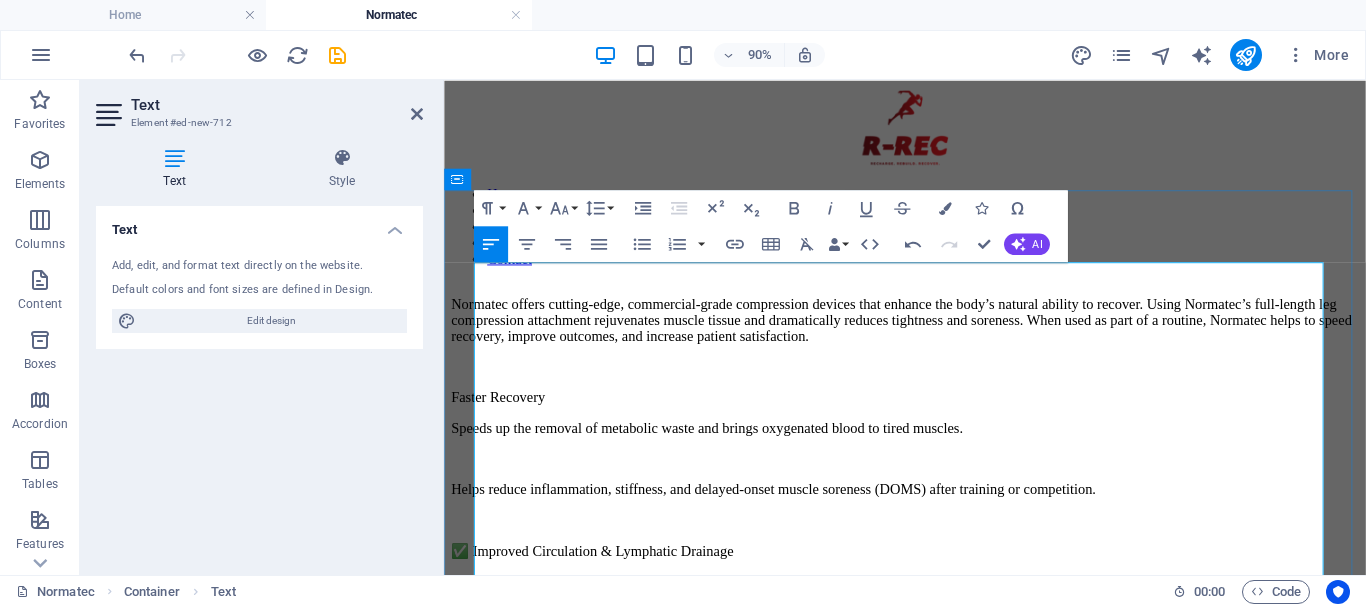 click on "✅ Improved Circulation & Lymphatic Drainage" at bounding box center [956, 603] 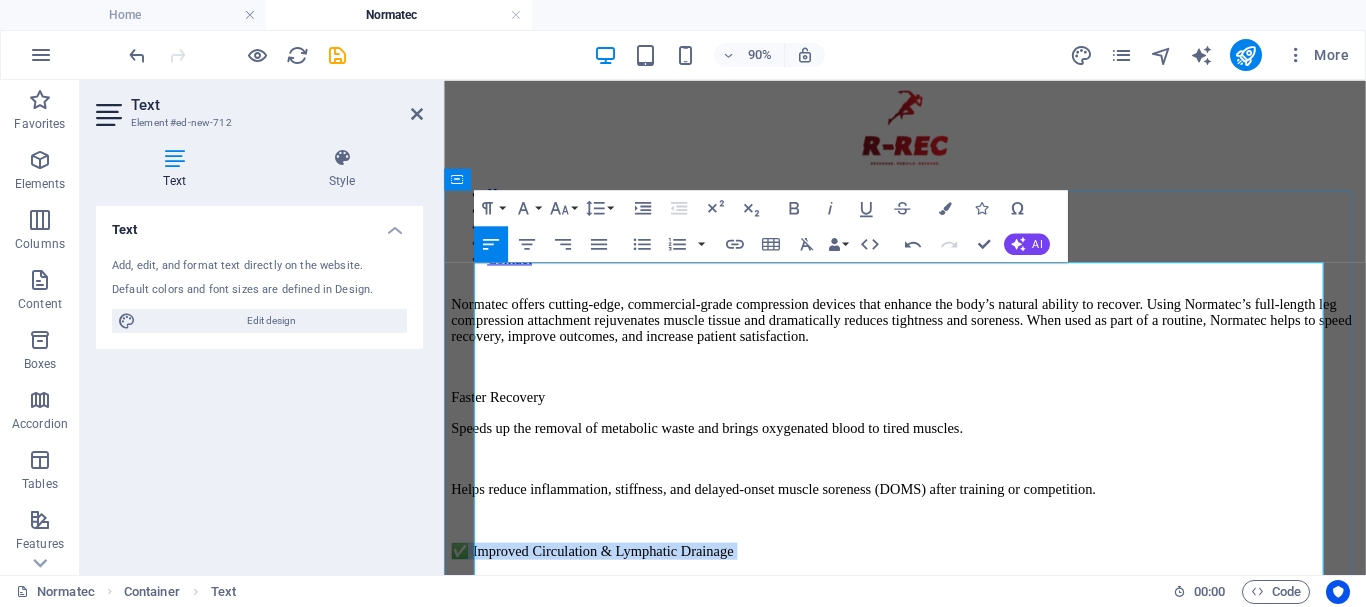 click on "✅ Improved Circulation & Lymphatic Drainage" at bounding box center [956, 603] 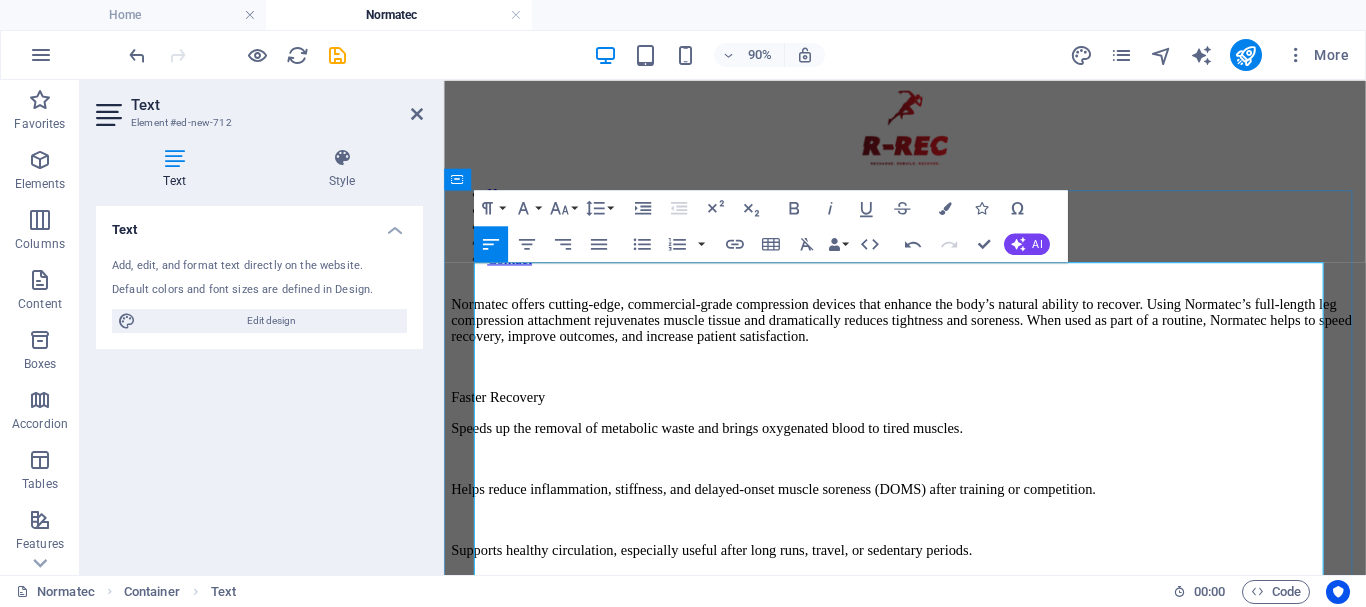 click on "✅ Enhanced Flexibility & Mobility" at bounding box center (956, 671) 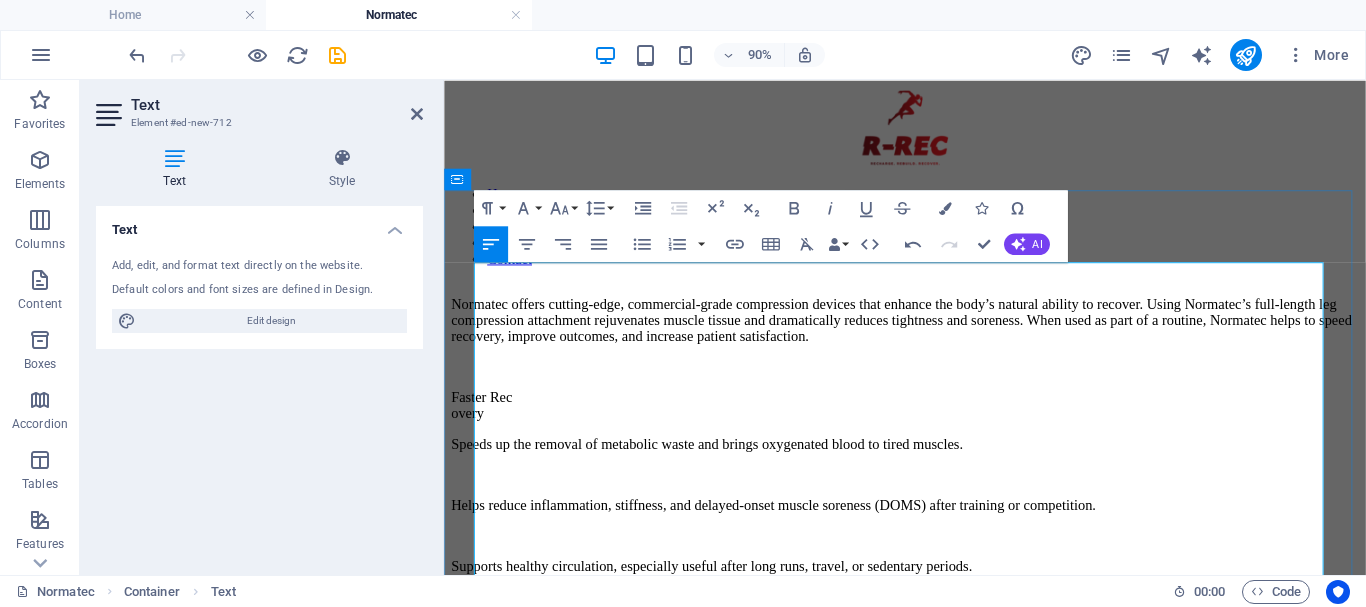 click on "Faster Rec overy" at bounding box center [956, 442] 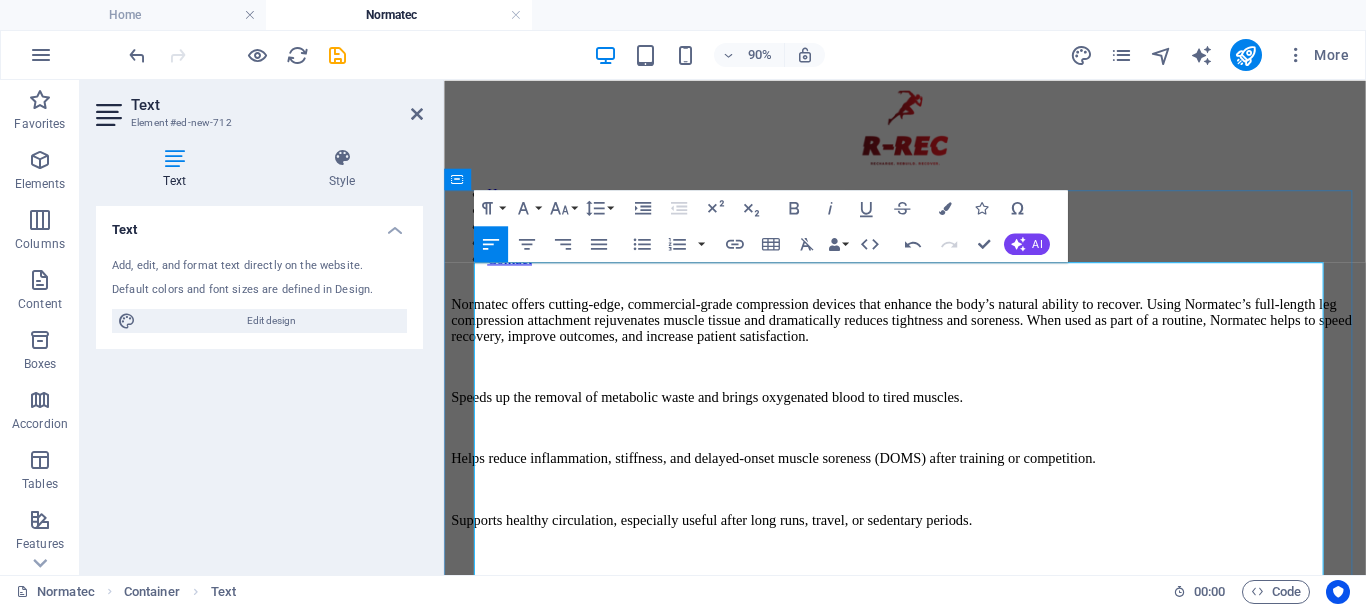 click on "Normatec offers cutting-edge, commercial-grade compression devices that enhance the body’s natural ability to recover. Using Normatec’s full-length leg compression attachment rejuvenates muscle tissue and dramatically reduces tightness and soreness. When used as part of a routine, Normatec helps to speed recovery, improve outcomes, and increase patient satisfaction." at bounding box center (956, 347) 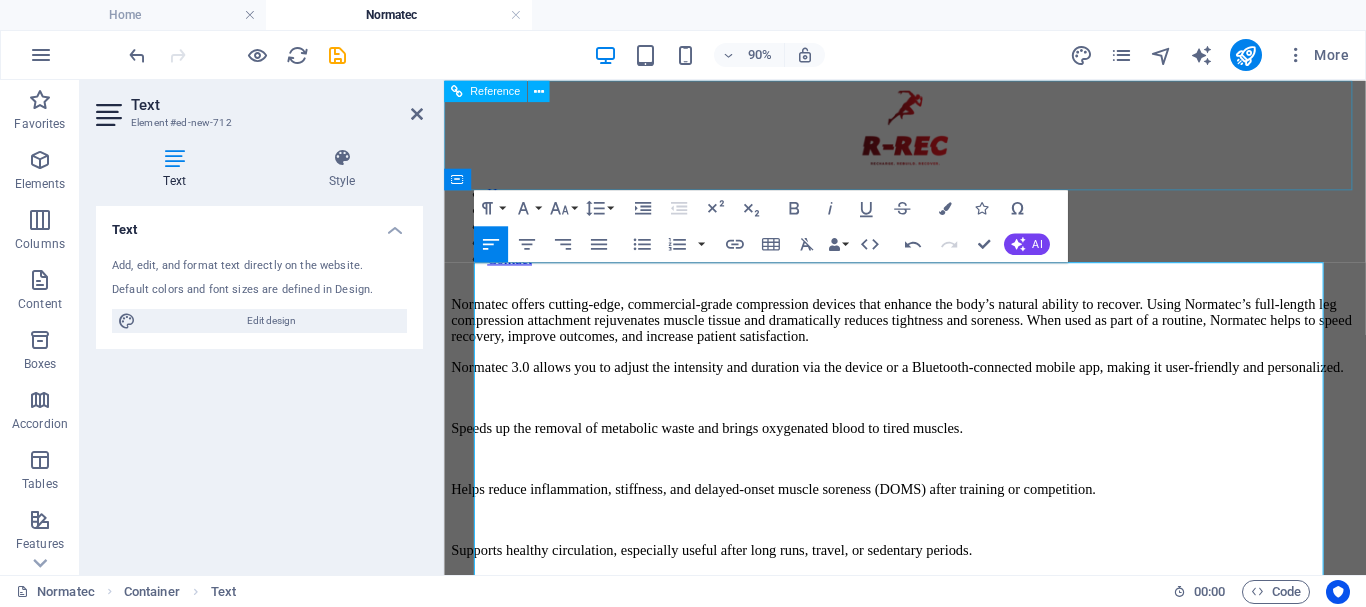 scroll, scrollTop: 2408, scrollLeft: 2, axis: both 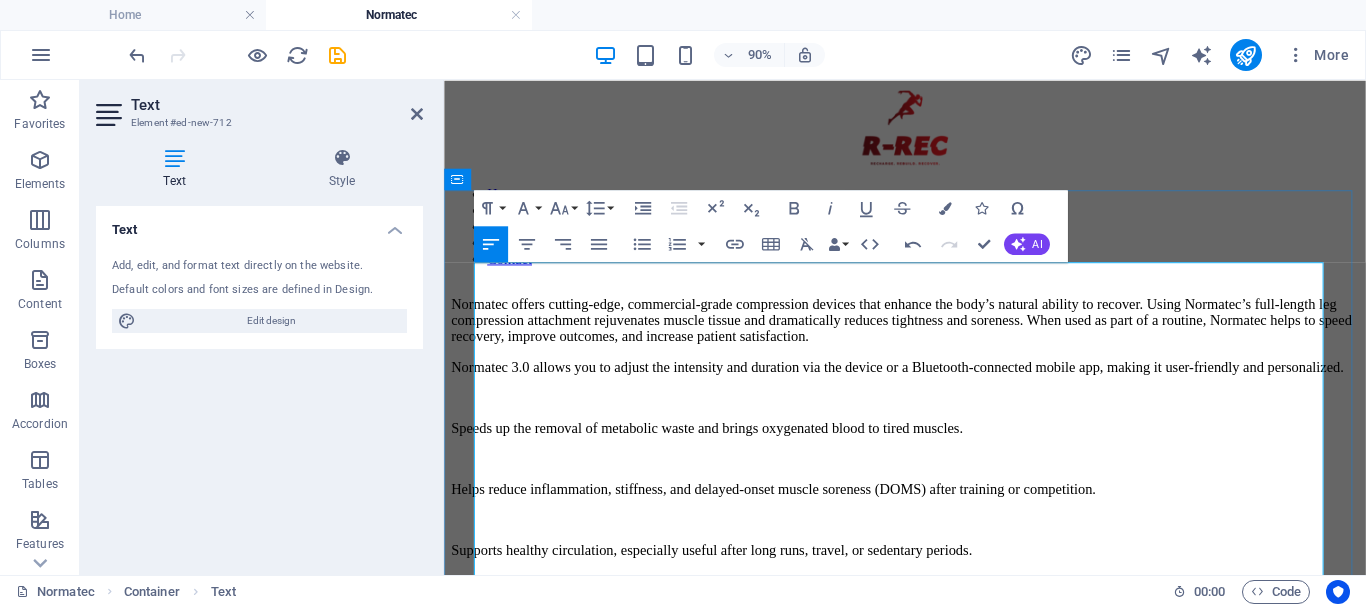click on "Normatec offers cutting-edge, commercial-grade compression devices that enhance the body’s natural ability to recover. Using Normatec’s full-length leg compression attachment rejuvenates muscle tissue and dramatically reduces tightness and soreness. When used as part of a routine, Normatec helps to speed recovery, improve outcomes, and increase patient satisfaction." at bounding box center (956, 347) 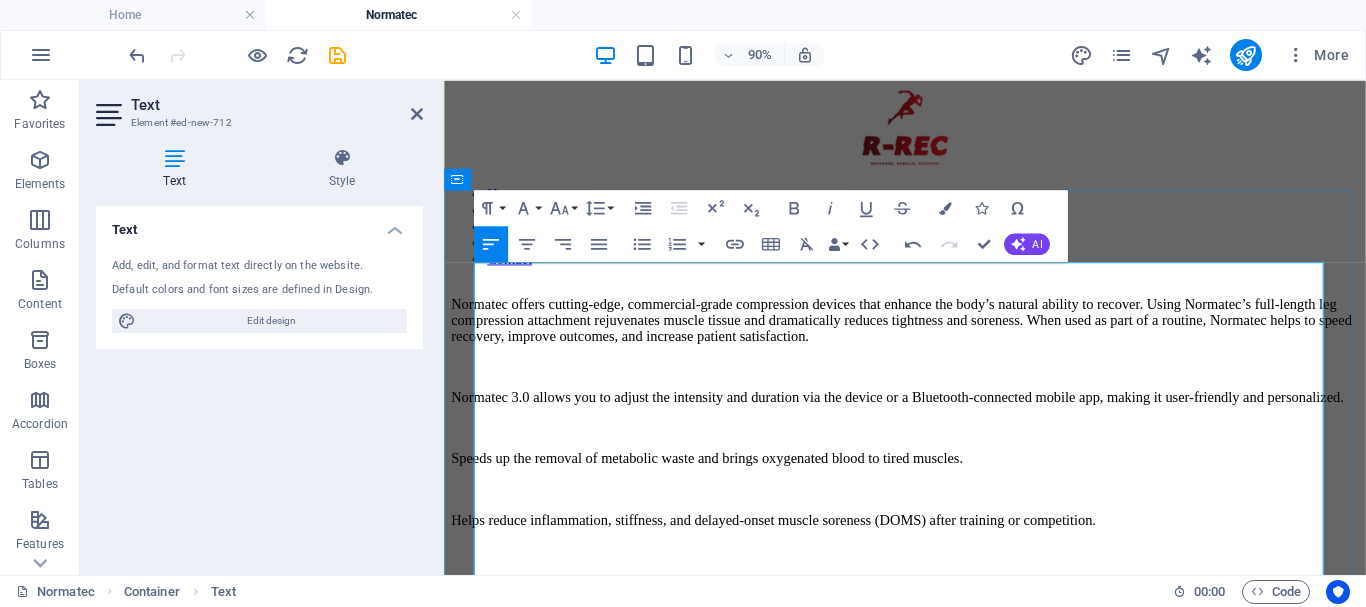 click at bounding box center (956, 467) 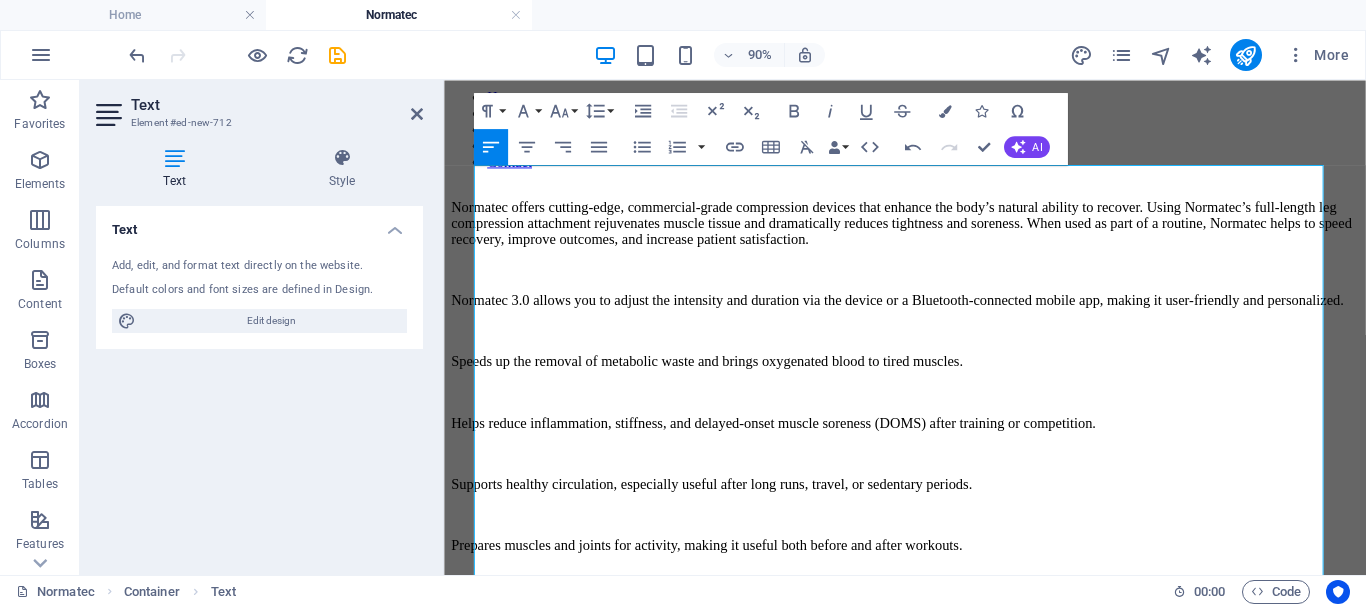 scroll, scrollTop: 86, scrollLeft: 0, axis: vertical 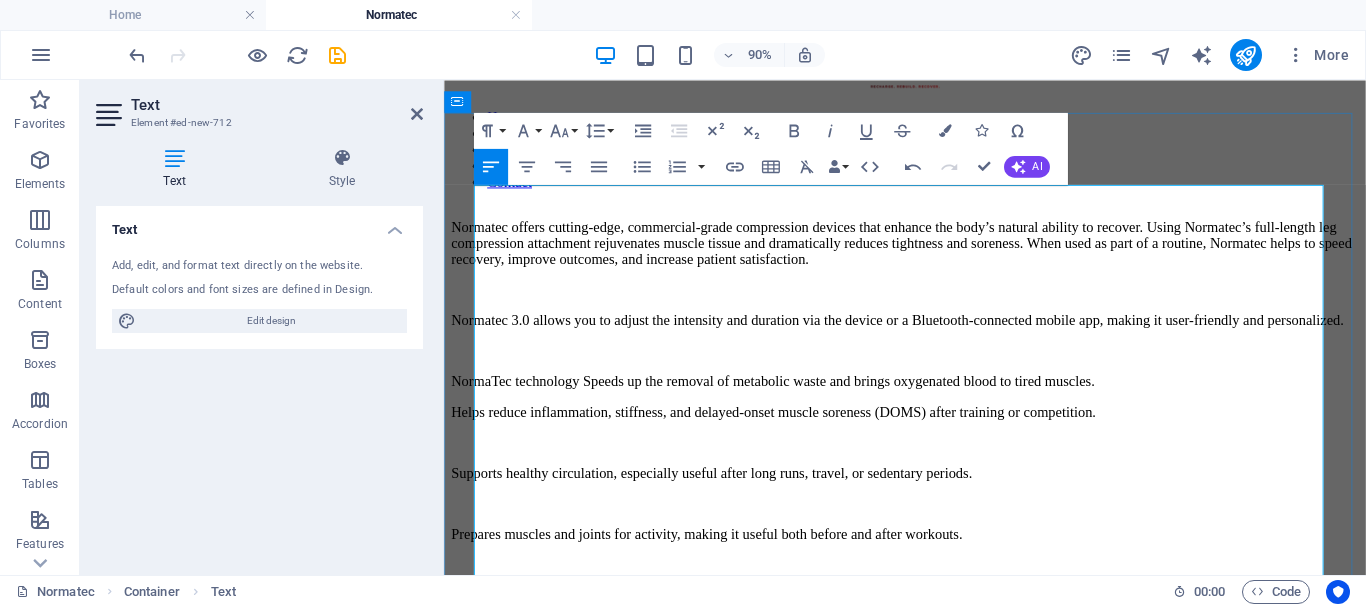 click on "NormaTec technology Speeds up the removal of metabolic waste and brings oxygenated blood to tired muscles." at bounding box center (956, 415) 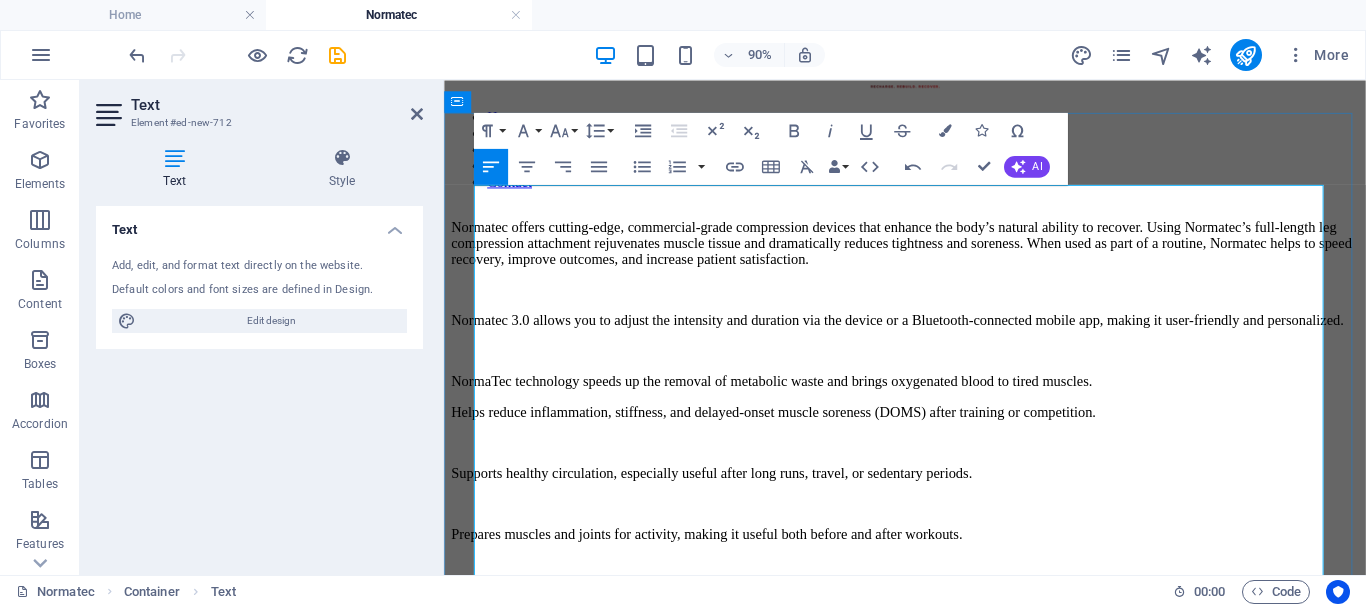 click on "Helps reduce inflammation, stiffness, and delayed-onset muscle soreness (DOMS) after training or competition." at bounding box center (956, 449) 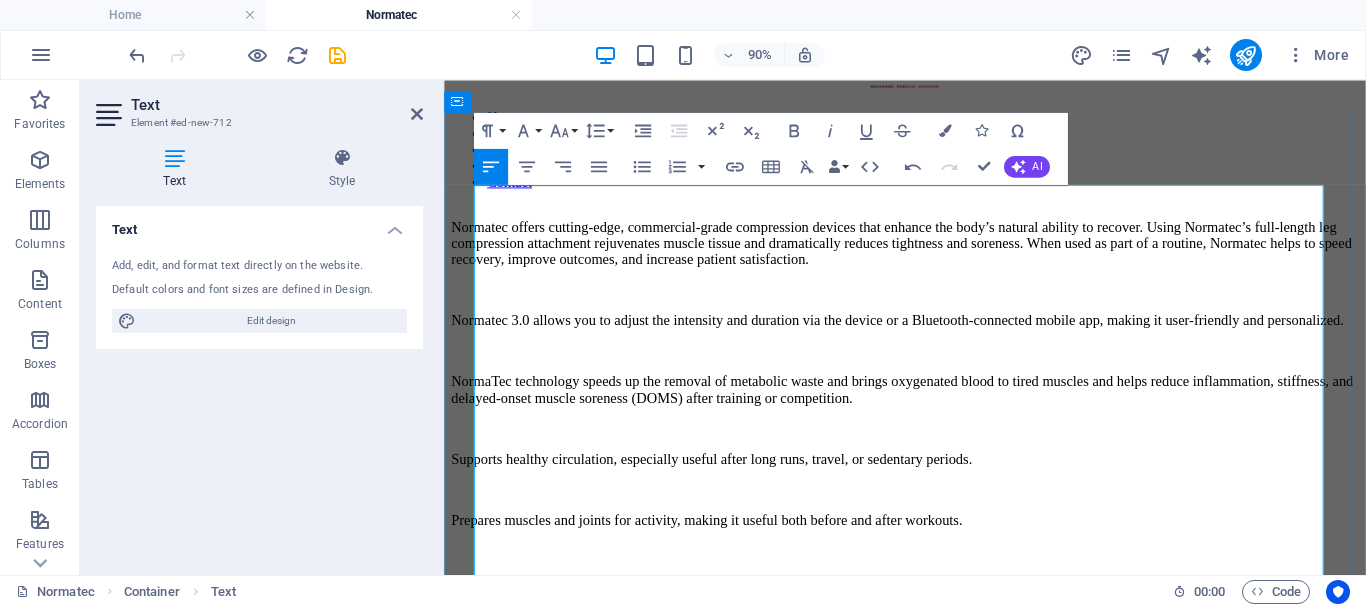 click at bounding box center (956, 535) 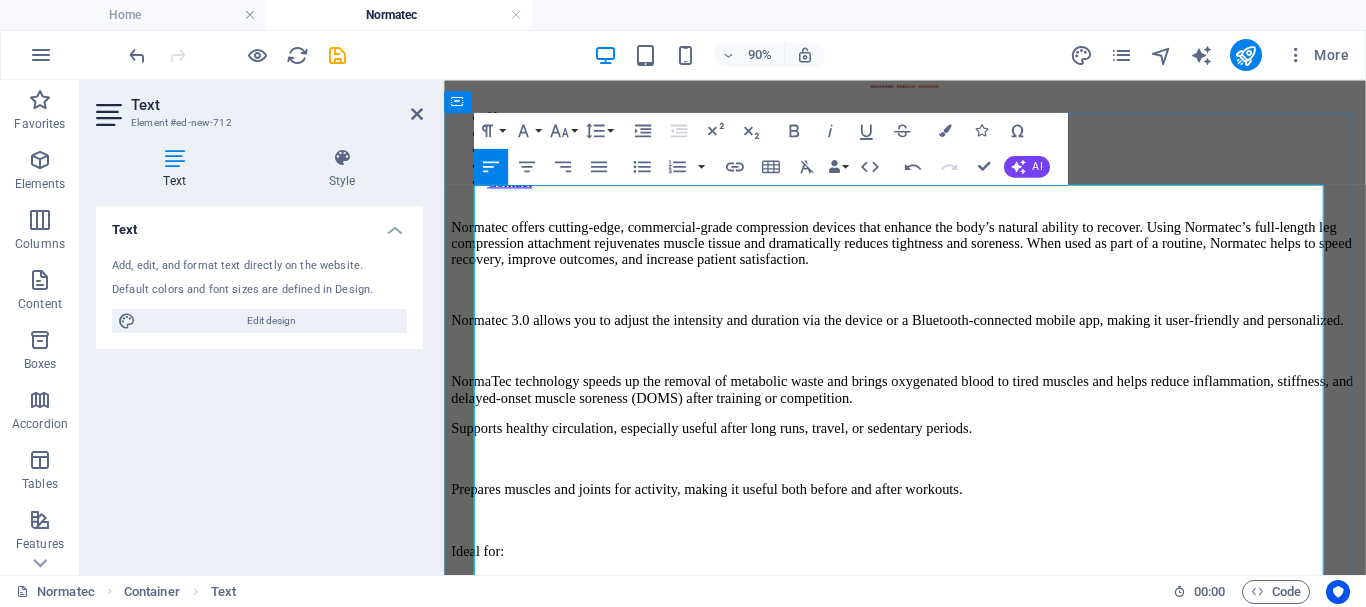 click at bounding box center (956, 501) 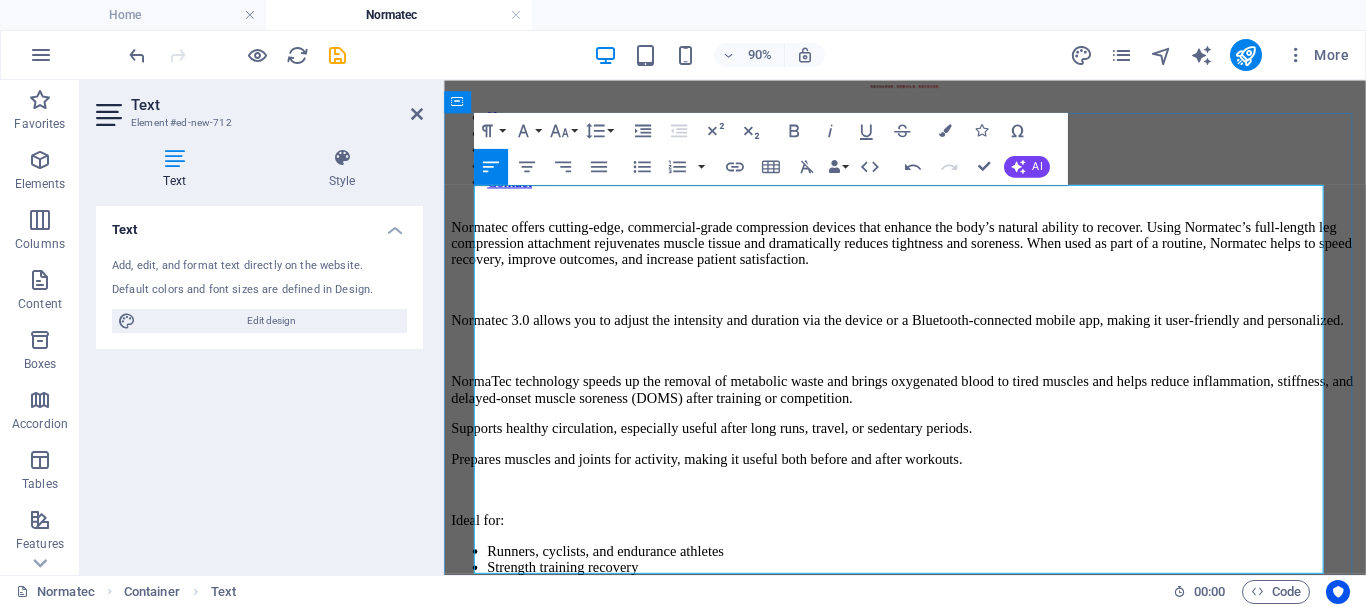 click on "Normatec offers cutting-edge, commercial-grade compression devices that enhance the body’s natural ability to recover. Using Normatec’s full-length leg compression attachment rejuvenates muscle tissue and dramatically reduces tightness and soreness. When used as part of a routine, Normatec helps to speed recovery, improve outcomes, and increase patient satisfaction." at bounding box center (956, 261) 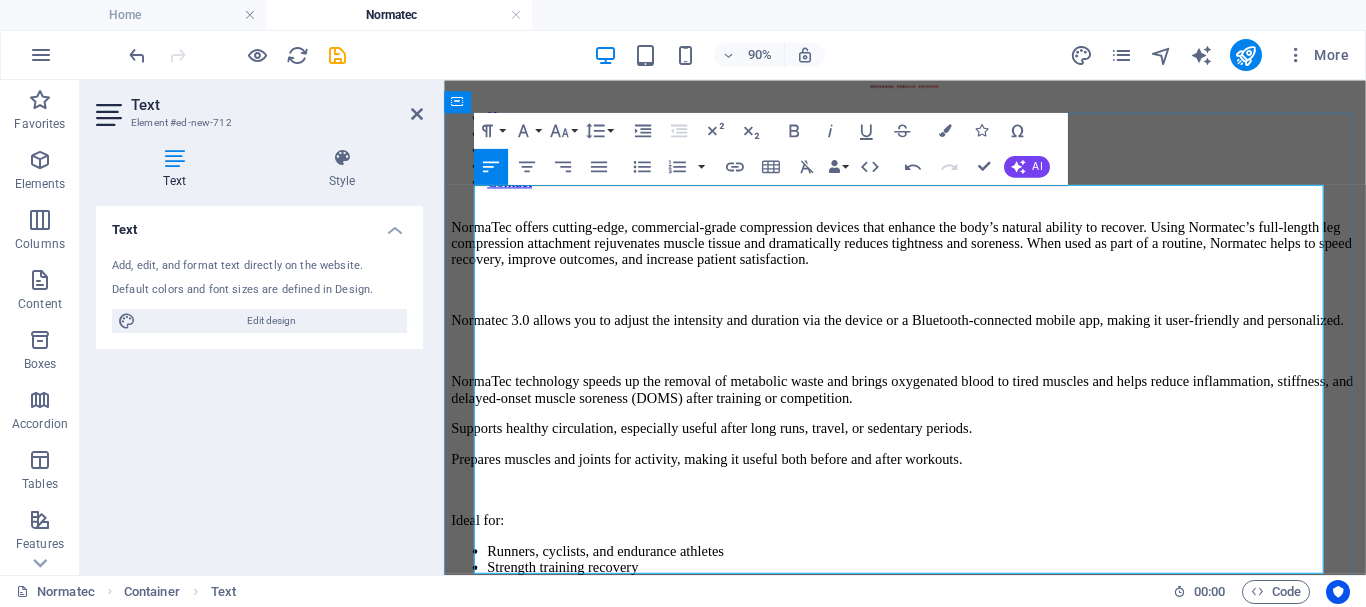 click on "NormaTec offers cutting-edge, commercial-grade compression devices that enhance the body’s natural ability to recover. Using Normatec’s full-length leg compression attachment rejuvenates muscle tissue and dramatically reduces tightness and soreness. When used as part of a routine, Normatec helps to speed recovery, improve outcomes, and increase patient satisfaction." at bounding box center (956, 261) 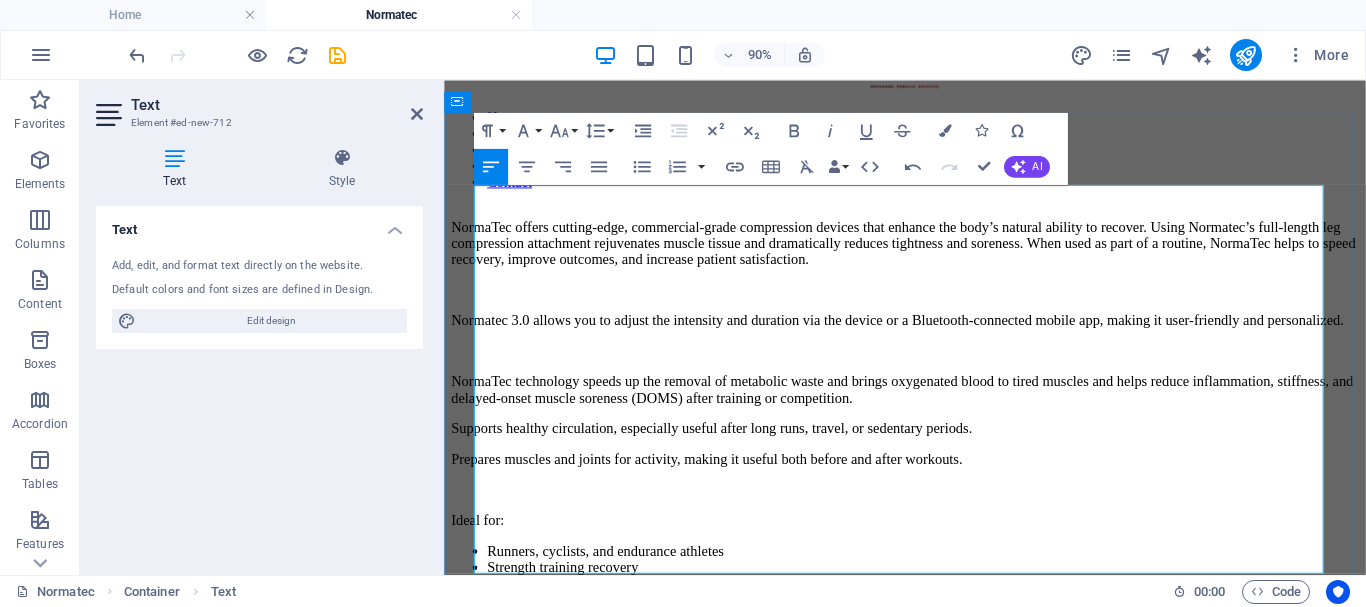 click on "Normatec 3.0 allows you to adjust the intensity and duration via the device or a Bluetooth-connected mobile app, making it user-friendly and personalized." at bounding box center [956, 347] 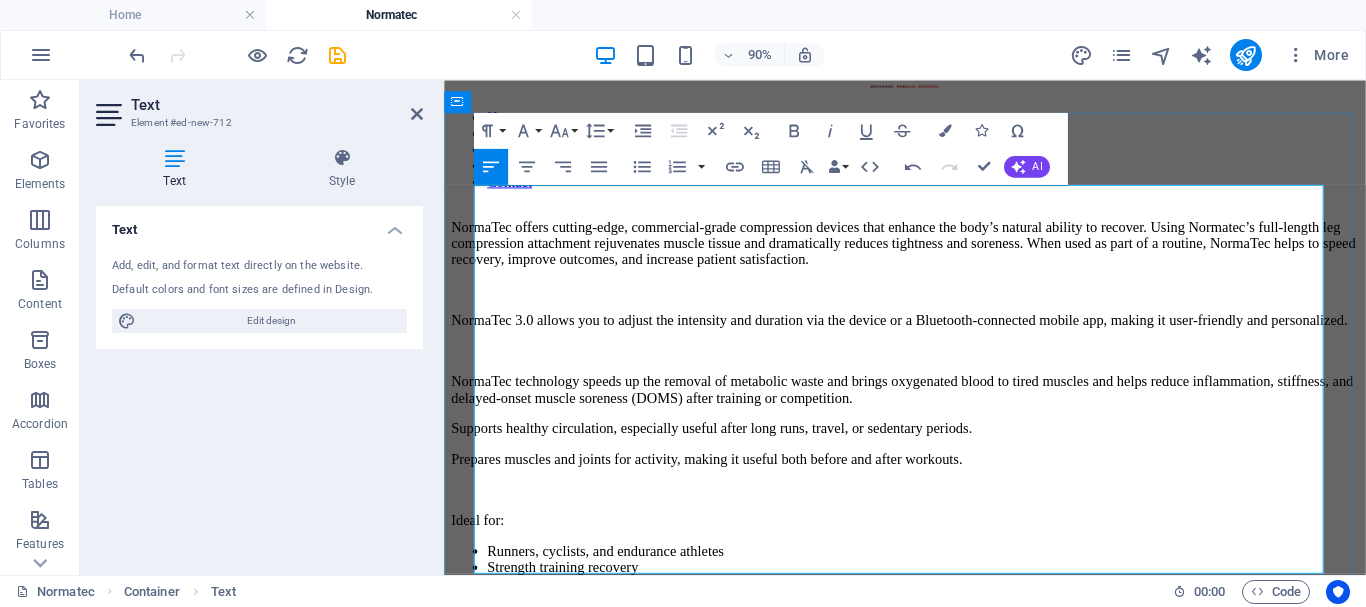click on "Supports healthy circulation, especially useful after long runs, travel, or sedentary periods." at bounding box center (956, 467) 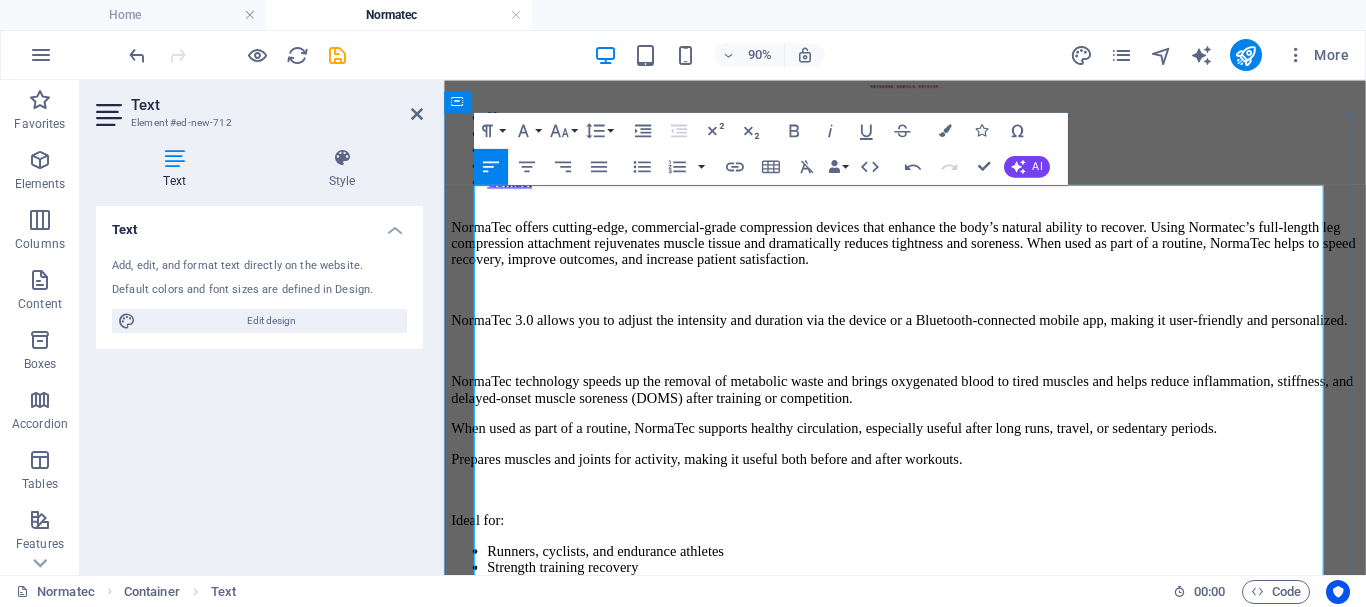 click on "Prepares muscles and joints for activity, making it useful both before and after workouts." at bounding box center [956, 501] 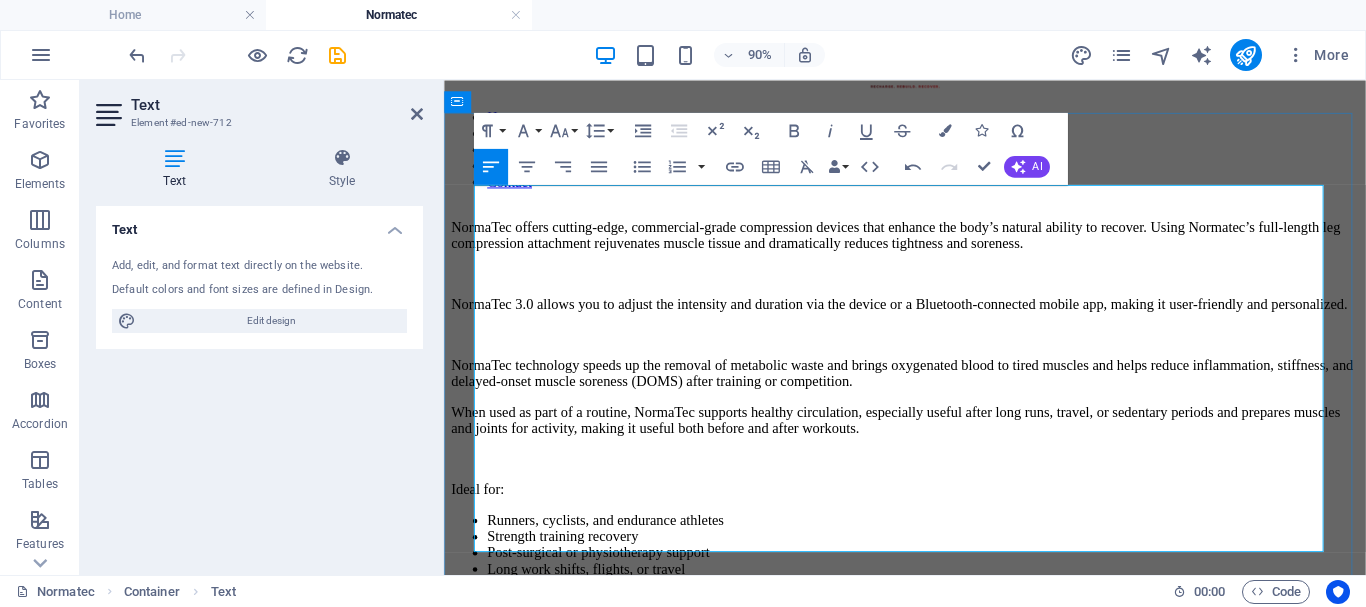 drag, startPoint x: 1356, startPoint y: 258, endPoint x: 477, endPoint y: 262, distance: 879.0091 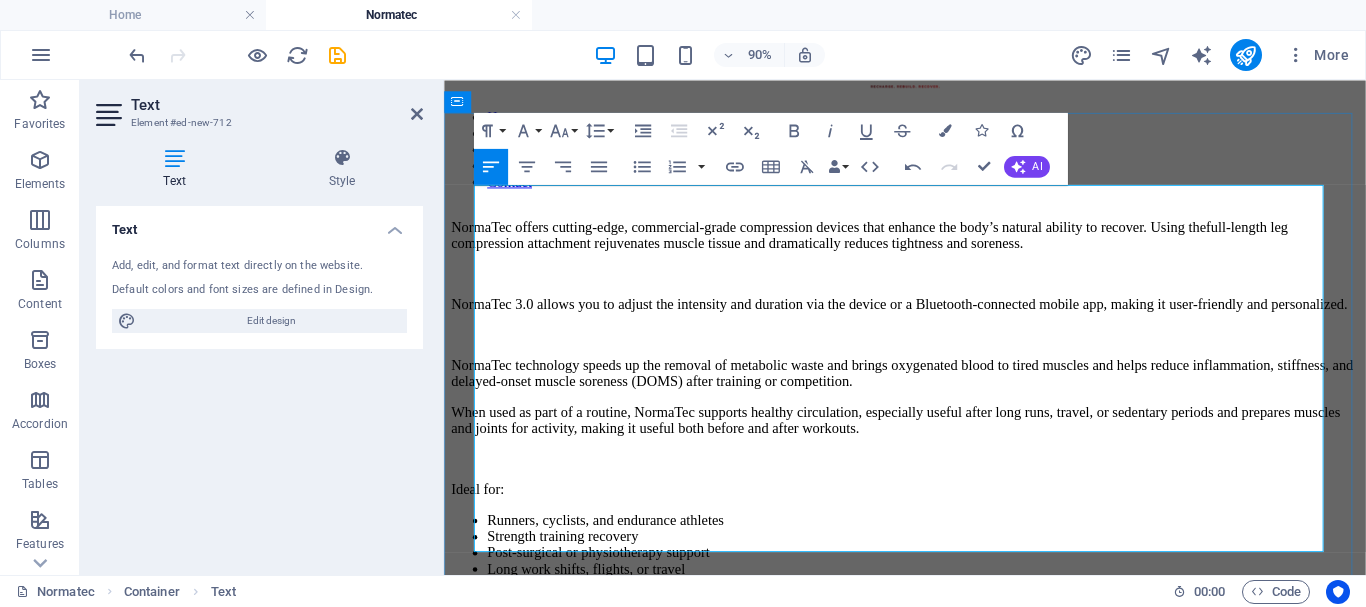 click at bounding box center (956, 295) 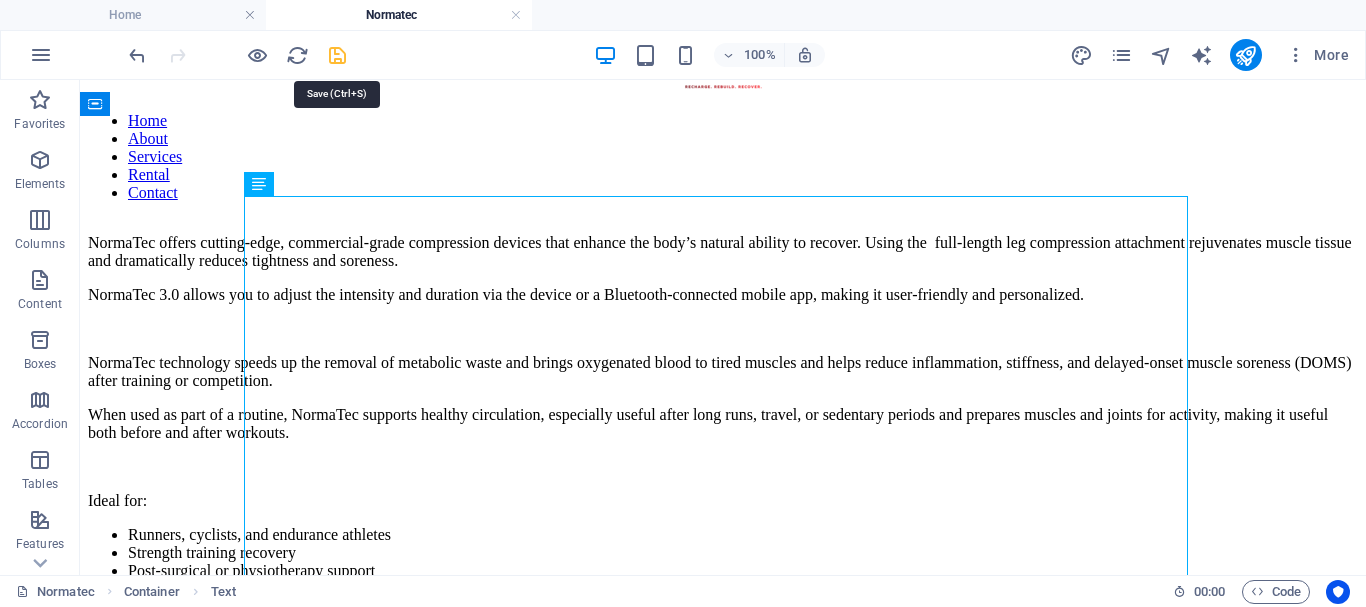 click at bounding box center [337, 55] 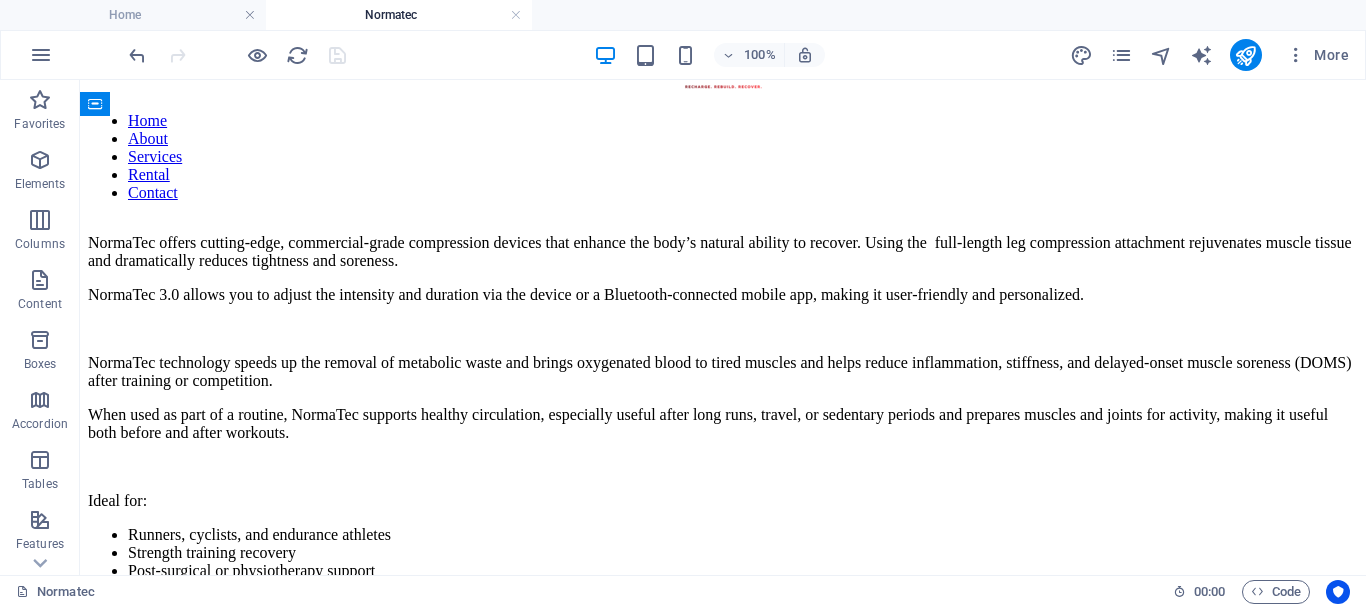 scroll, scrollTop: 171, scrollLeft: 0, axis: vertical 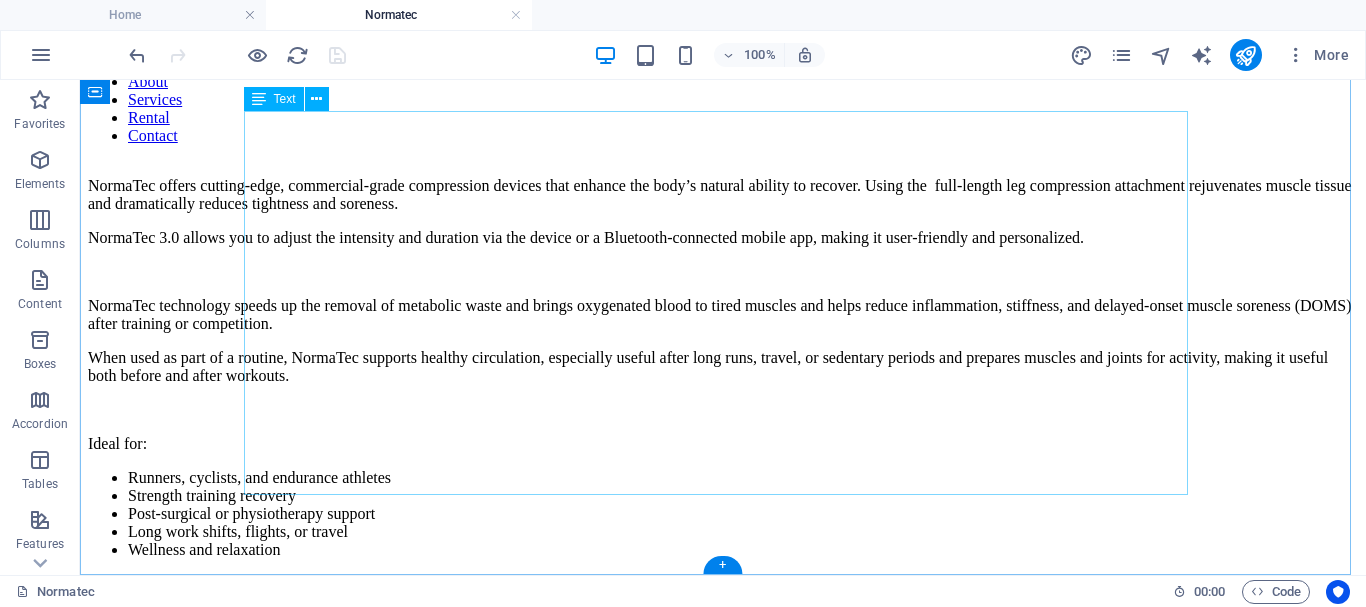 click on "NormaTec offers cutting-edge, commercial-grade compression devices that enhance the body’s natural ability to recover. Using the full-length leg compression attachment rejuvenates muscle tissue and dramatically reduces tightness and soreness. NormaTec 3.0 allows you to adjust the intensity and duration via the device or a Bluetooth-connected mobile app, making it user-friendly and personalized. NormaTec technology speeds up the removal of metabolic waste and brings oxygenated blood to tired muscles and helps reduce inflammation, stiffness, and delayed-onset muscle soreness (DOMS) after training or competition. When used as part of a routine, NormaTec supports healthy circulation, especially useful after long runs, travel, or sedentary periods and prepares muscles and joints for activity, making it useful both before and after workouts. Ideal for: Runners, cyclists, and endurance athletes Strength training recovery Post-surgical or physiotherapy support Long work shifts, flights, or travel" at bounding box center [723, 368] 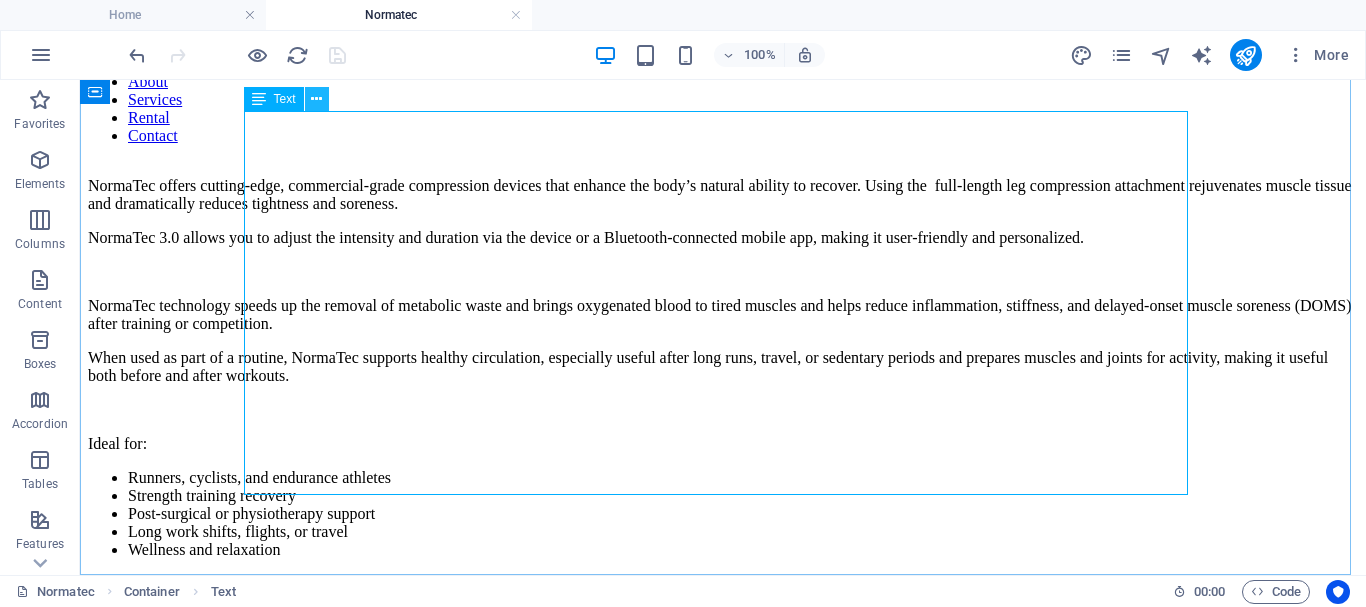 click at bounding box center (316, 99) 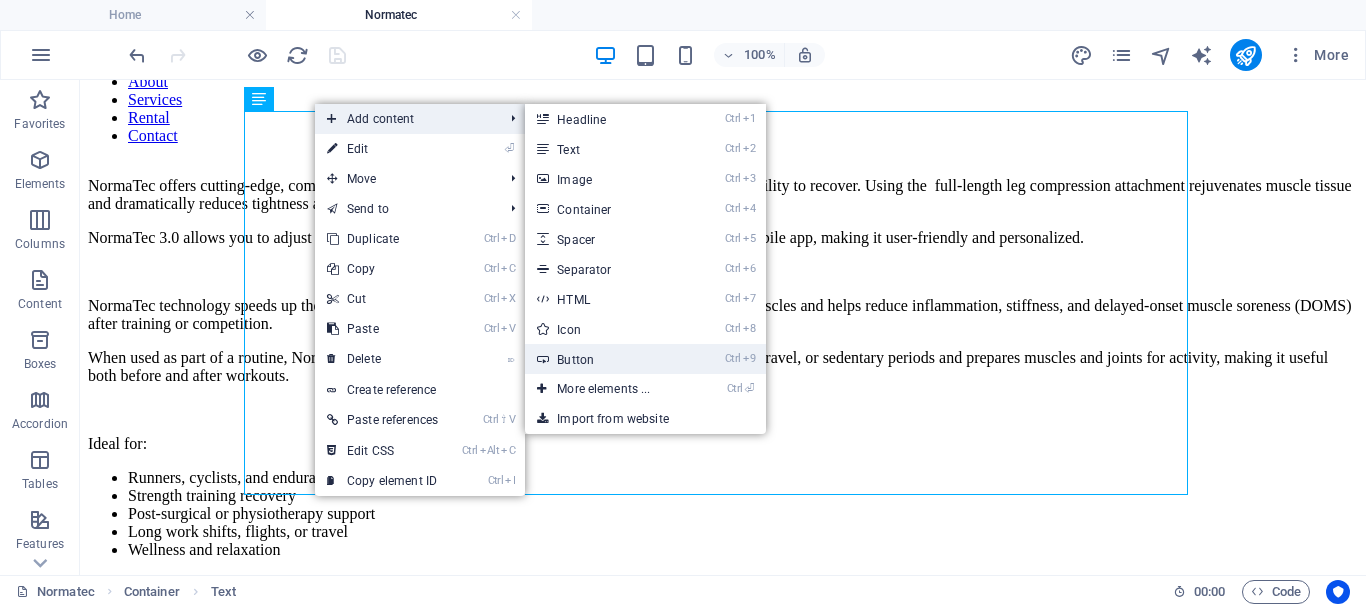 click on "Ctrl 9  Button" at bounding box center [607, 359] 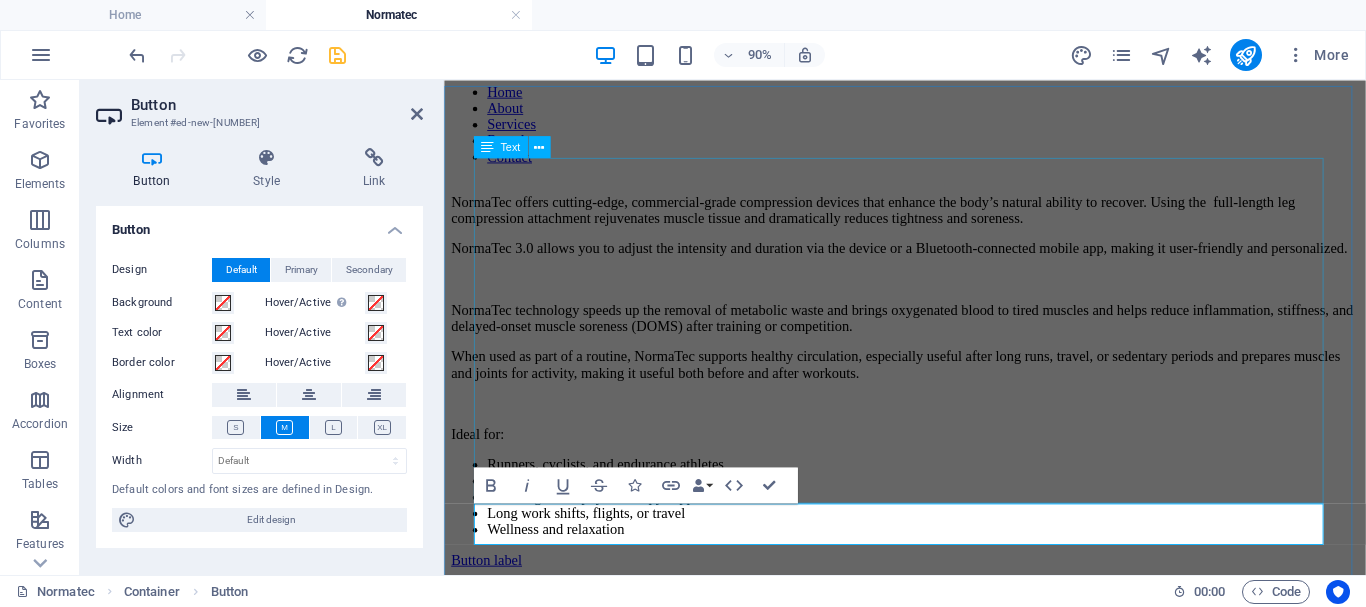 scroll, scrollTop: 116, scrollLeft: 0, axis: vertical 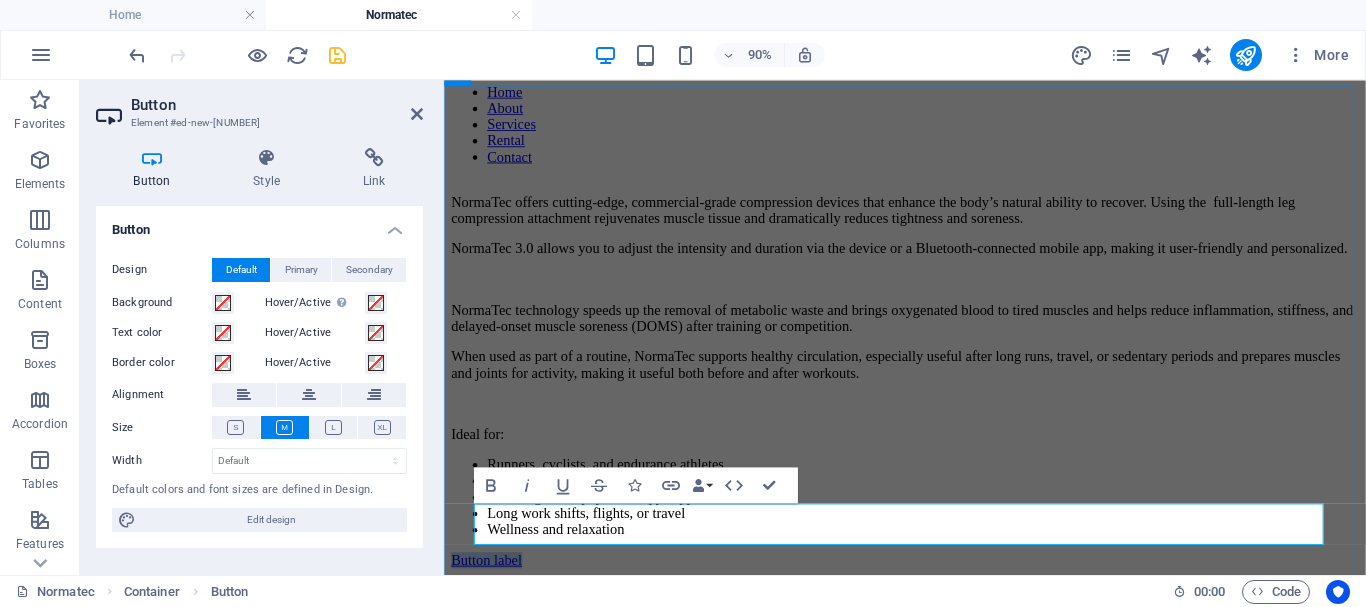 type 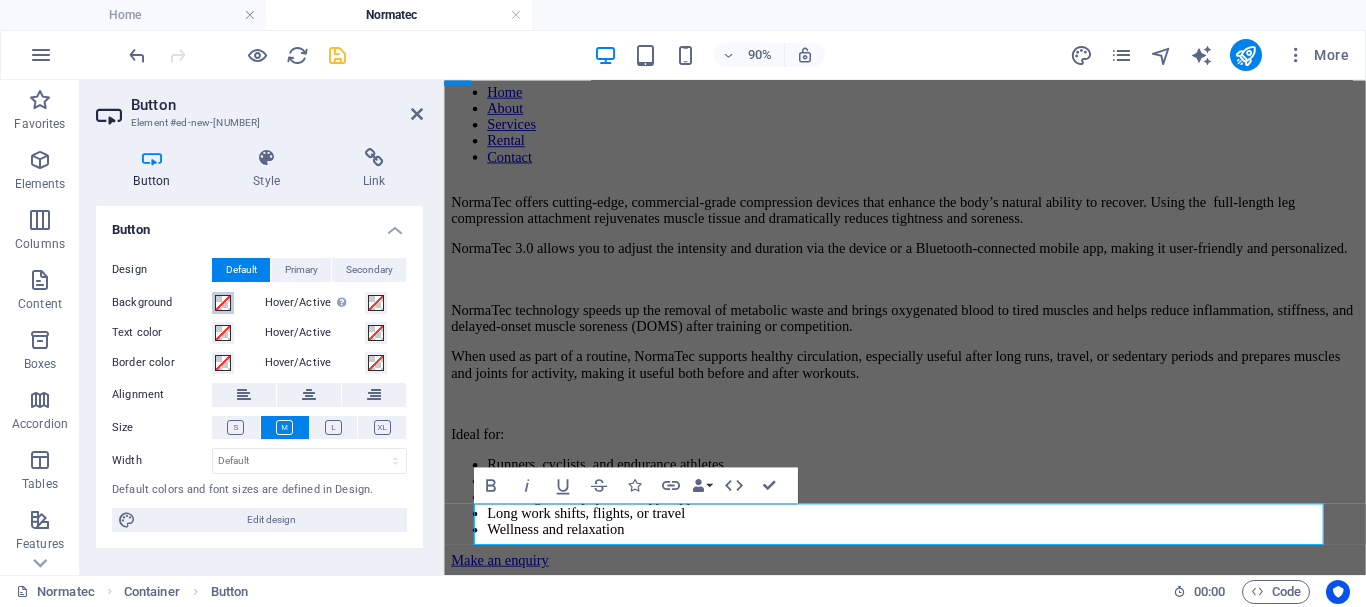 click at bounding box center (223, 303) 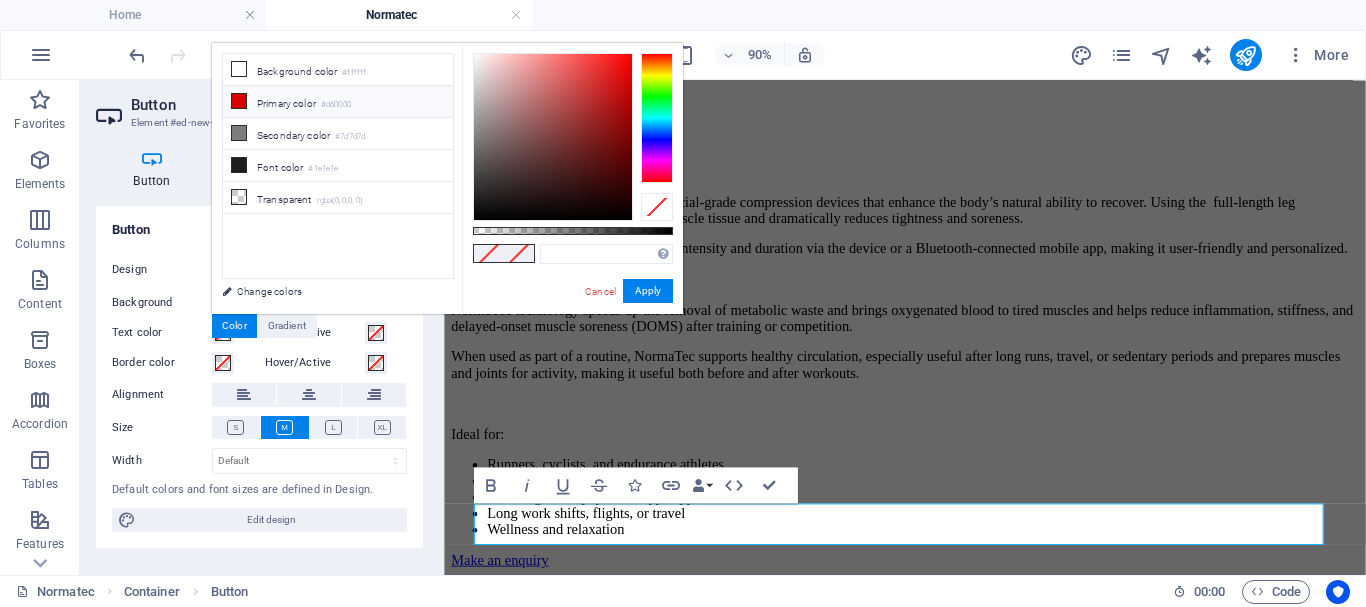 click on "#d60000" at bounding box center [336, 105] 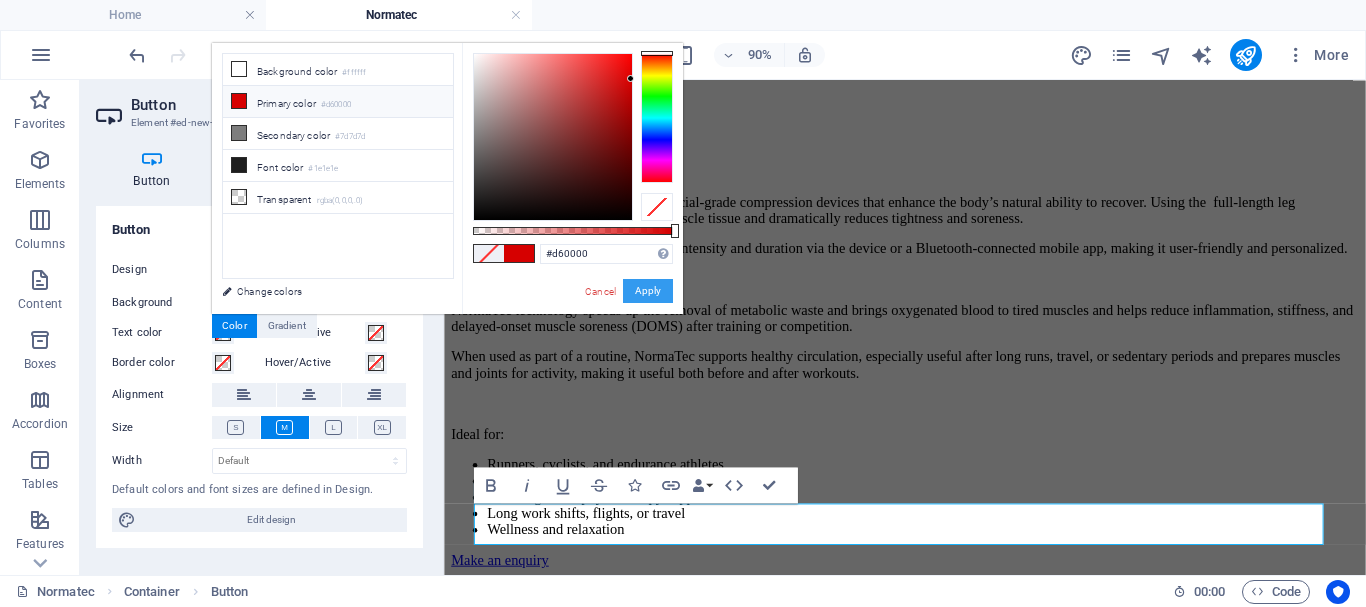 click on "Apply" at bounding box center [648, 291] 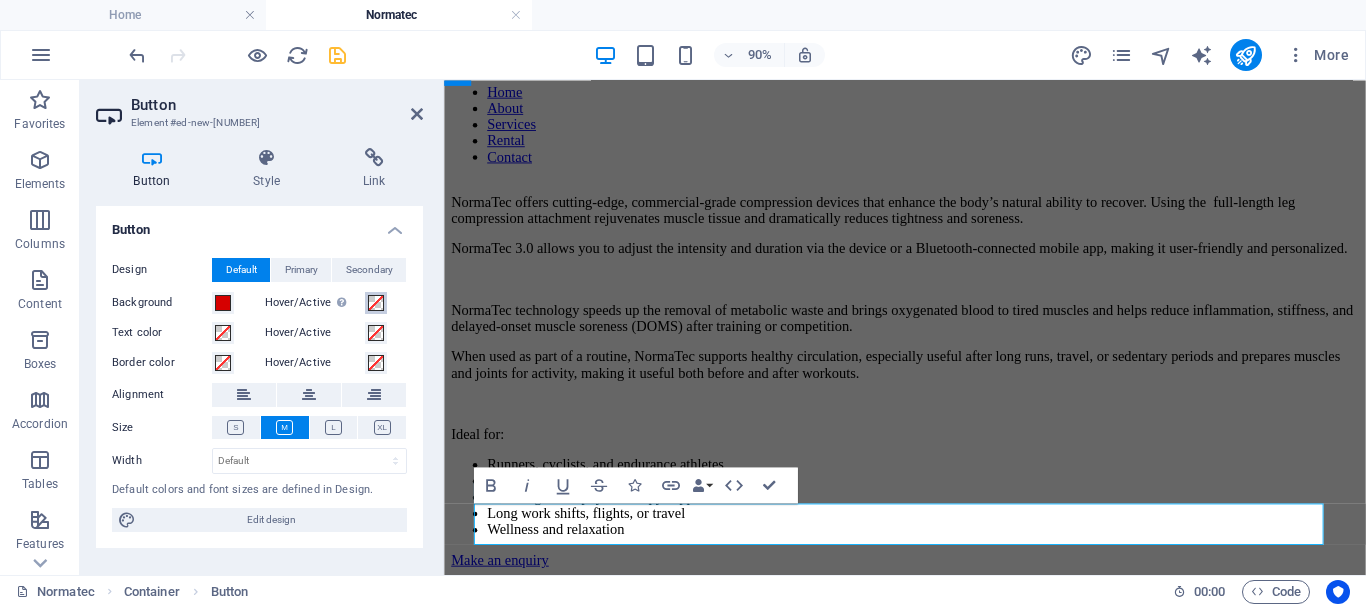 click at bounding box center [376, 303] 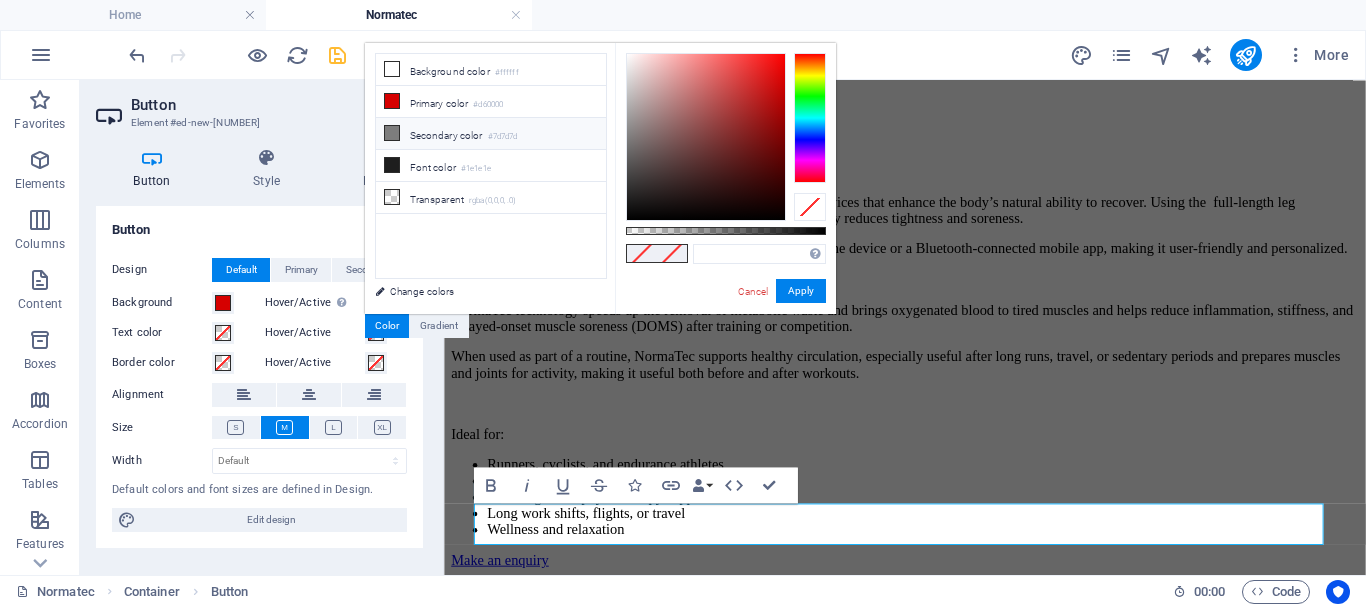 click on "Secondary color
#7d7d7d" at bounding box center (491, 134) 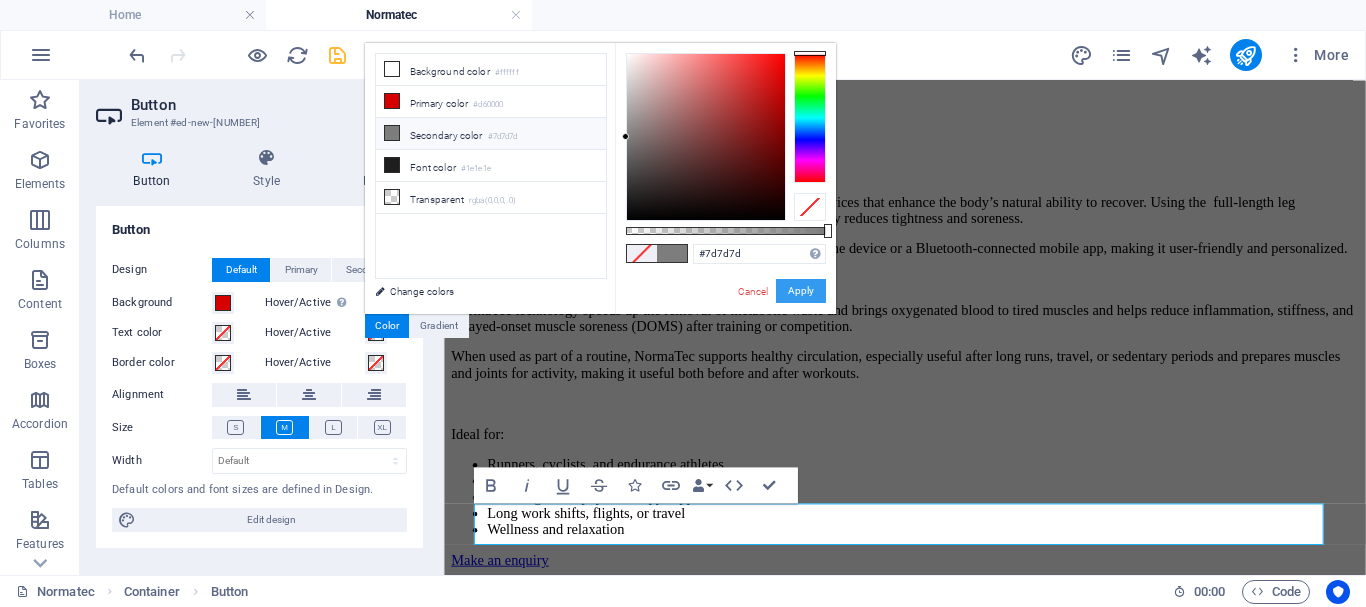 click on "Apply" at bounding box center (801, 291) 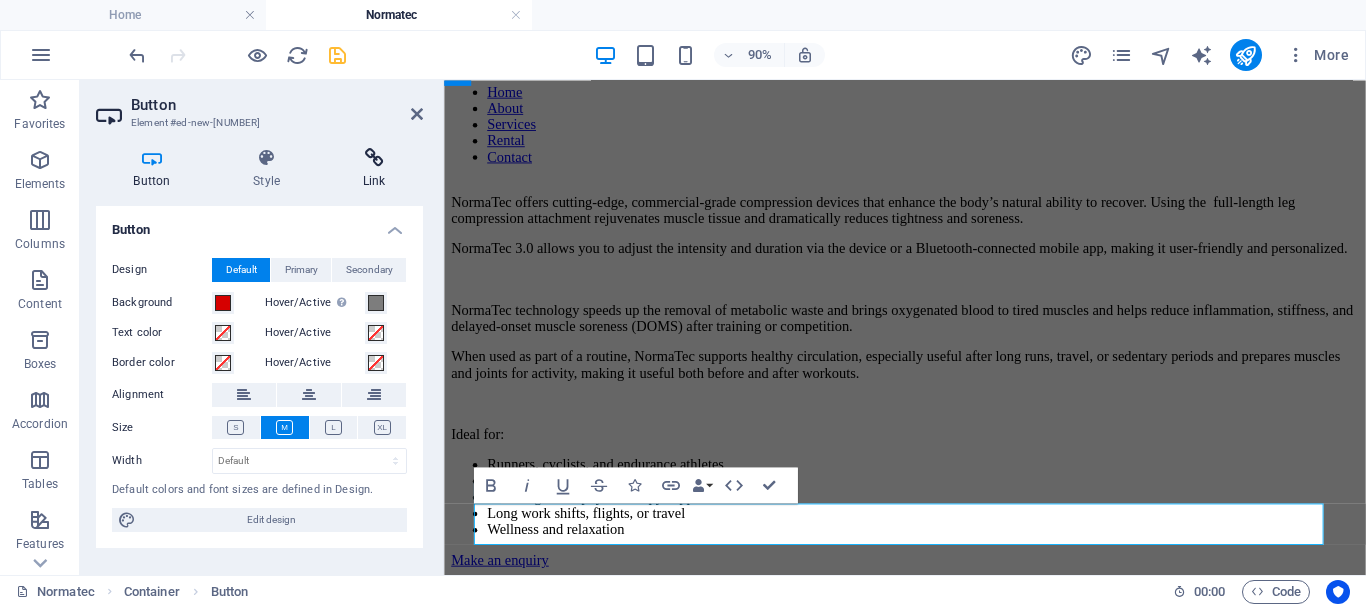 click at bounding box center (374, 158) 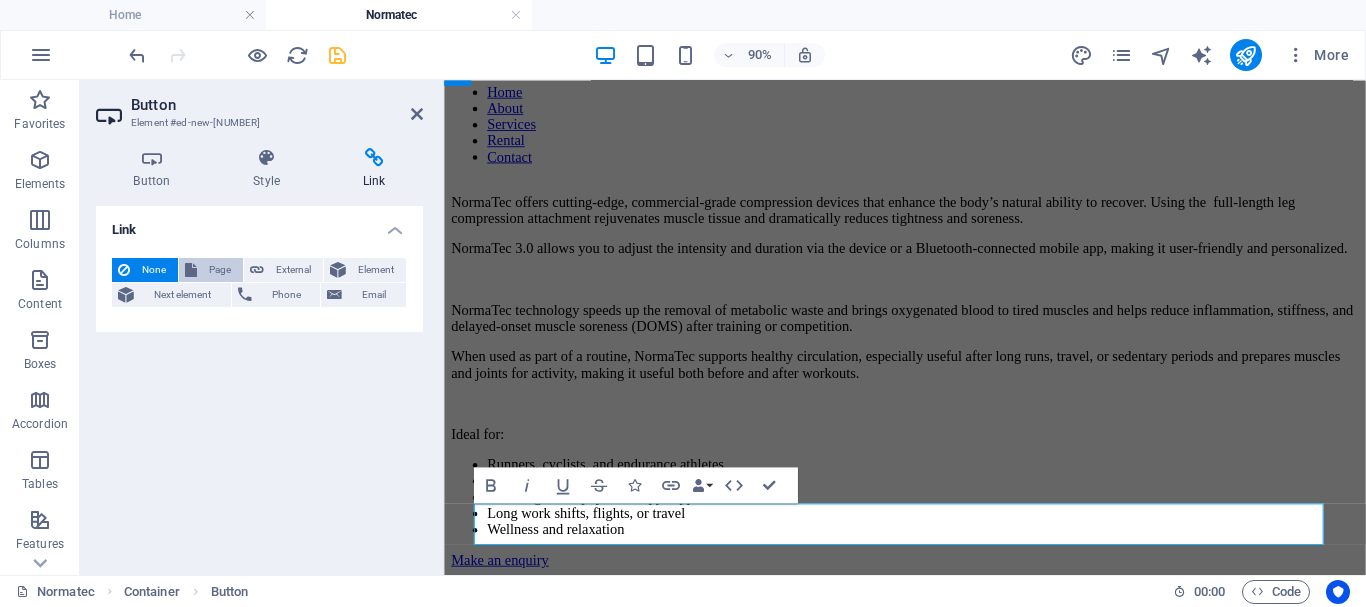 click on "Page" at bounding box center [220, 270] 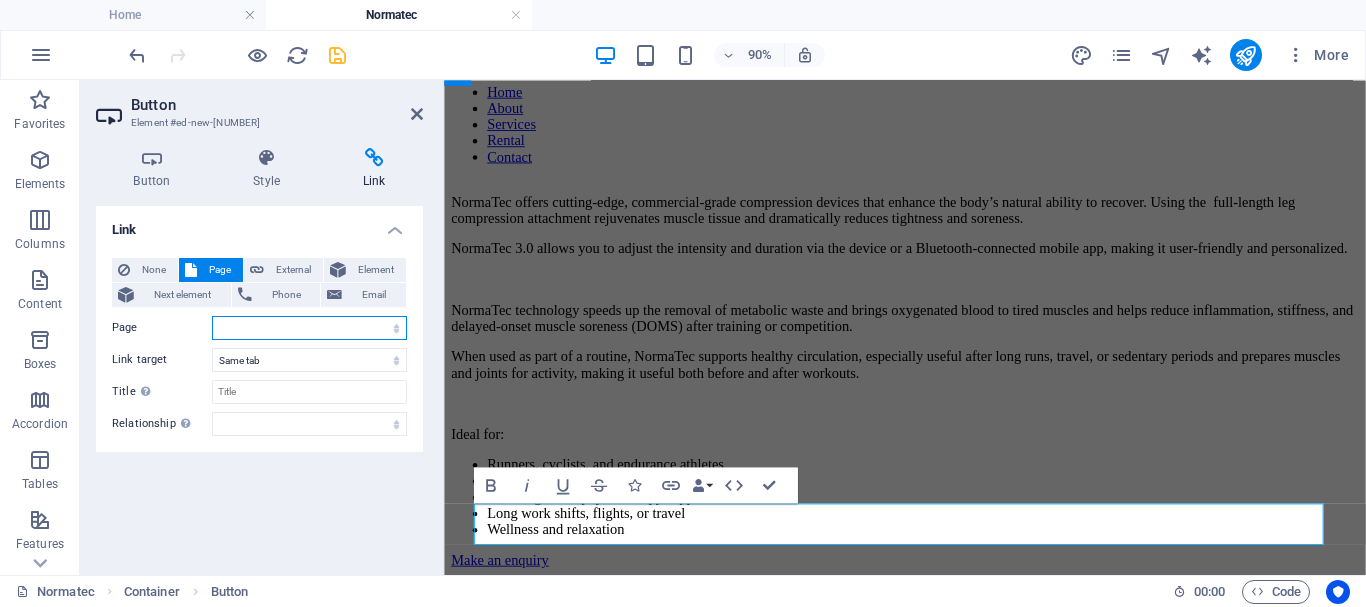 click on "Home About us Services Timetable Appointment Contact Legal Notice Privacy Rental Aircast Cryo Cuff Hypoxico Sierra 100 Normatec  Enquiry" at bounding box center (309, 328) 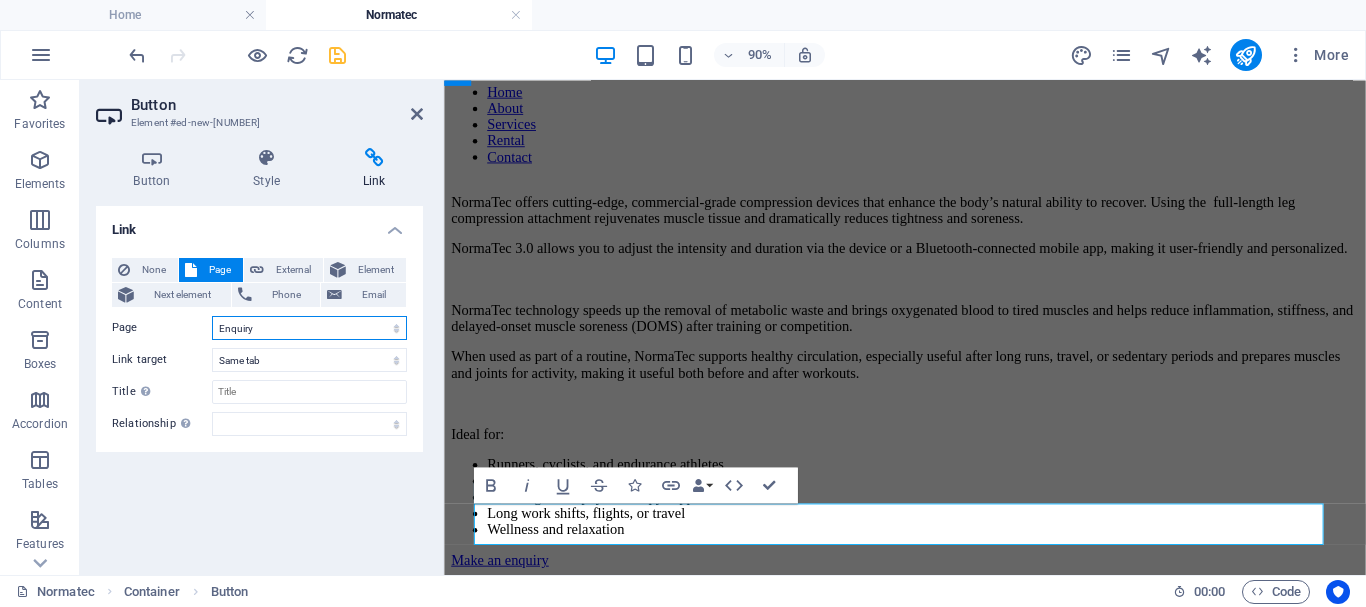 click on "Home About us Services Timetable Appointment Contact Legal Notice Privacy Rental Aircast Cryo Cuff Hypoxico Sierra 100 Normatec  Enquiry" at bounding box center (309, 328) 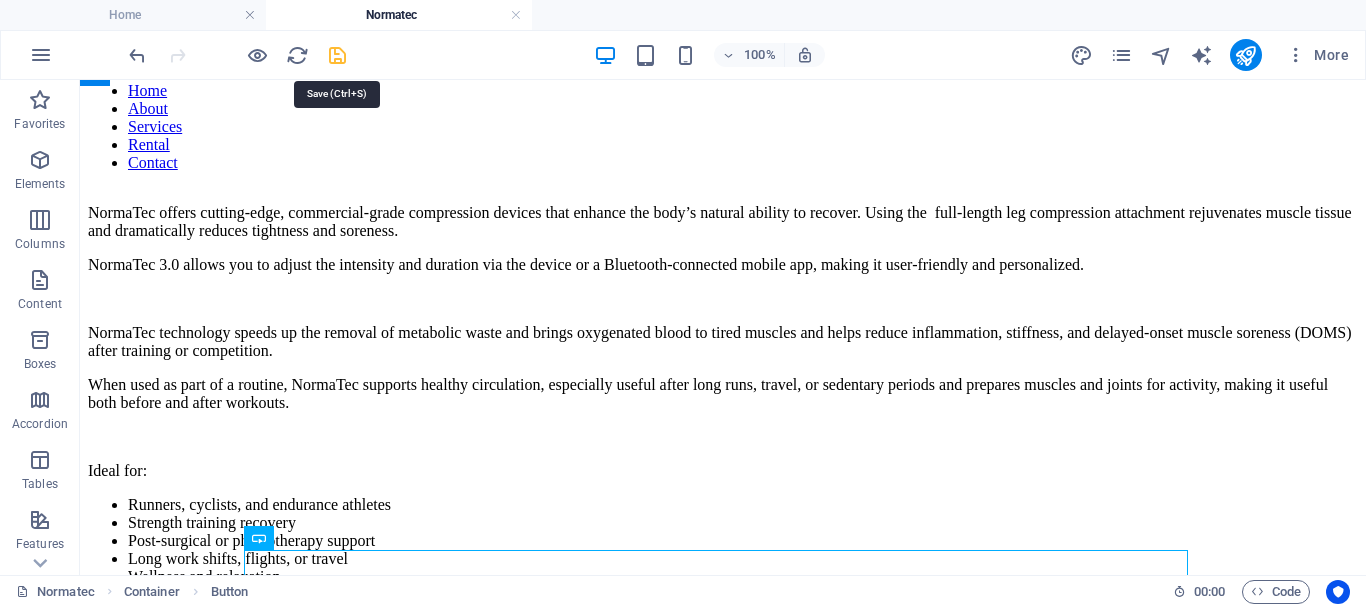 click at bounding box center (337, 55) 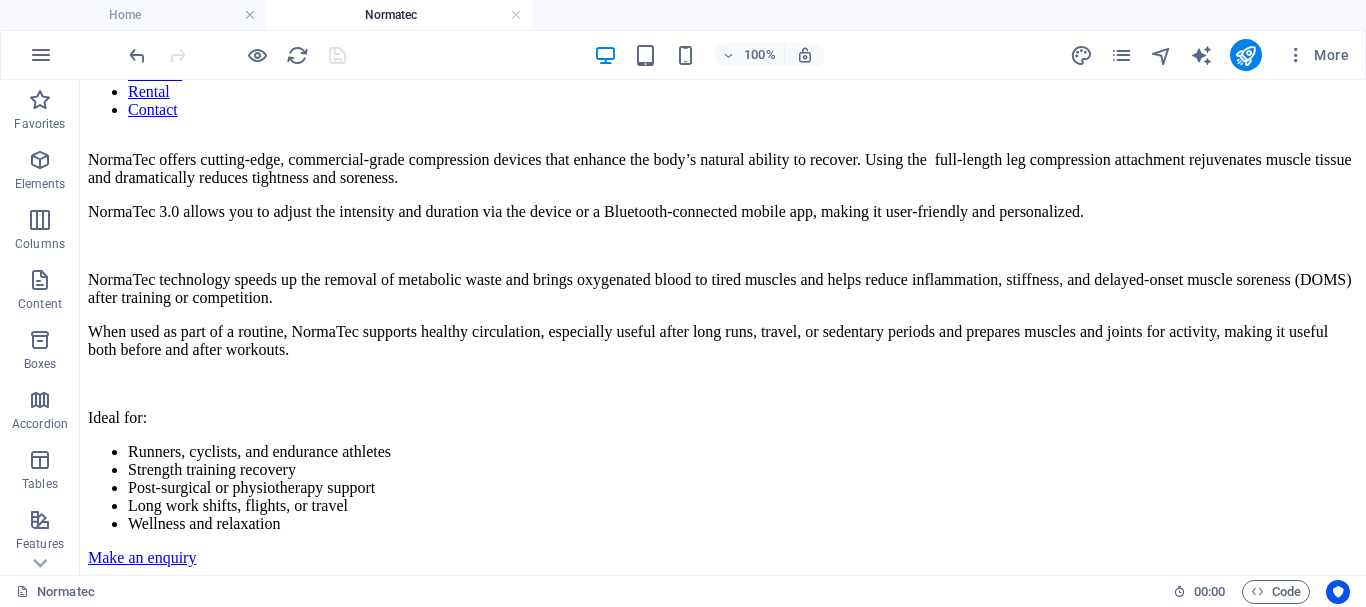 scroll, scrollTop: 217, scrollLeft: 0, axis: vertical 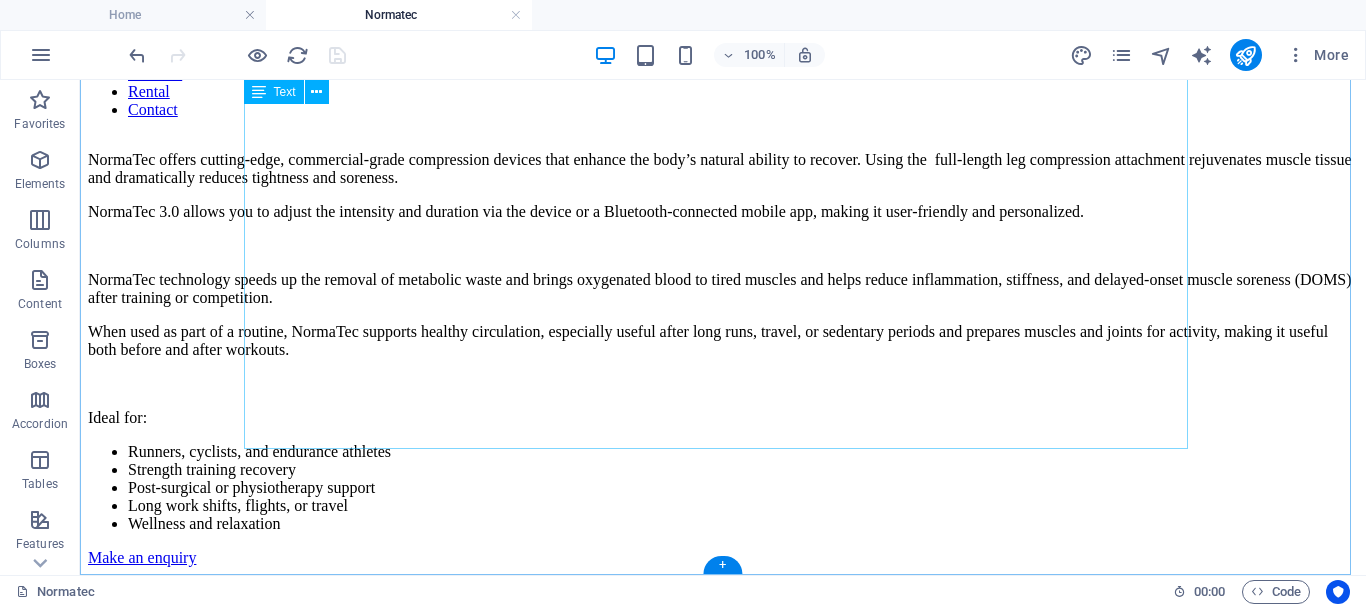 click on "NormaTec offers cutting-edge, commercial-grade compression devices that enhance the body’s natural ability to recover. Using the full-length leg compression attachment rejuvenates muscle tissue and dramatically reduces tightness and soreness. NormaTec 3.0 allows you to adjust the intensity and duration via the device or a Bluetooth-connected mobile app, making it user-friendly and personalized. NormaTec technology speeds up the removal of metabolic waste and brings oxygenated blood to tired muscles and helps reduce inflammation, stiffness, and delayed-onset muscle soreness (DOMS) after training or competition. When used as part of a routine, NormaTec supports healthy circulation, especially useful after long runs, travel, or sedentary periods and prepares muscles and joints for activity, making it useful both before and after workouts. Ideal for: Runners, cyclists, and endurance athletes Strength training recovery Post-surgical or physiotherapy support Long work shifts, flights, or travel" at bounding box center (723, 342) 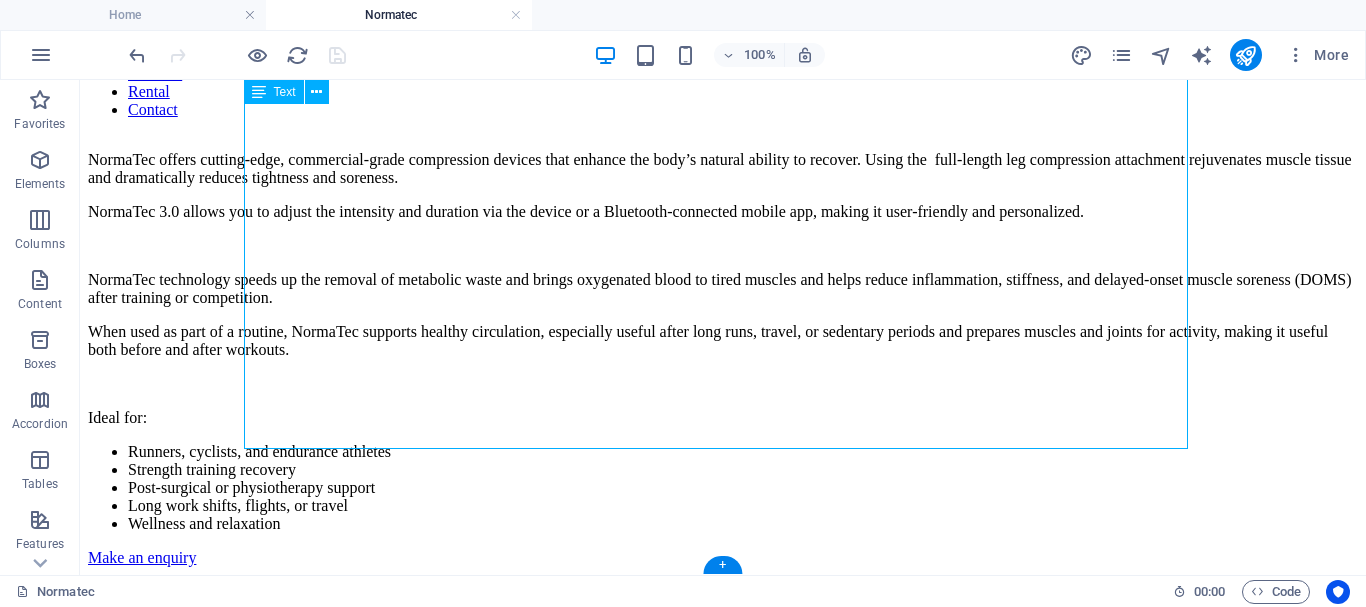 click on "NormaTec offers cutting-edge, commercial-grade compression devices that enhance the body’s natural ability to recover. Using the full-length leg compression attachment rejuvenates muscle tissue and dramatically reduces tightness and soreness. NormaTec 3.0 allows you to adjust the intensity and duration via the device or a Bluetooth-connected mobile app, making it user-friendly and personalized. NormaTec technology speeds up the removal of metabolic waste and brings oxygenated blood to tired muscles and helps reduce inflammation, stiffness, and delayed-onset muscle soreness (DOMS) after training or competition. When used as part of a routine, NormaTec supports healthy circulation, especially useful after long runs, travel, or sedentary periods and prepares muscles and joints for activity, making it useful both before and after workouts. Ideal for: Runners, cyclists, and endurance athletes Strength training recovery Post-surgical or physiotherapy support Long work shifts, flights, or travel" at bounding box center [723, 342] 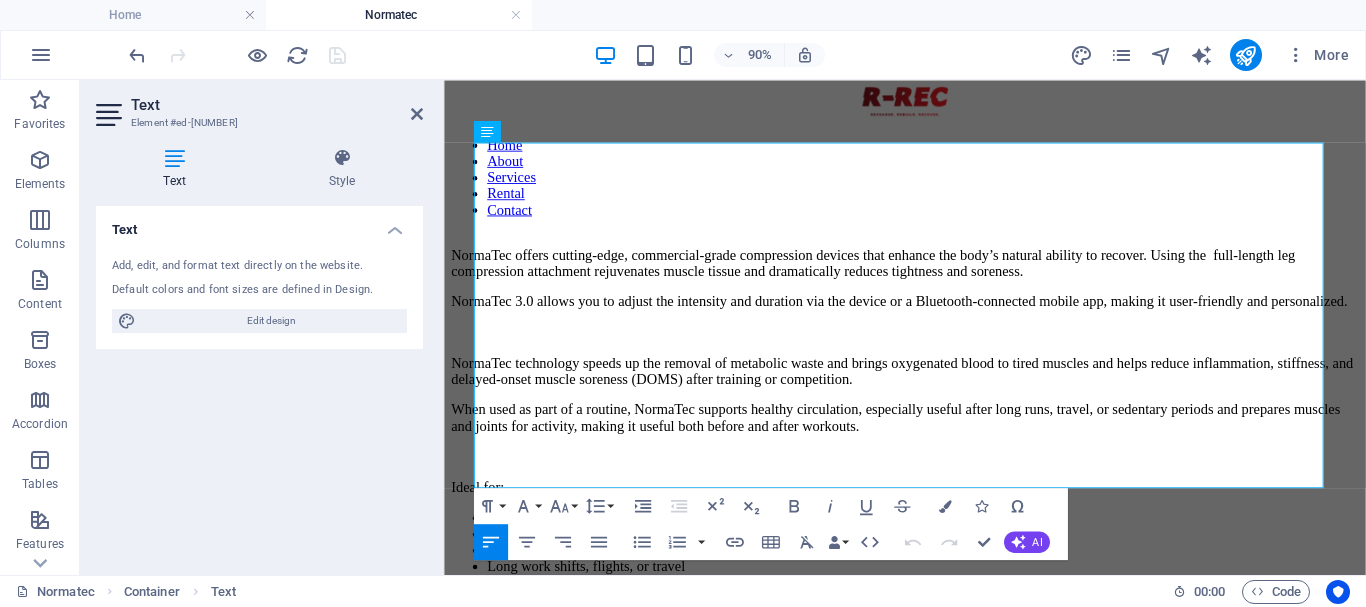 scroll, scrollTop: 162, scrollLeft: 0, axis: vertical 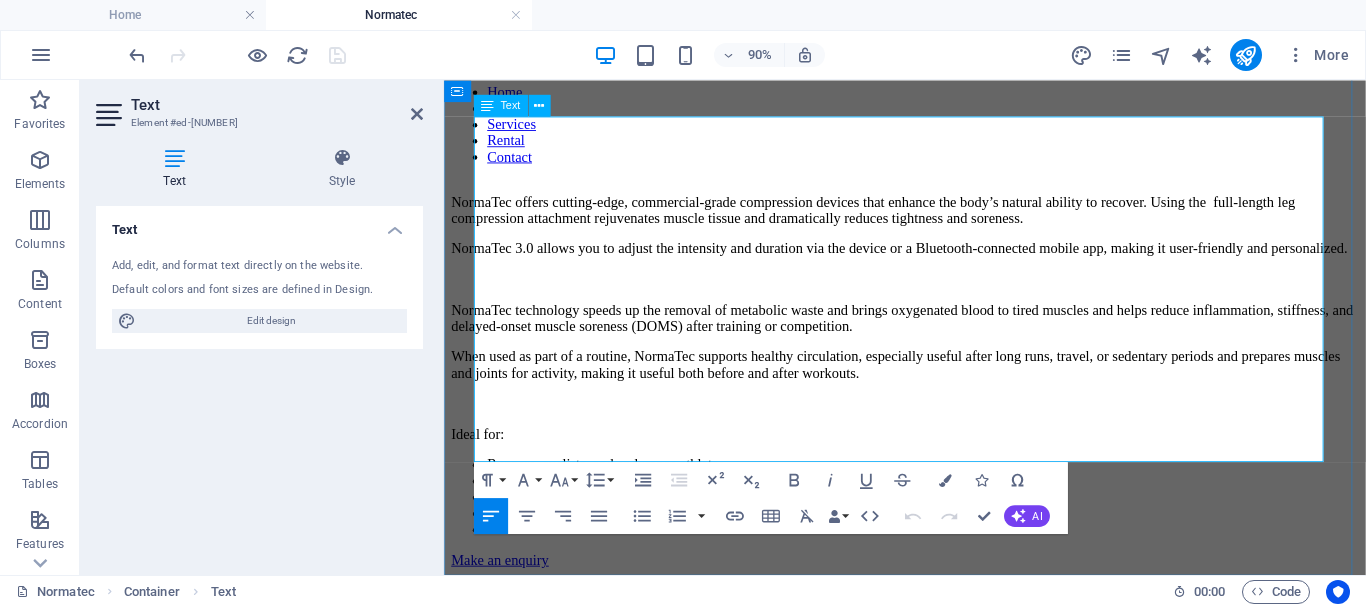 click on "Wellness and relaxation" at bounding box center (976, 579) 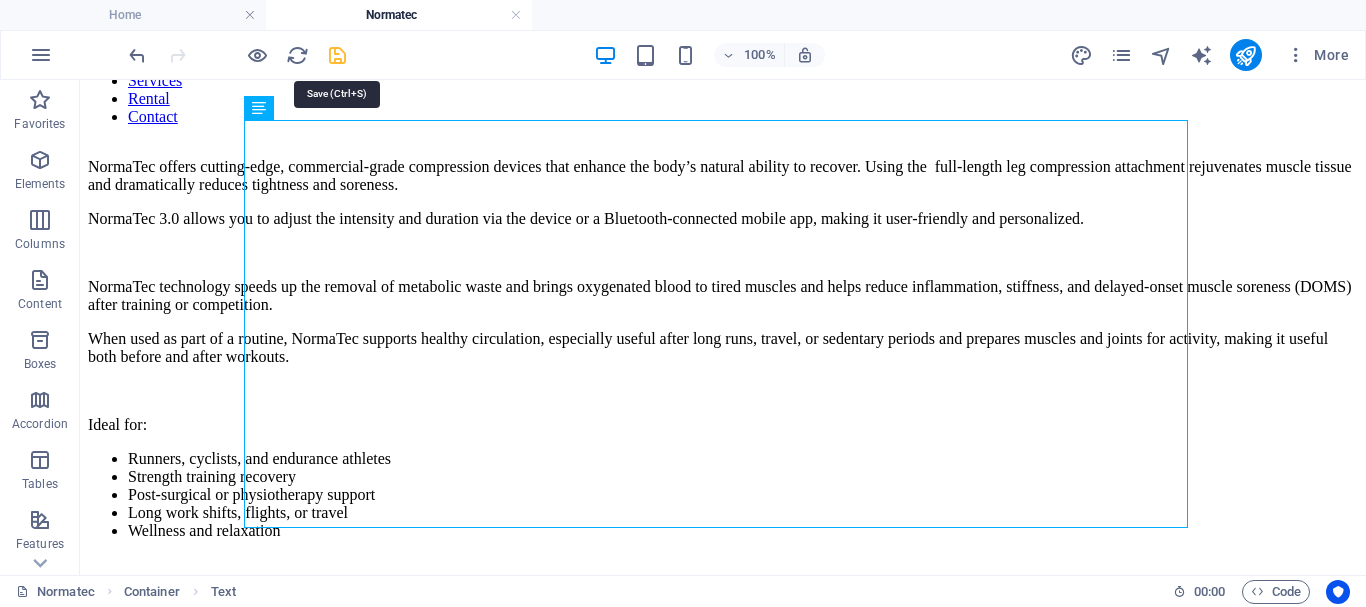click at bounding box center (337, 55) 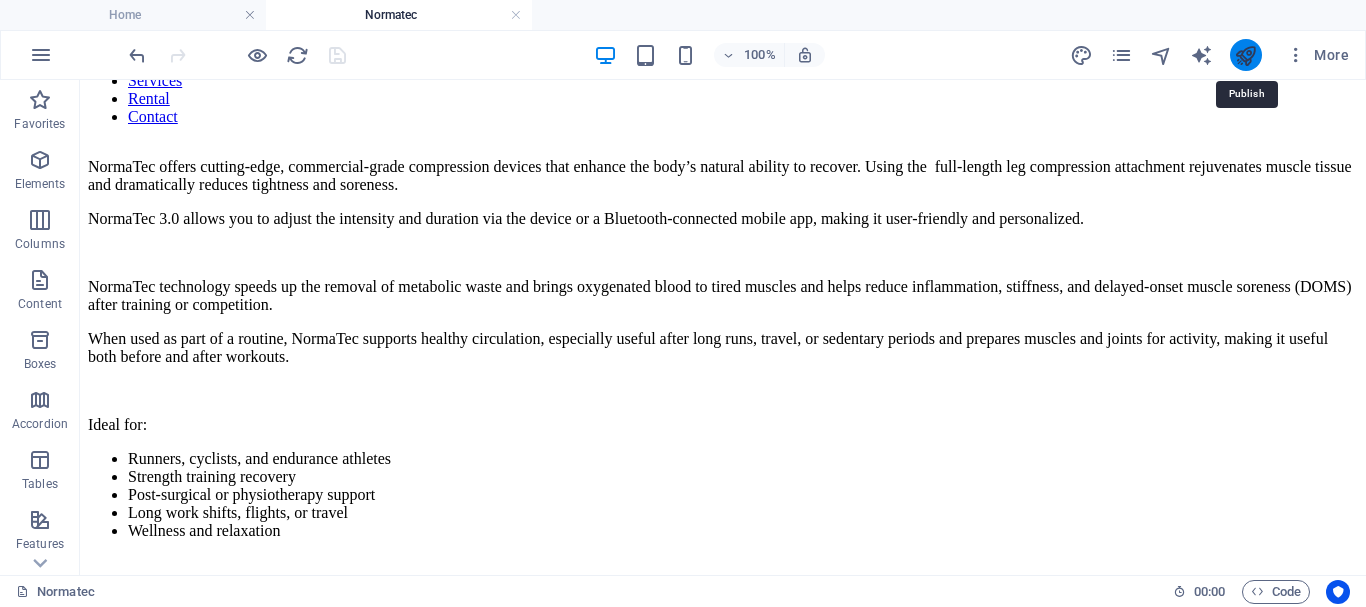click at bounding box center (1245, 55) 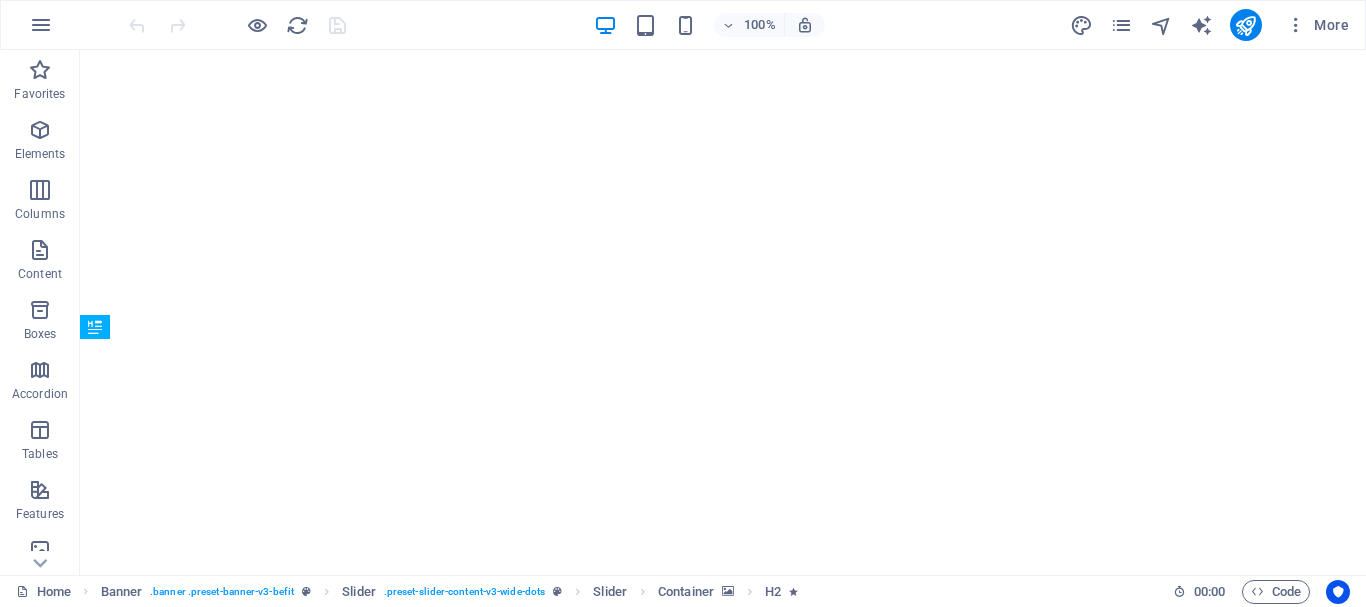 scroll, scrollTop: 0, scrollLeft: 0, axis: both 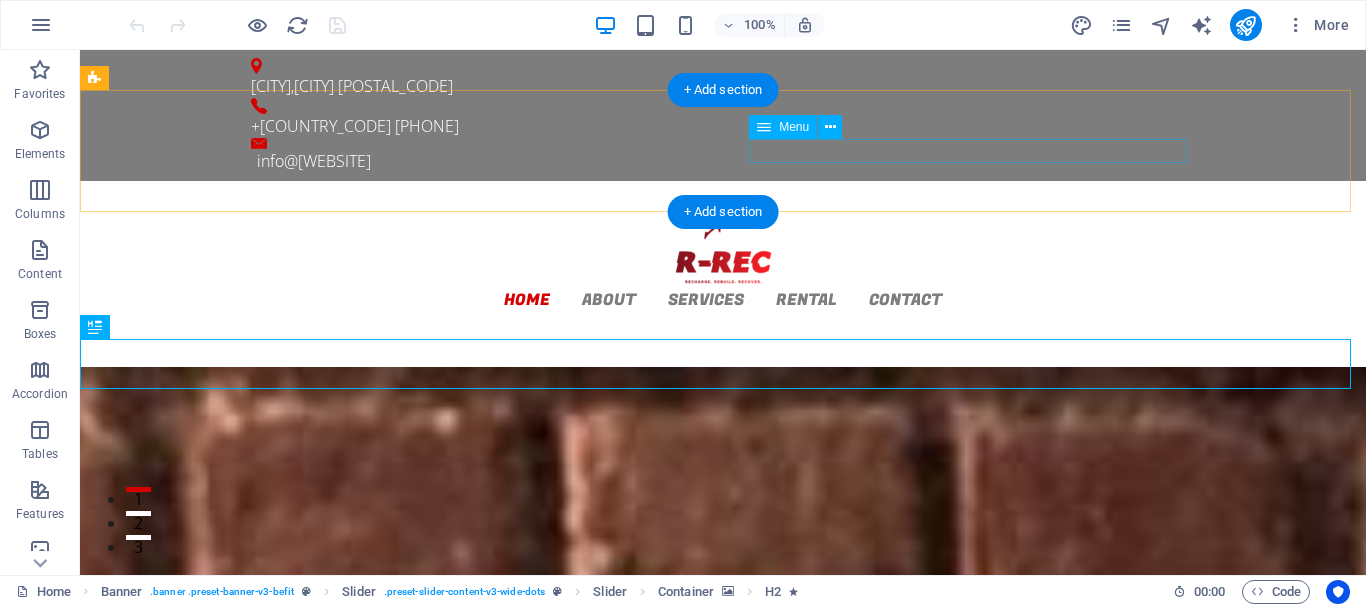 click on "Home About Services Rental Contact" at bounding box center [723, 299] 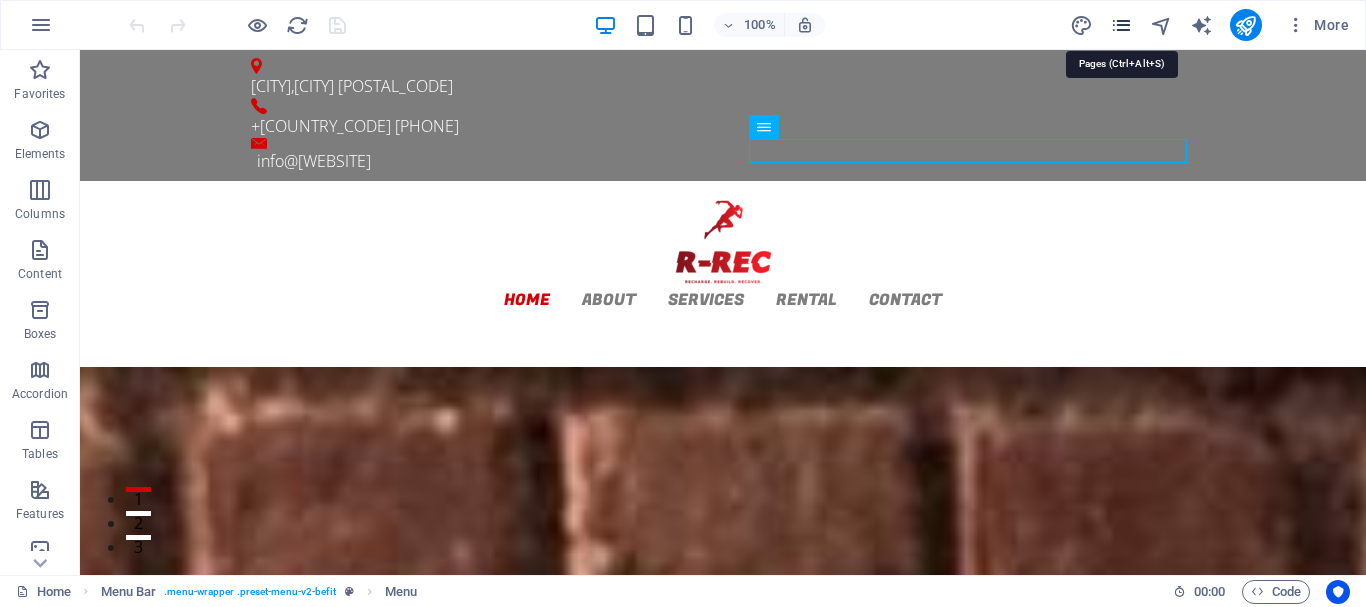 click at bounding box center [1121, 25] 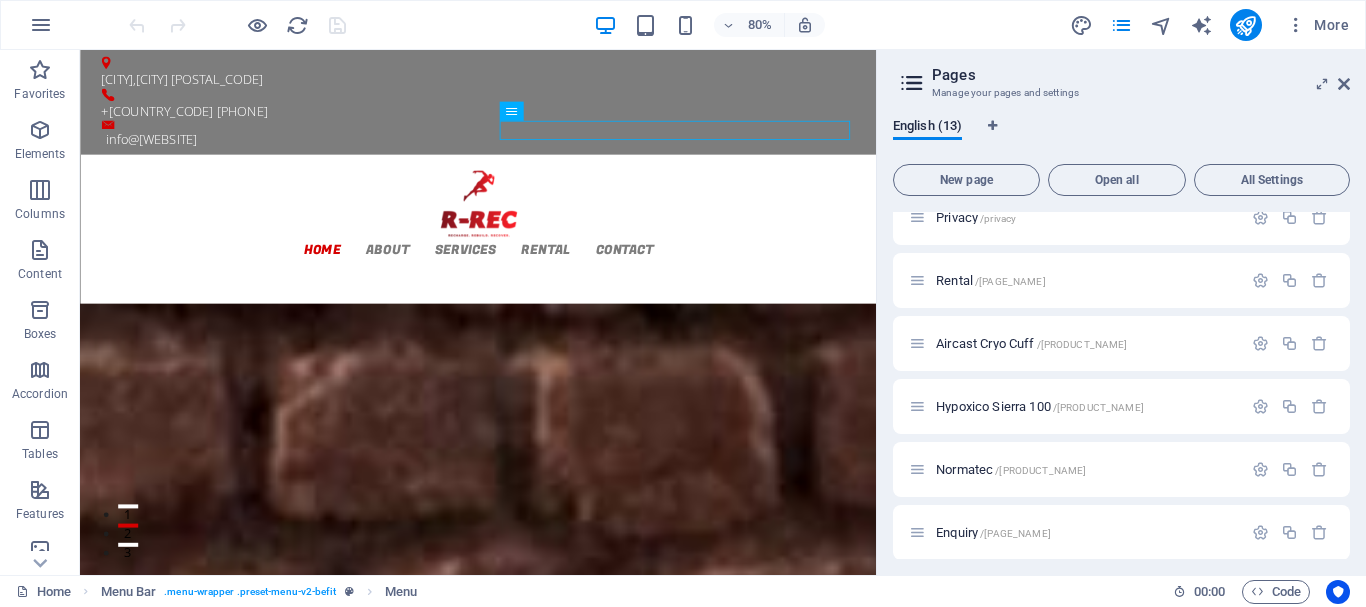 scroll, scrollTop: 472, scrollLeft: 0, axis: vertical 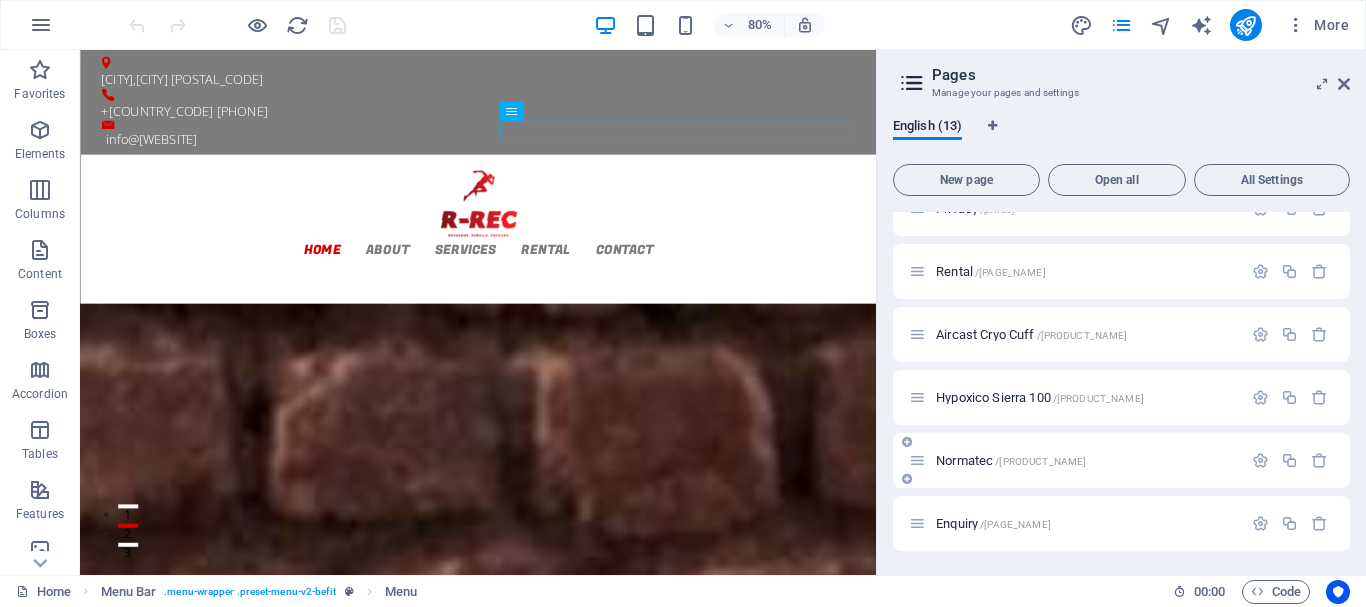 click on "Normatec /[normatec]" at bounding box center (1011, 460) 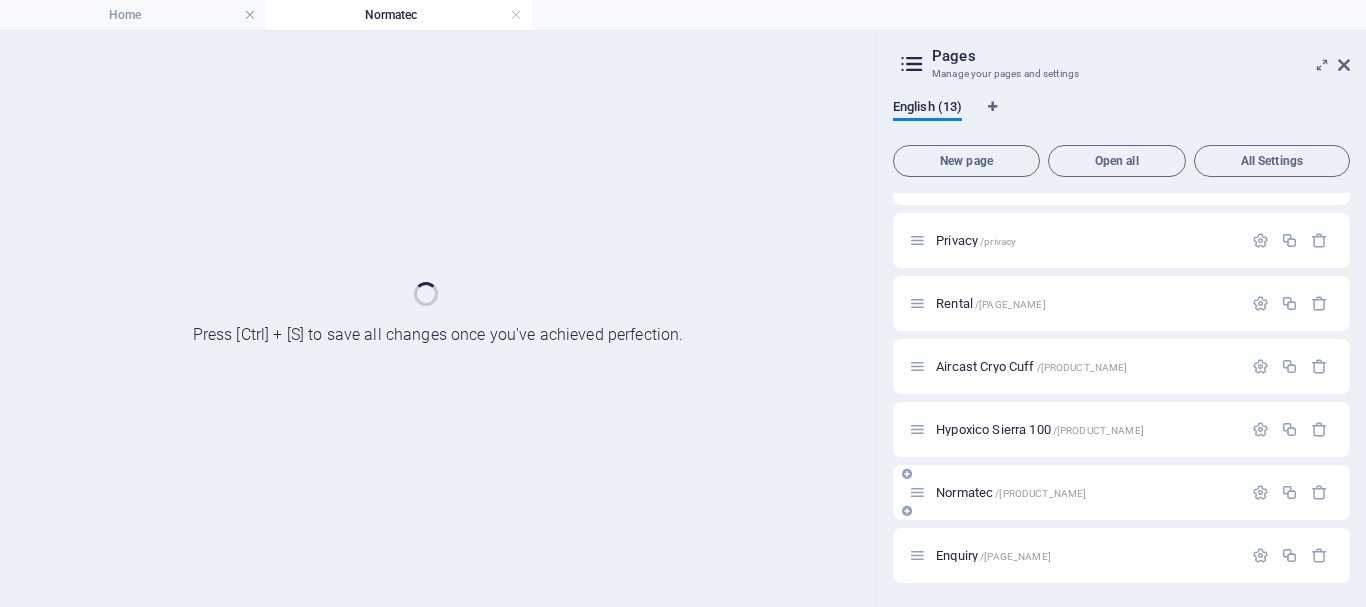 scroll, scrollTop: 421, scrollLeft: 0, axis: vertical 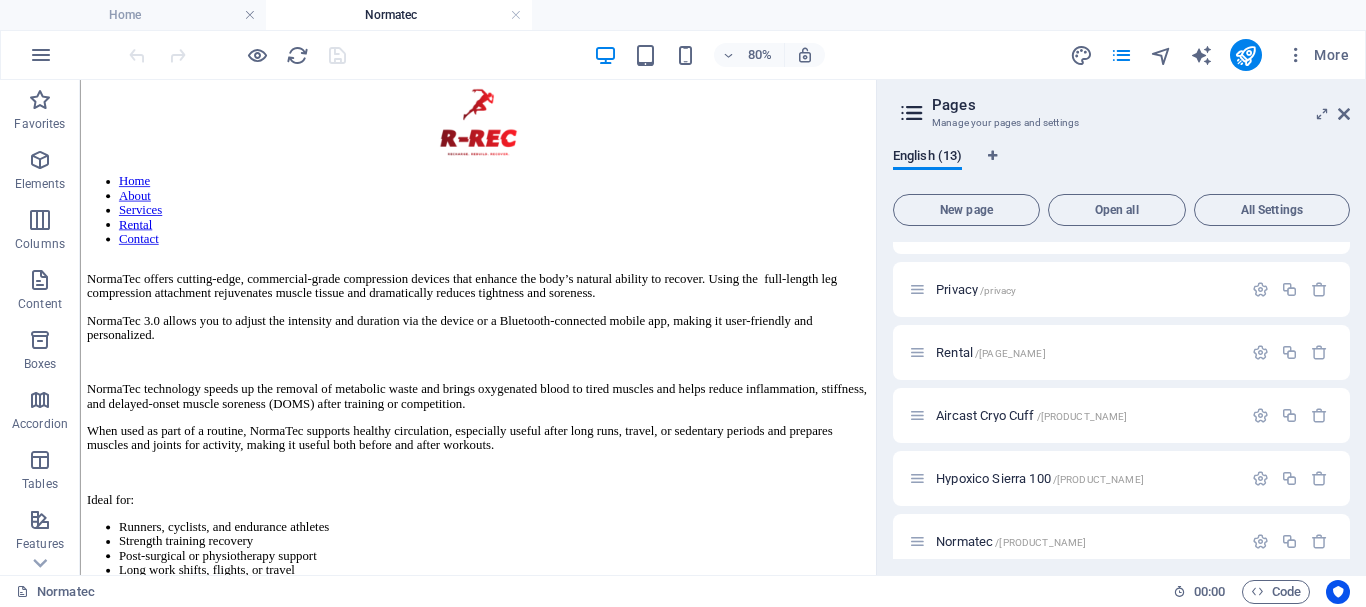 drag, startPoint x: 1067, startPoint y: 422, endPoint x: 959, endPoint y: 362, distance: 123.54756 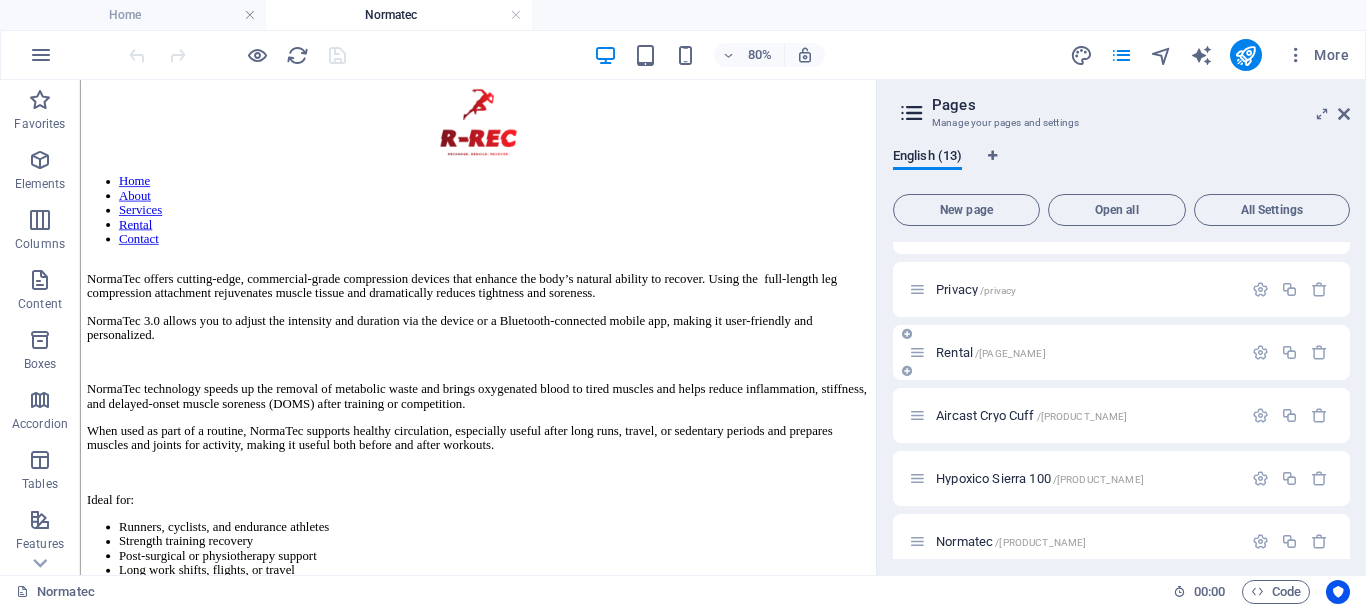click on "Rental /rental" at bounding box center [991, 352] 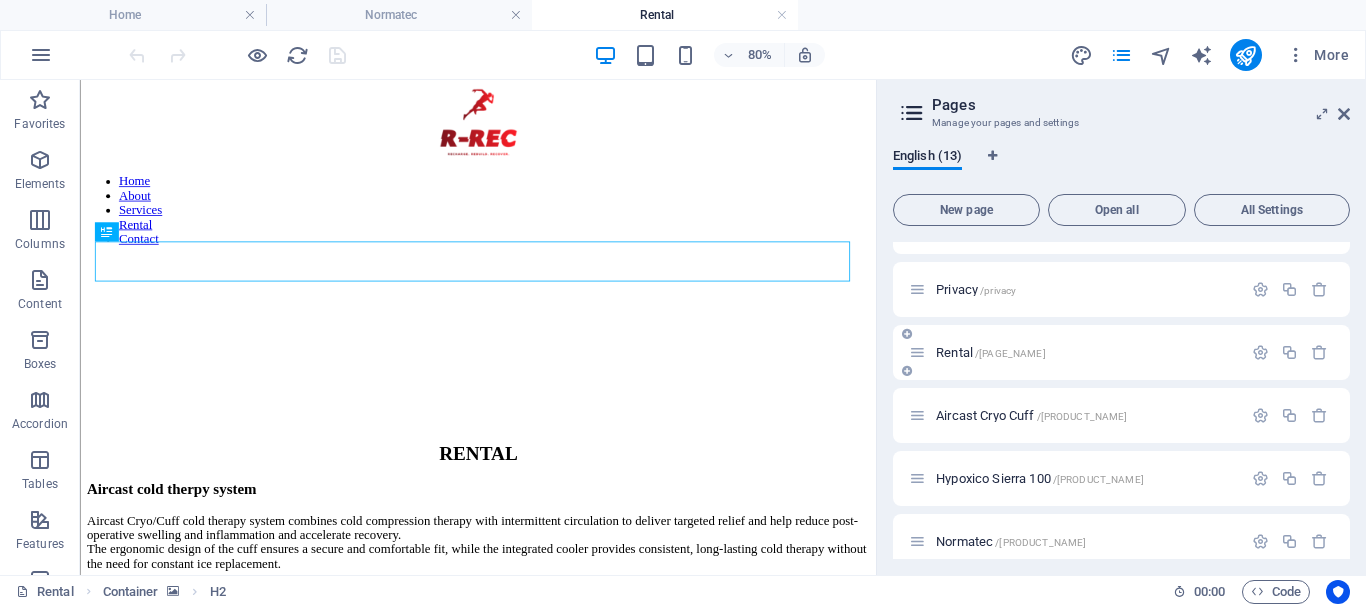 scroll, scrollTop: 0, scrollLeft: 0, axis: both 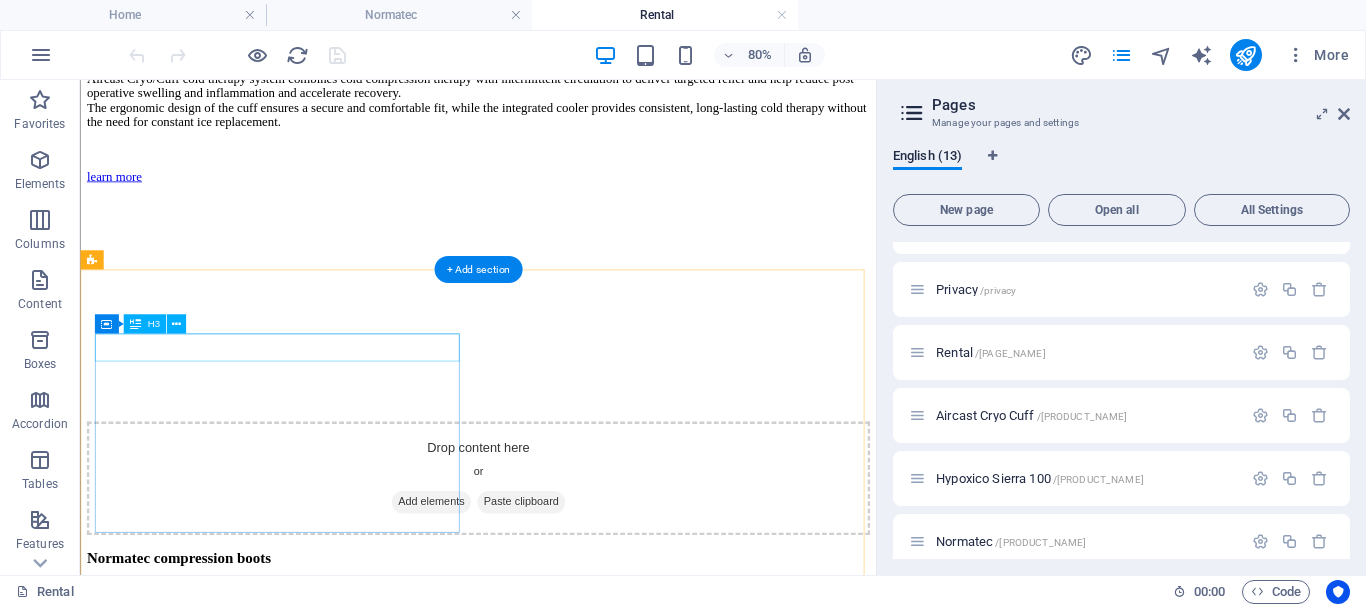 click on "Normatec compression boots" at bounding box center [577, 678] 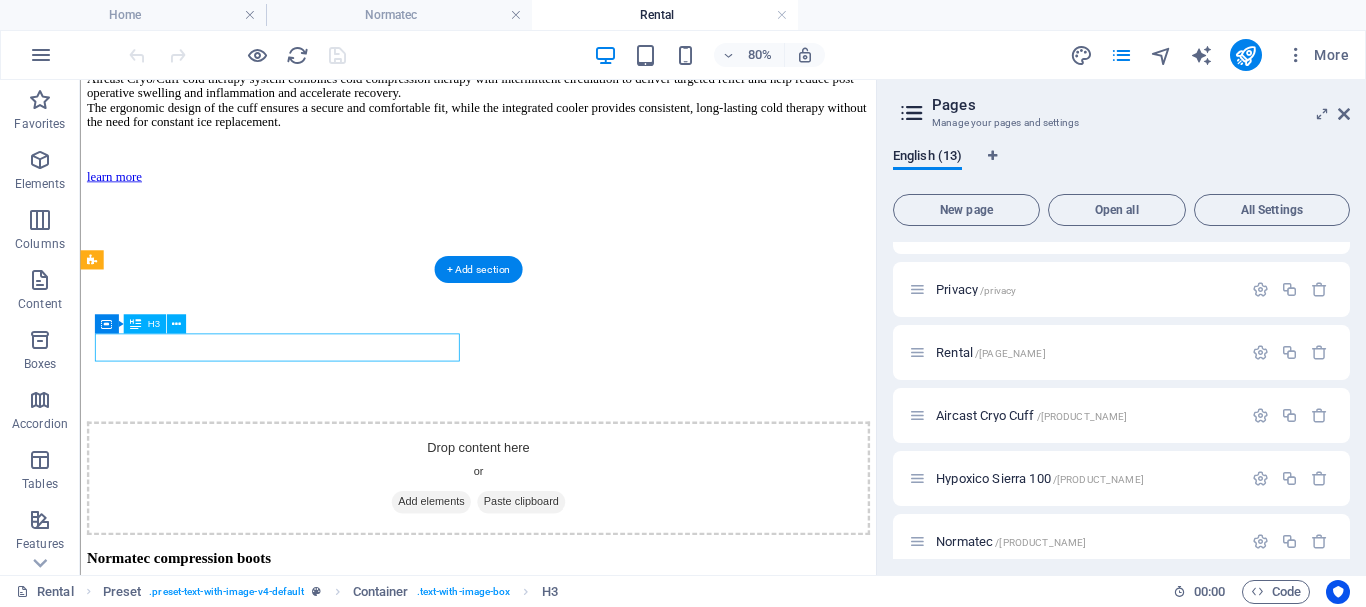 click on "Normatec compression boots" at bounding box center [577, 678] 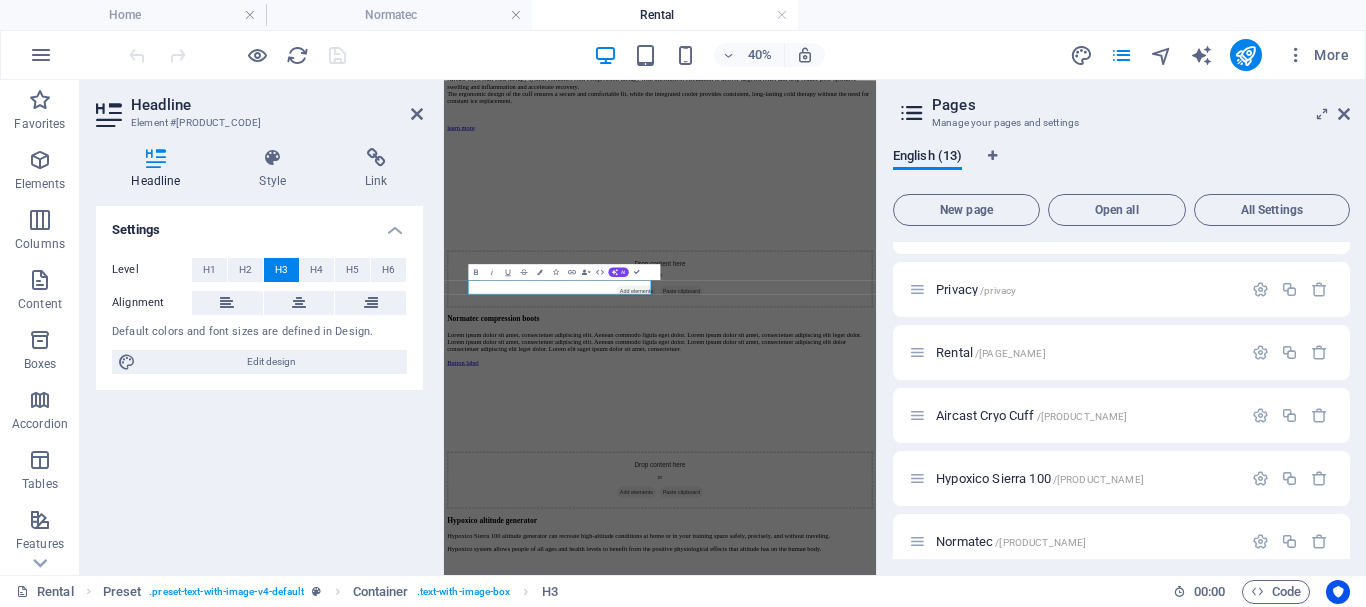 scroll, scrollTop: 369, scrollLeft: 0, axis: vertical 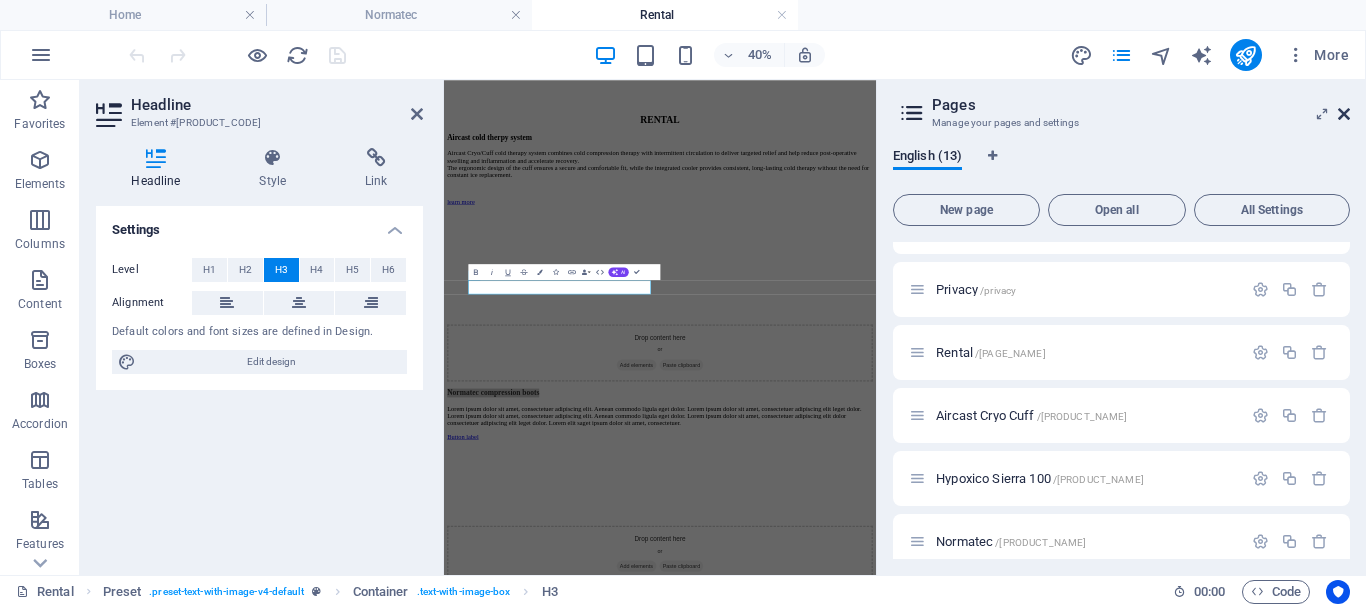 click at bounding box center (1344, 114) 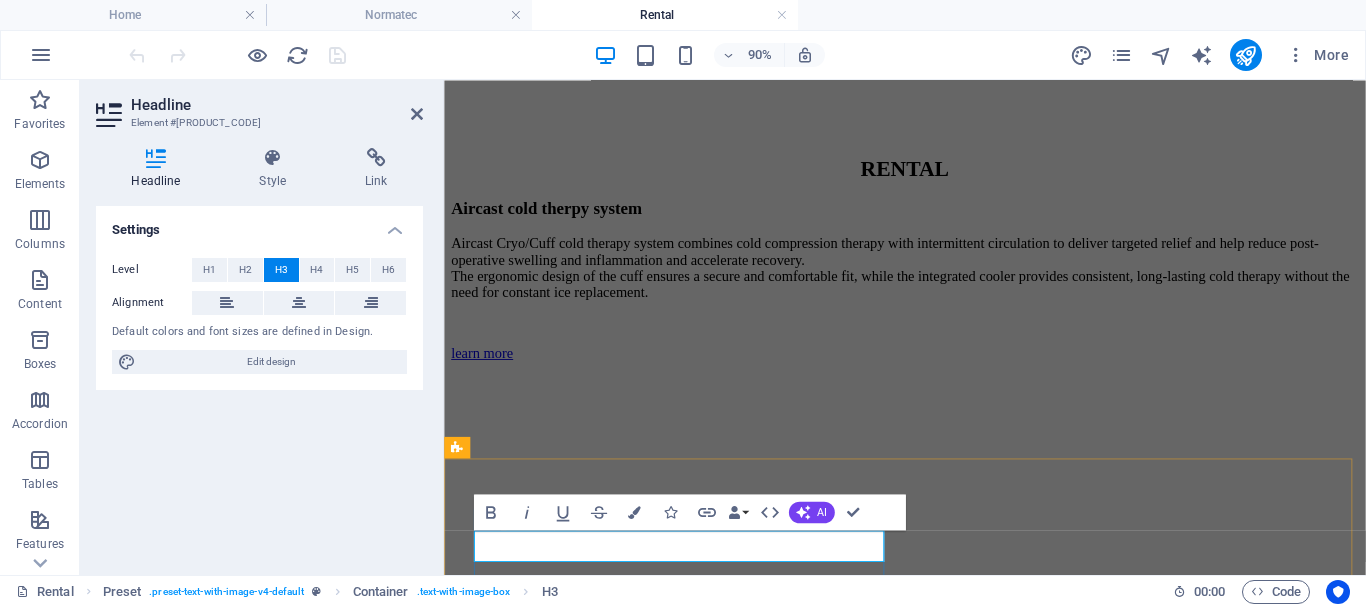 click on "Normatec compression boots" at bounding box center (567, 860) 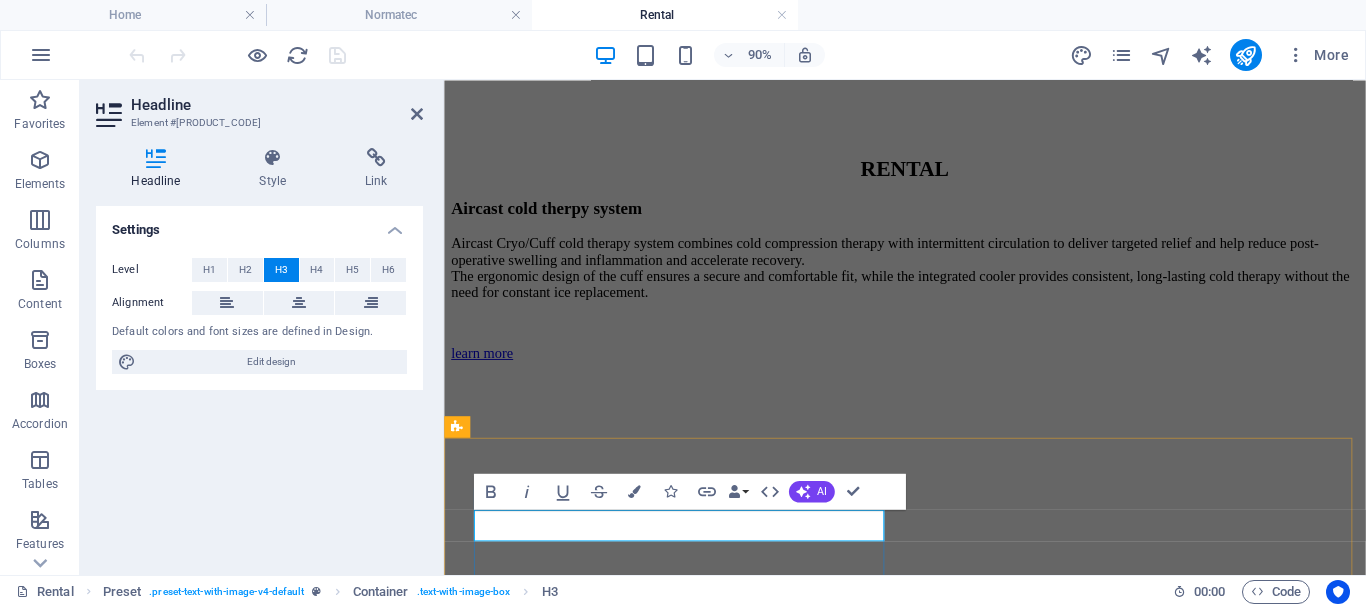 scroll, scrollTop: 392, scrollLeft: 0, axis: vertical 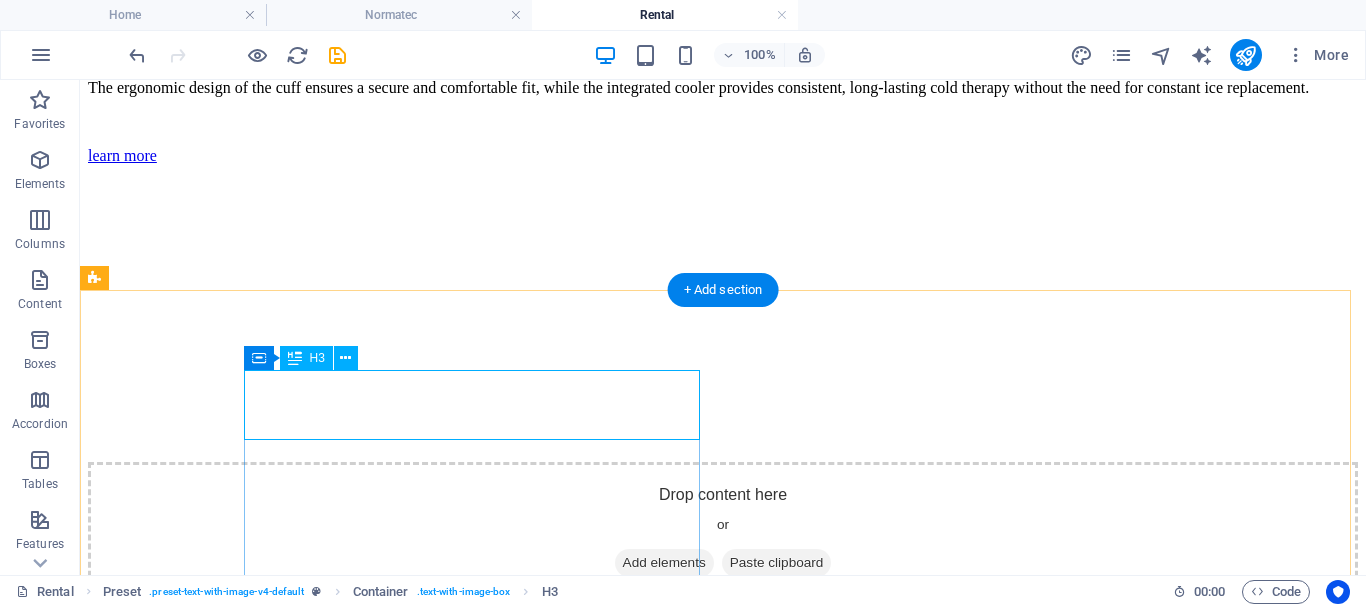 click on "Normatec leg recovery system" at bounding box center [723, 633] 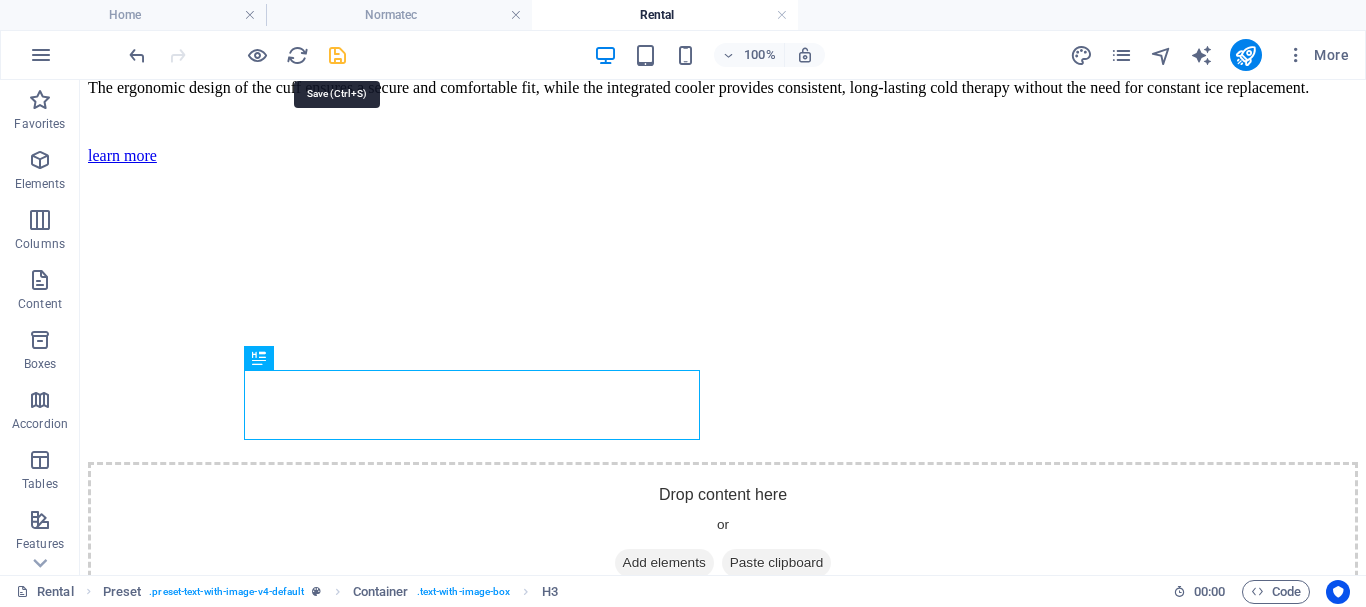 click at bounding box center [337, 55] 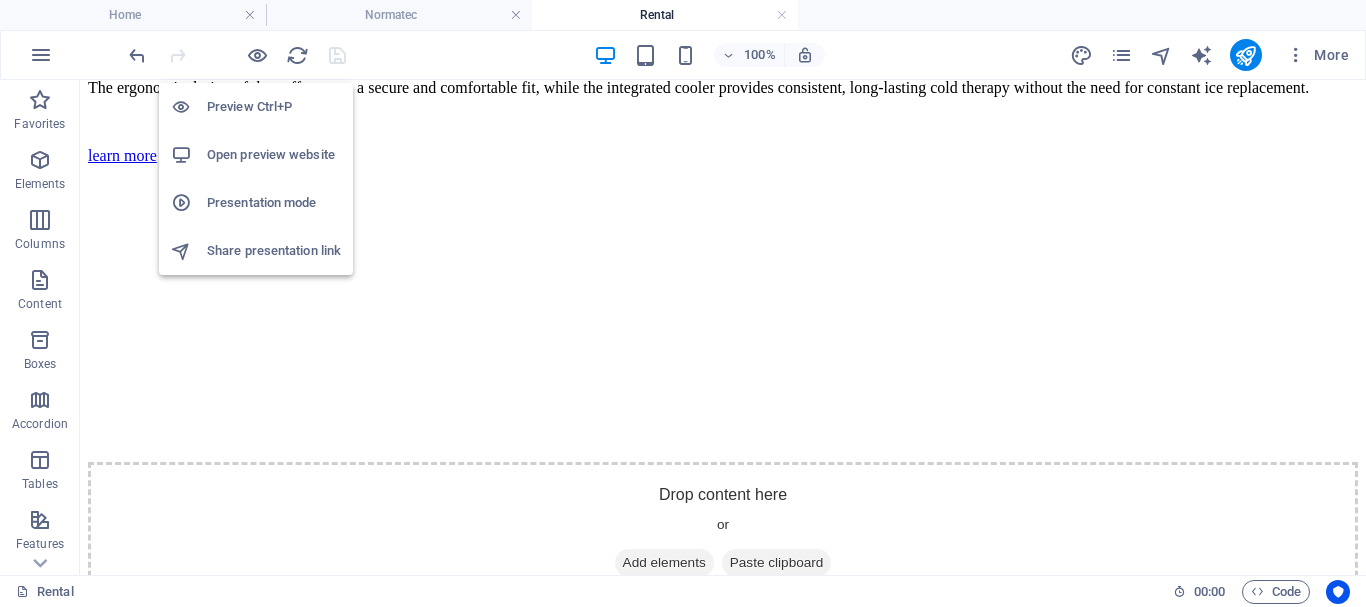 click on "Preview Ctrl+P" at bounding box center [274, 107] 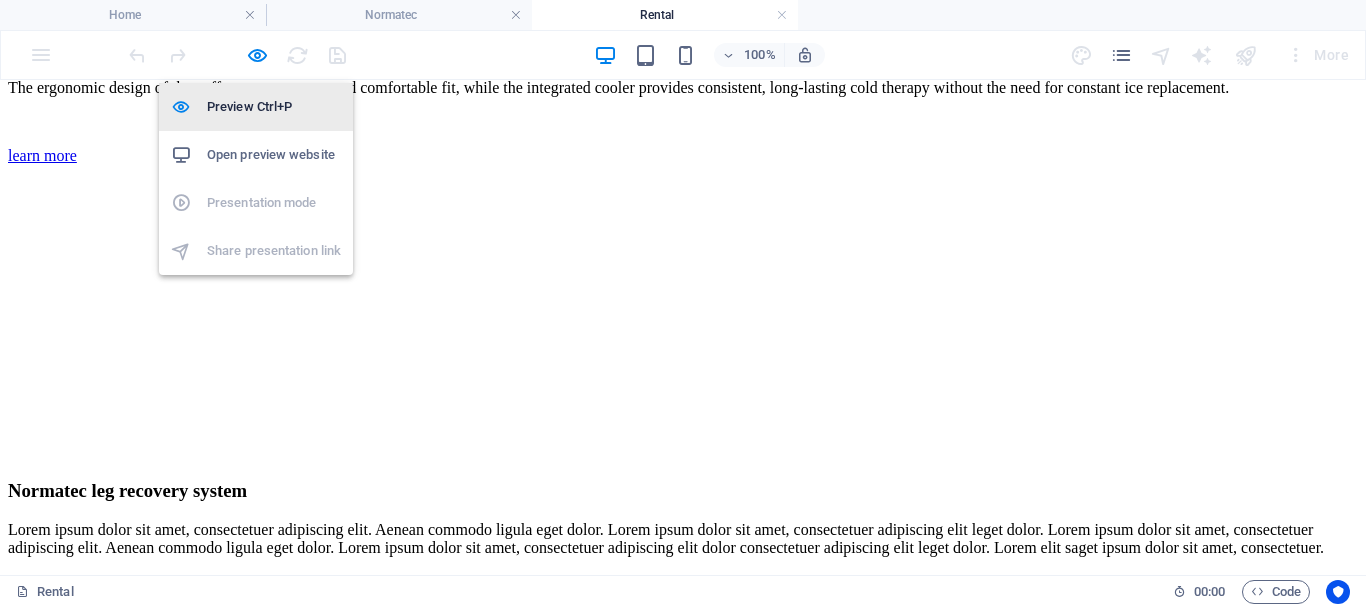click on "Preview Ctrl+P" at bounding box center (274, 107) 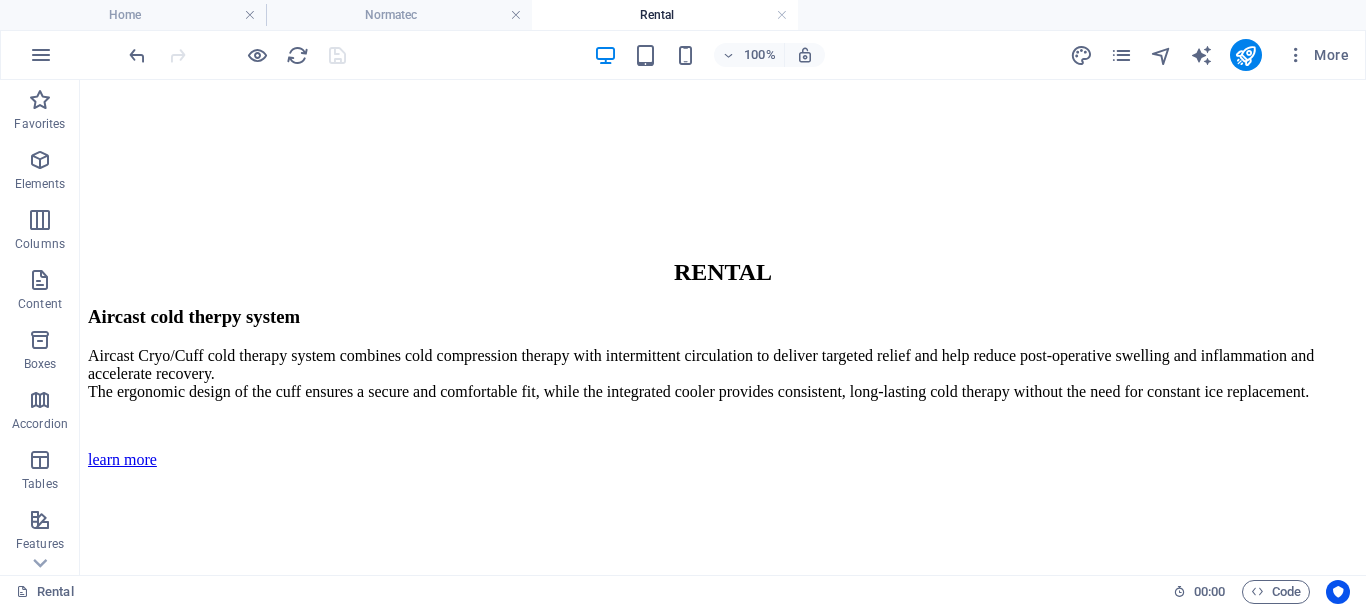 scroll, scrollTop: 279, scrollLeft: 0, axis: vertical 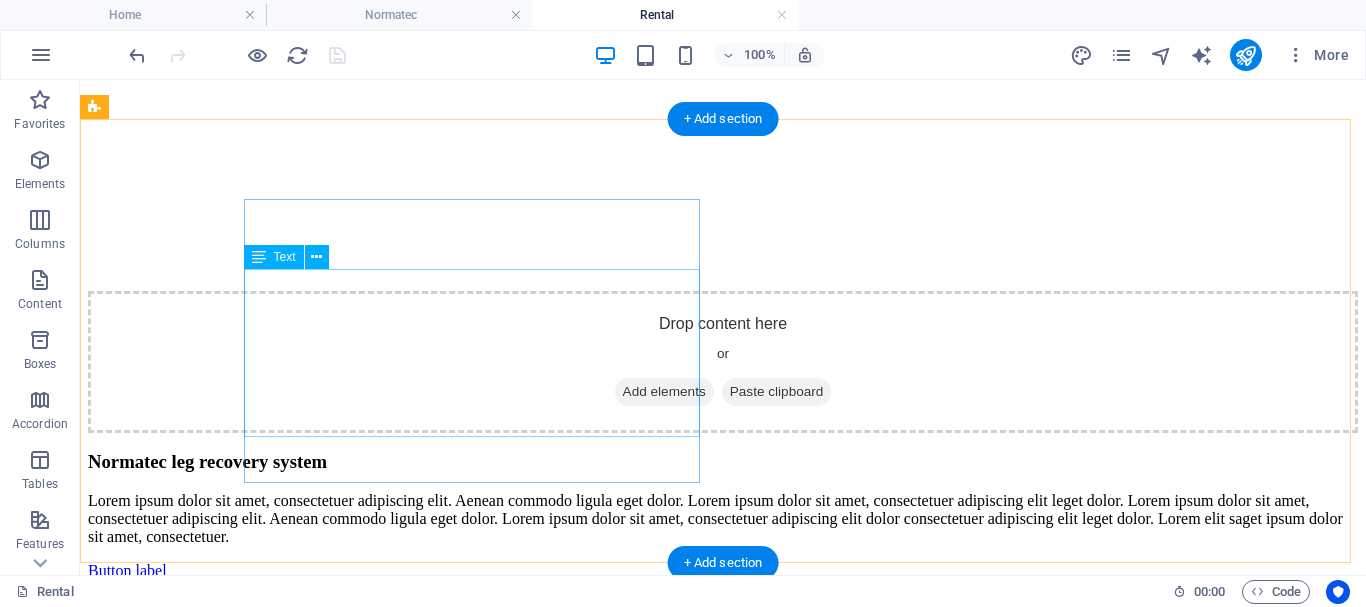 click on "Lorem ipsum dolor sit amet, consectetuer adipiscing elit. Aenean commodo ligula eget dolor. Lorem ipsum dolor sit amet, consectetuer adipiscing elit leget dolor. Lorem ipsum dolor sit amet, consectetuer adipiscing elit. Aenean commodo ligula eget dolor. Lorem ipsum dolor sit amet, consectetuer adipiscing elit dolor consectetuer adipiscing elit leget dolor. Lorem elit saget ipsum dolor sit amet, consectetuer." at bounding box center (723, 519) 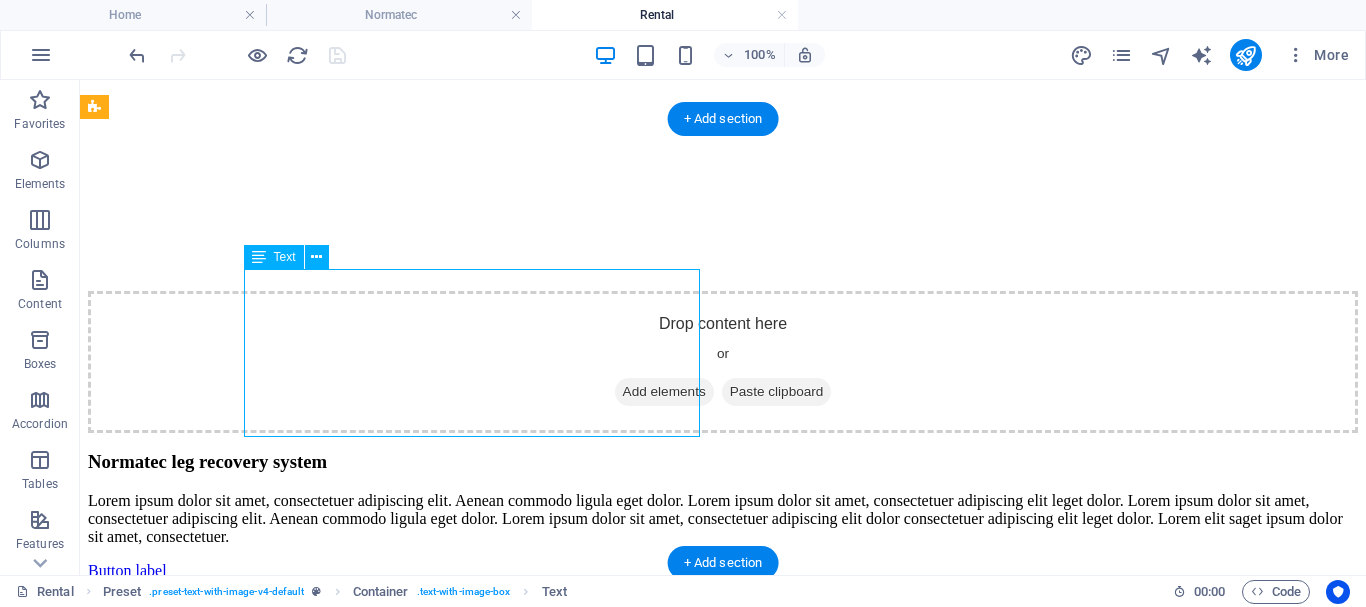 click on "Lorem ipsum dolor sit amet, consectetuer adipiscing elit. Aenean commodo ligula eget dolor. Lorem ipsum dolor sit amet, consectetuer adipiscing elit leget dolor. Lorem ipsum dolor sit amet, consectetuer adipiscing elit. Aenean commodo ligula eget dolor. Lorem ipsum dolor sit amet, consectetuer adipiscing elit dolor consectetuer adipiscing elit leget dolor. Lorem elit saget ipsum dolor sit amet, consectetuer." at bounding box center (723, 519) 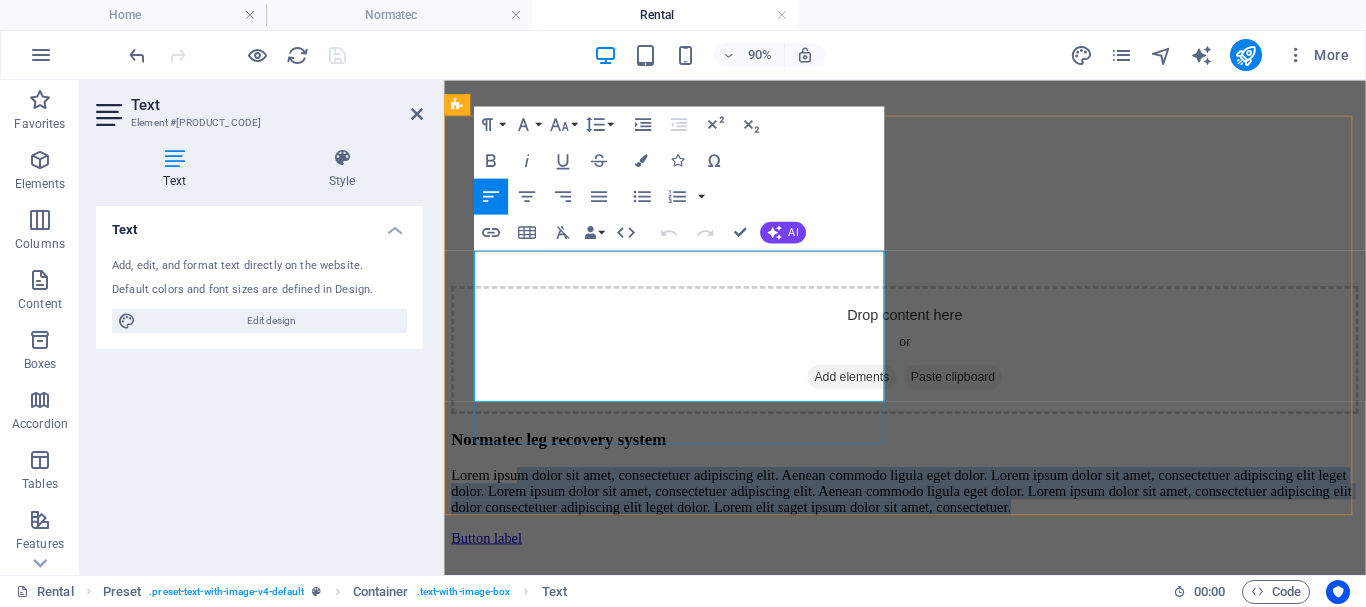 drag, startPoint x: 868, startPoint y: 418, endPoint x: 563, endPoint y: 268, distance: 339.88968 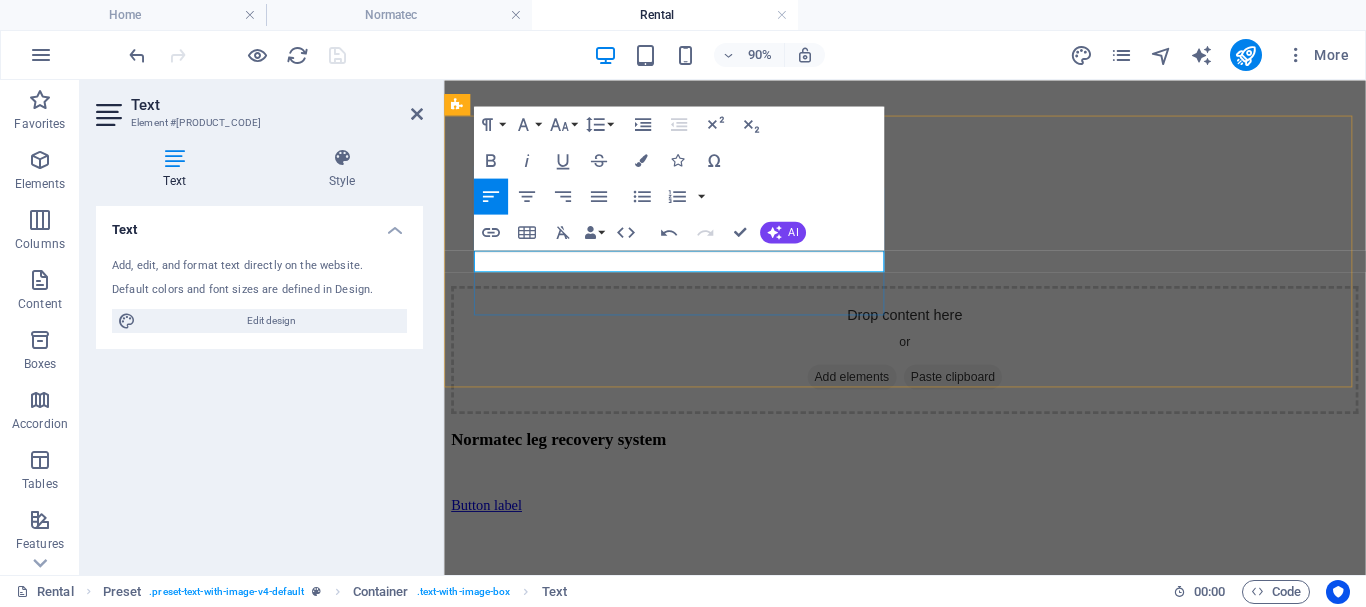 click at bounding box center [956, 519] 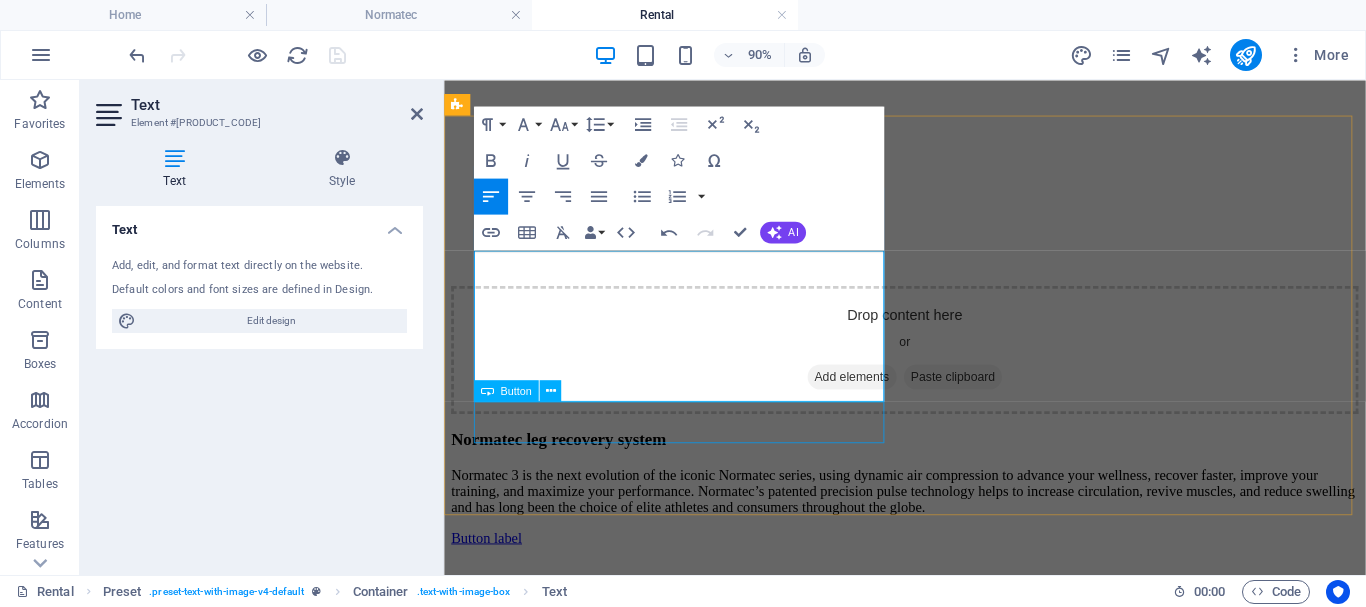 scroll, scrollTop: 6866, scrollLeft: 2, axis: both 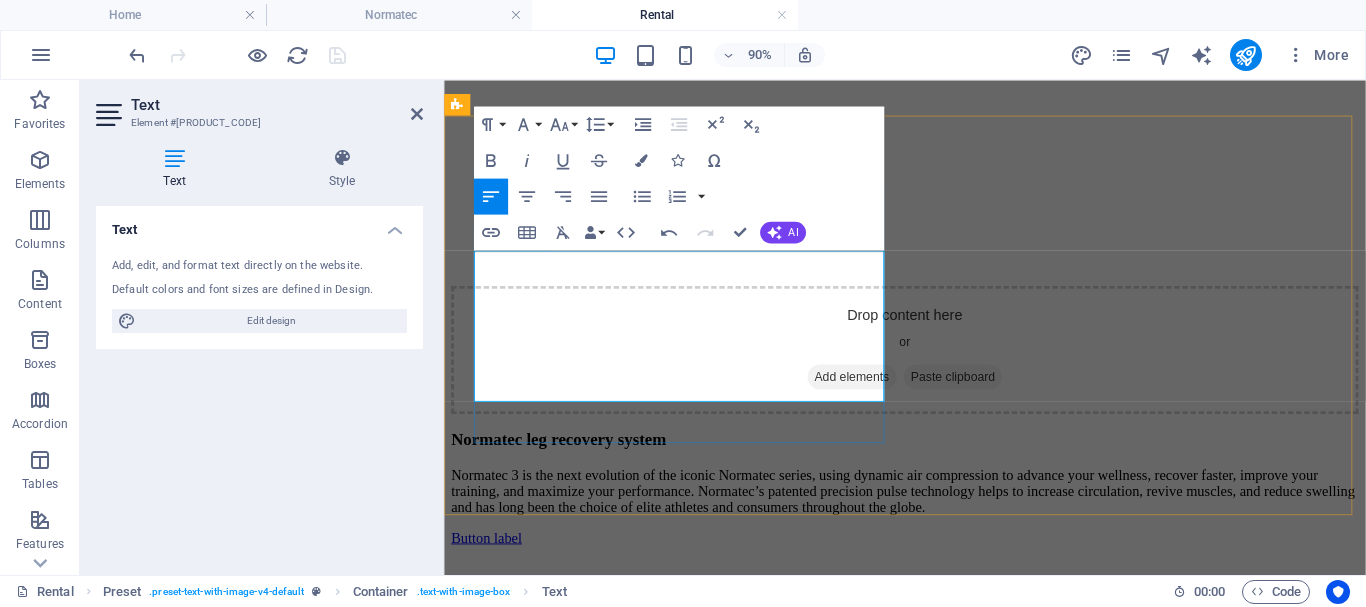 click on "Normatec 3 is the next evolution of the iconic Normatec series, using dynamic air compression to advance your wellness, recover faster, improve your training, and maximize your performance. Normatec’s patented precision pulse technology helps to increase circulation, revive muscles, and reduce swelling and has long been the choice of elite athletes and consumers throughout the globe." at bounding box center [956, 537] 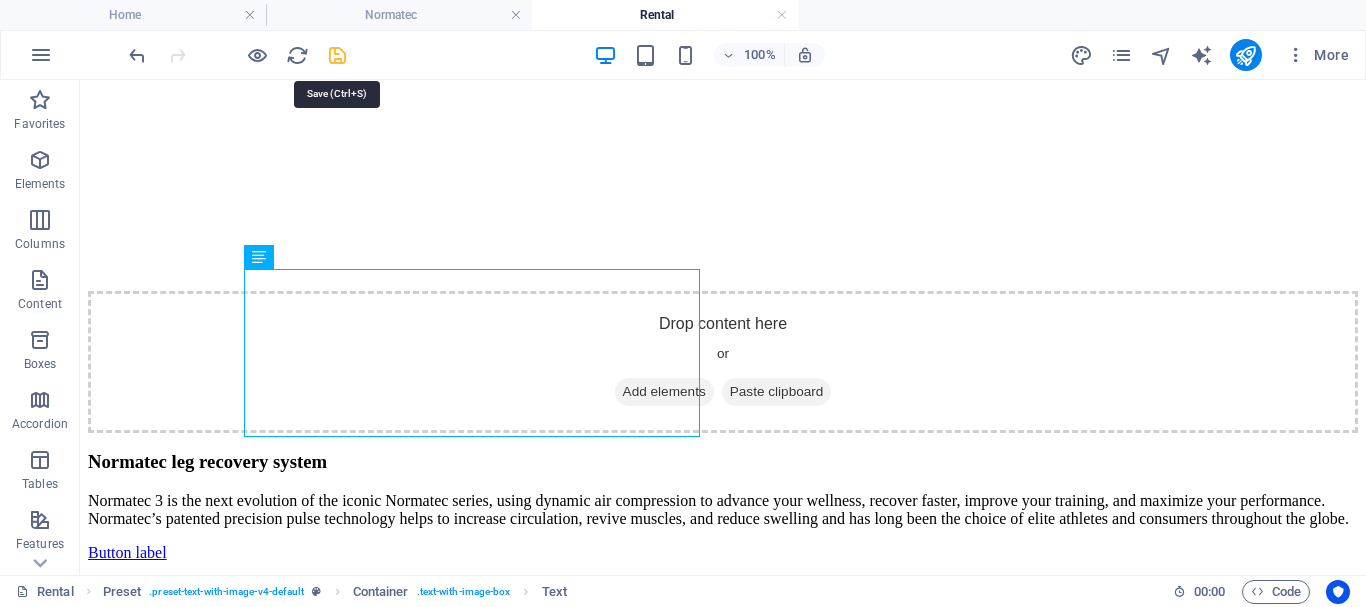 click at bounding box center (337, 55) 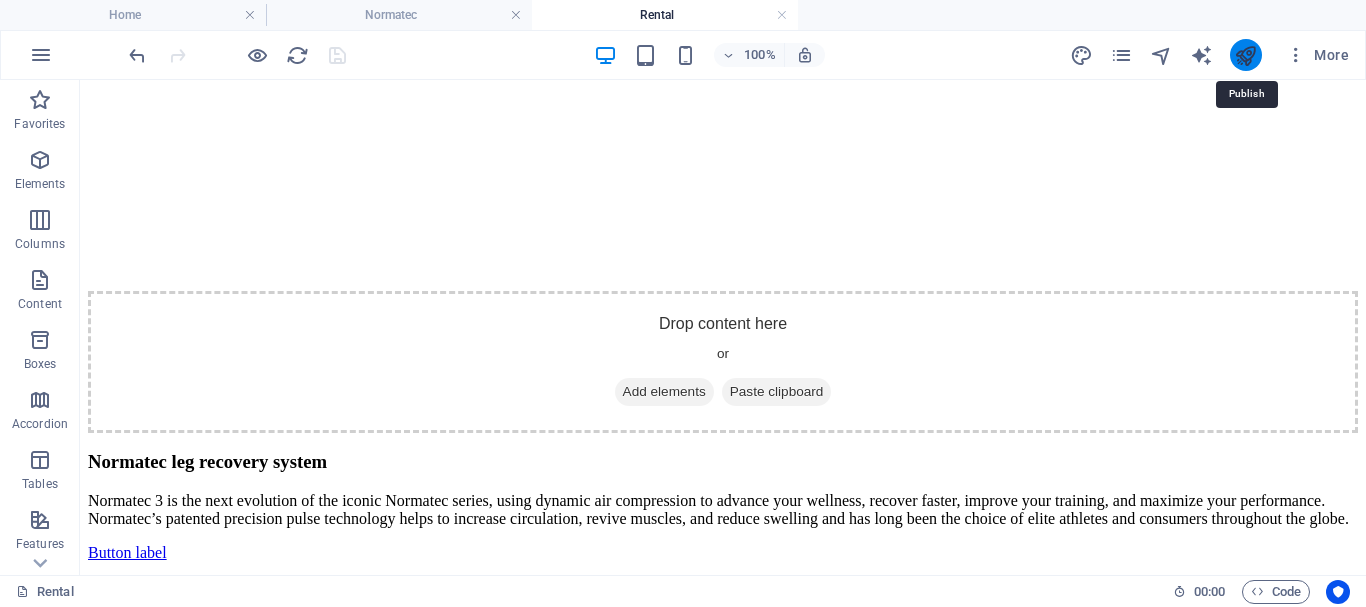 click at bounding box center (1245, 55) 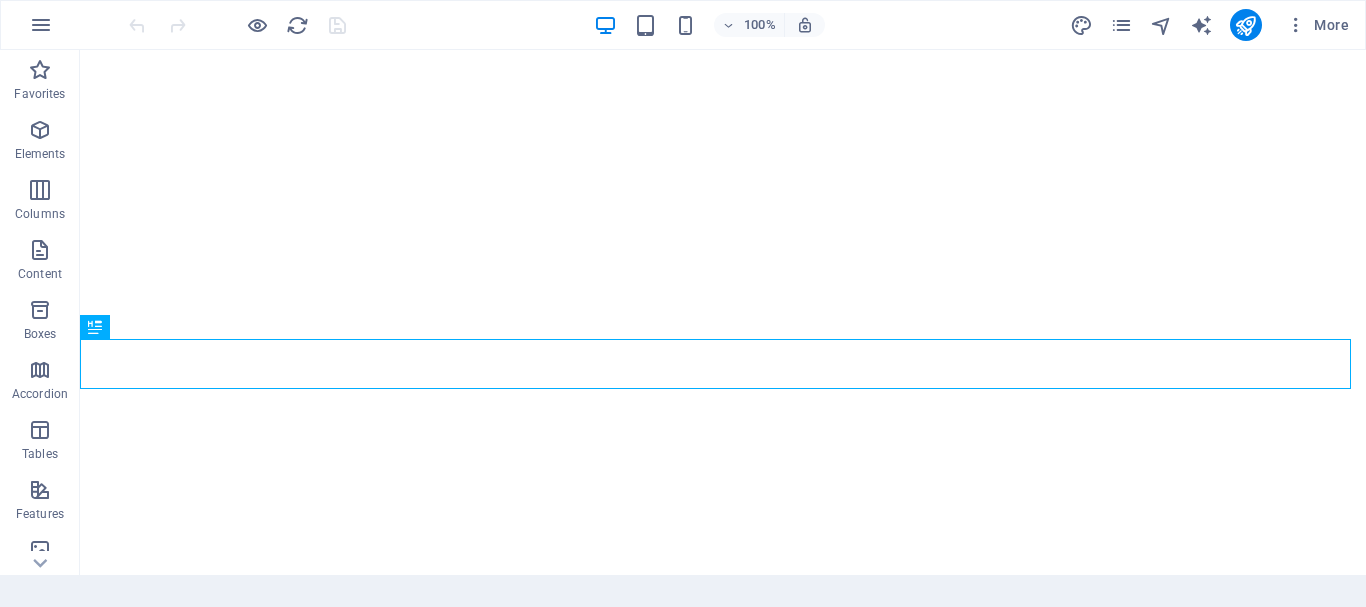scroll, scrollTop: 0, scrollLeft: 0, axis: both 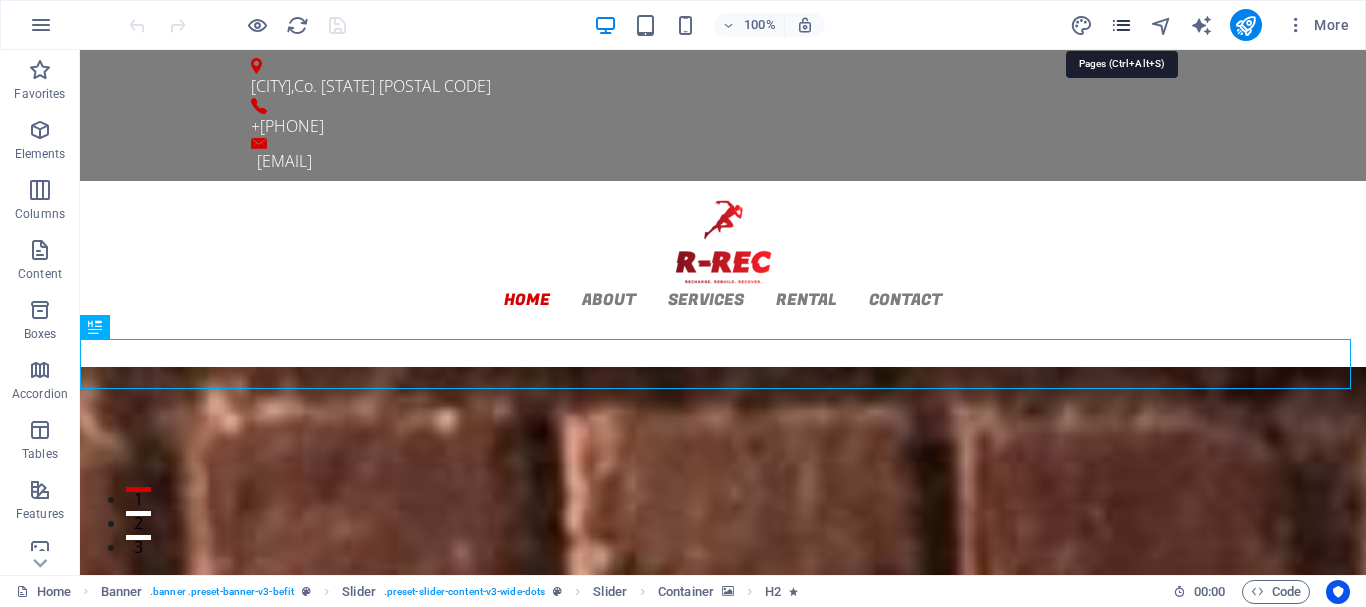 click at bounding box center [1121, 25] 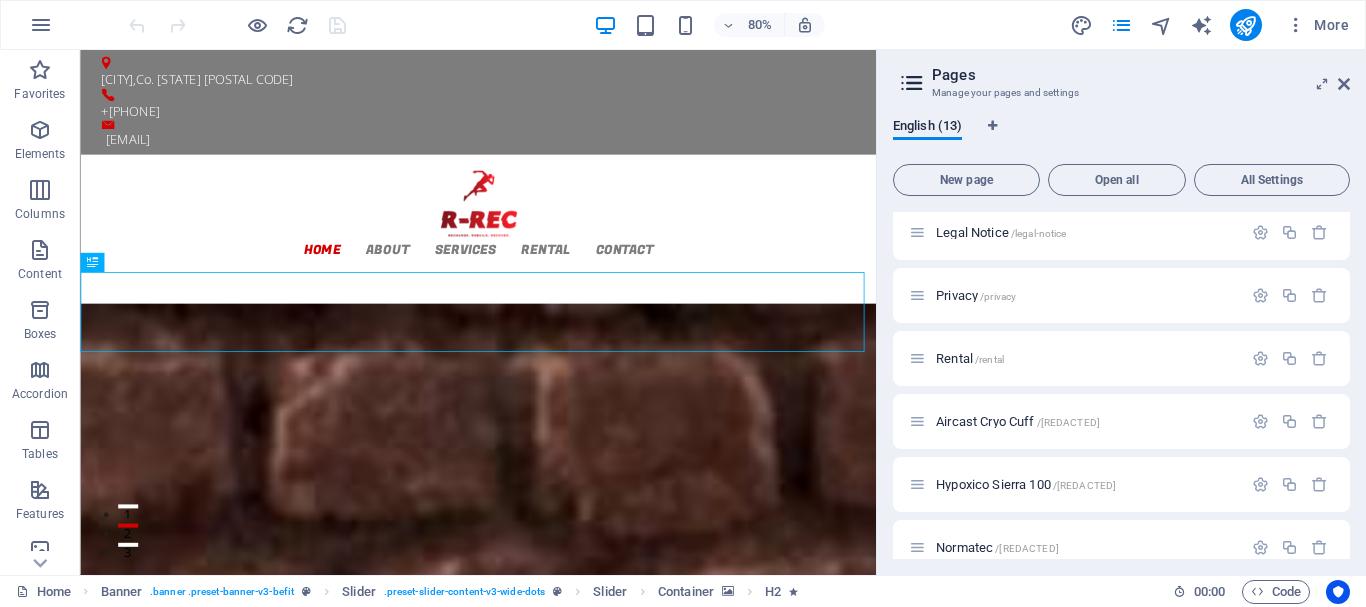 scroll, scrollTop: 472, scrollLeft: 0, axis: vertical 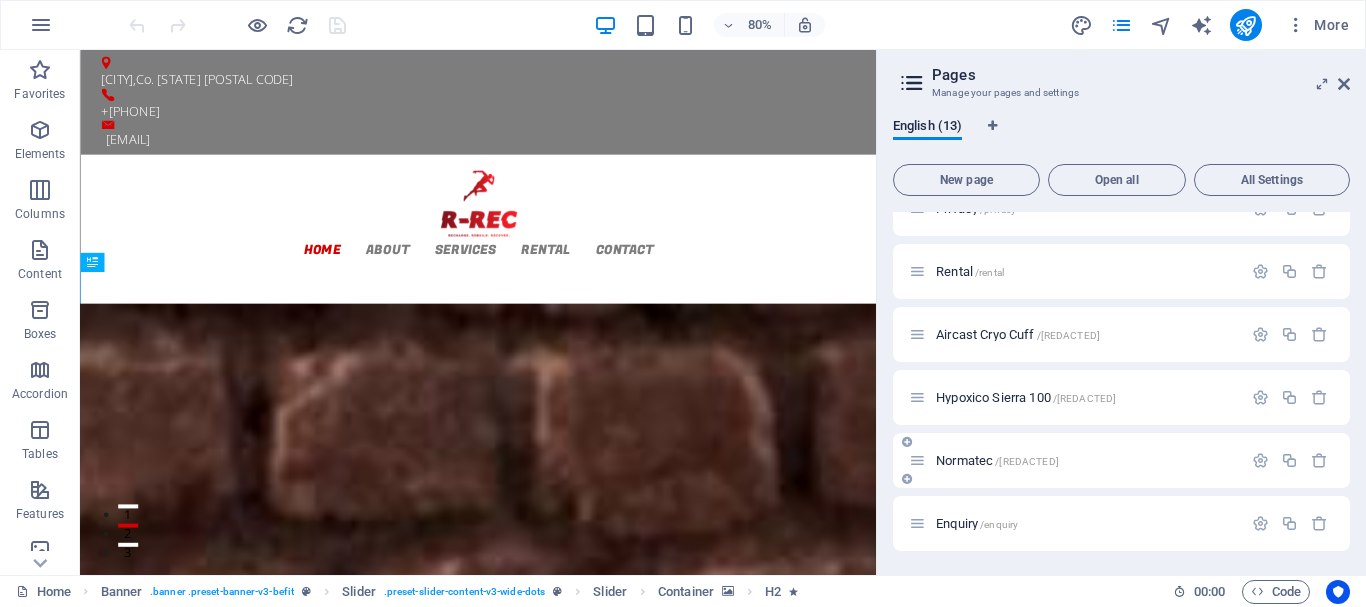click on "Normatec /[normatec]" at bounding box center [997, 460] 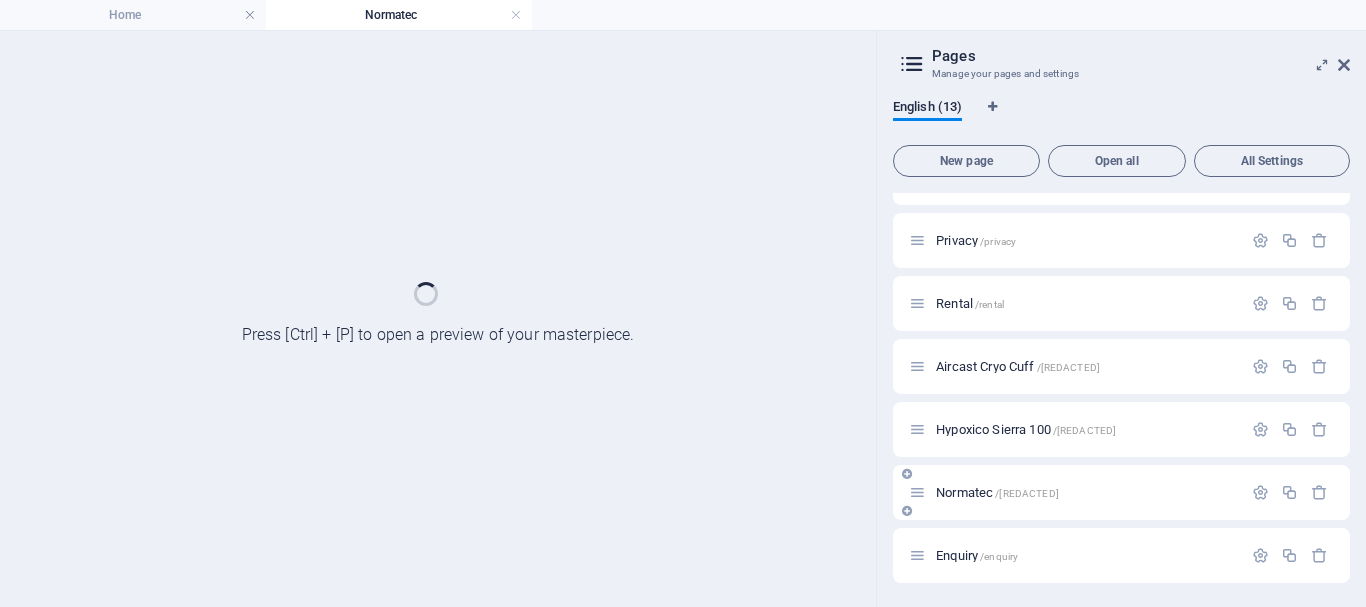 scroll, scrollTop: 421, scrollLeft: 0, axis: vertical 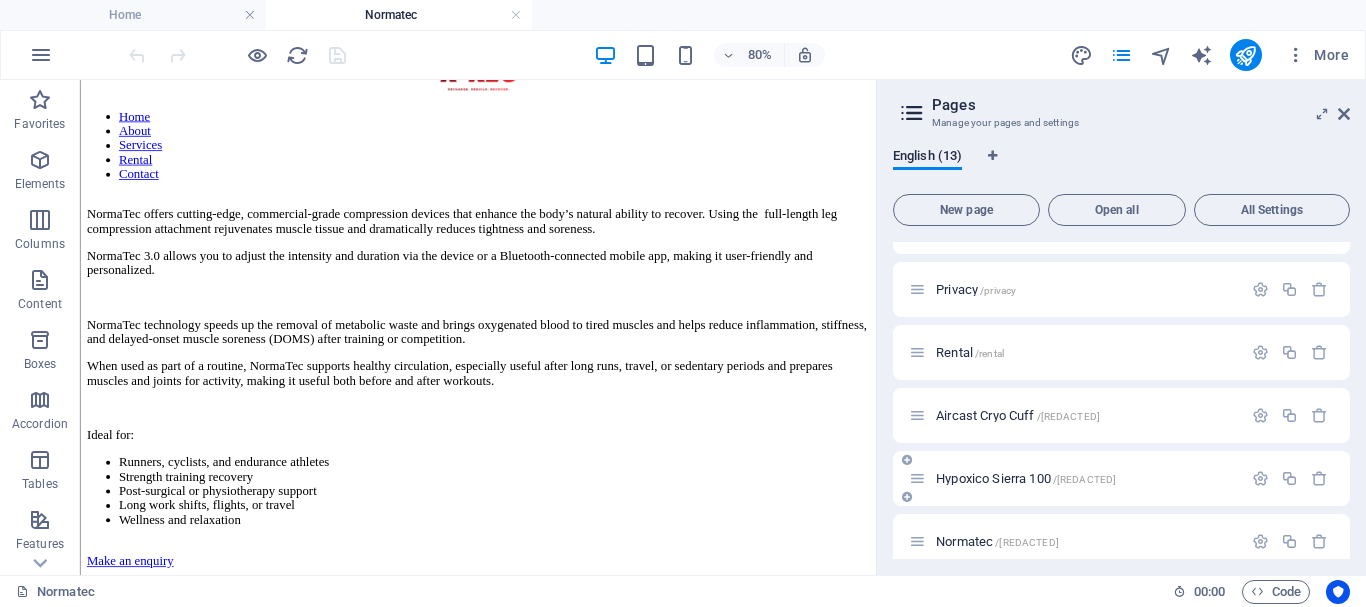 click on "Hypoxico Sierra 100 /hypoxico-sierra-100" at bounding box center [1026, 478] 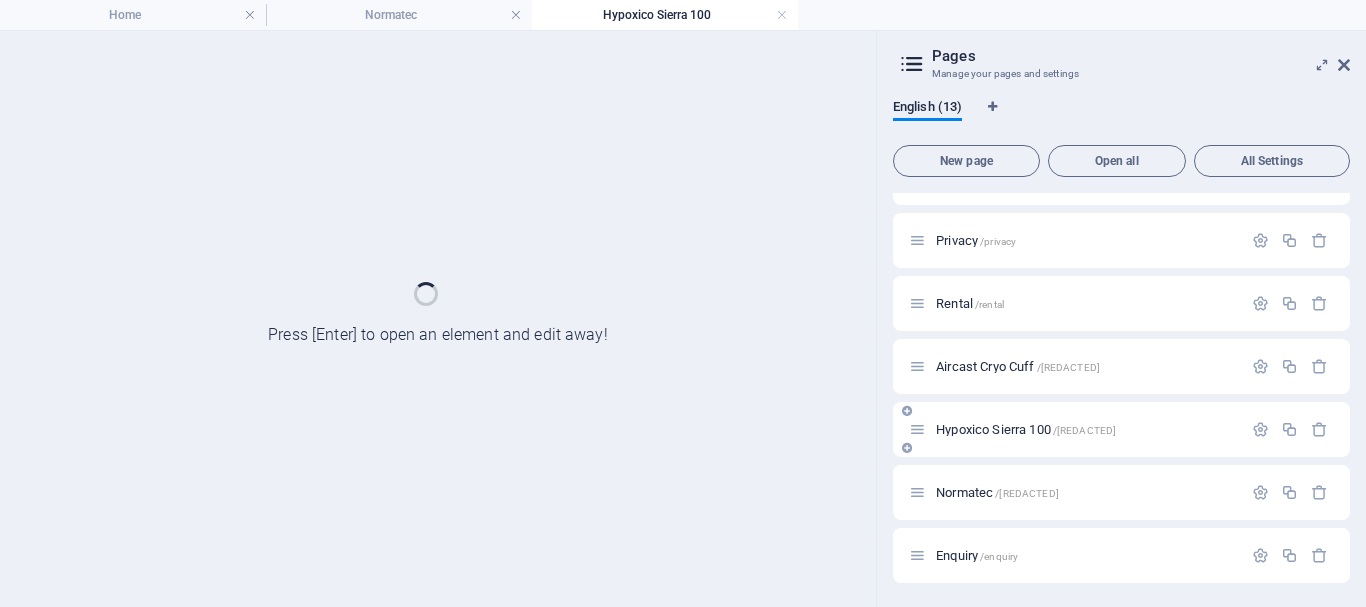 scroll, scrollTop: 0, scrollLeft: 0, axis: both 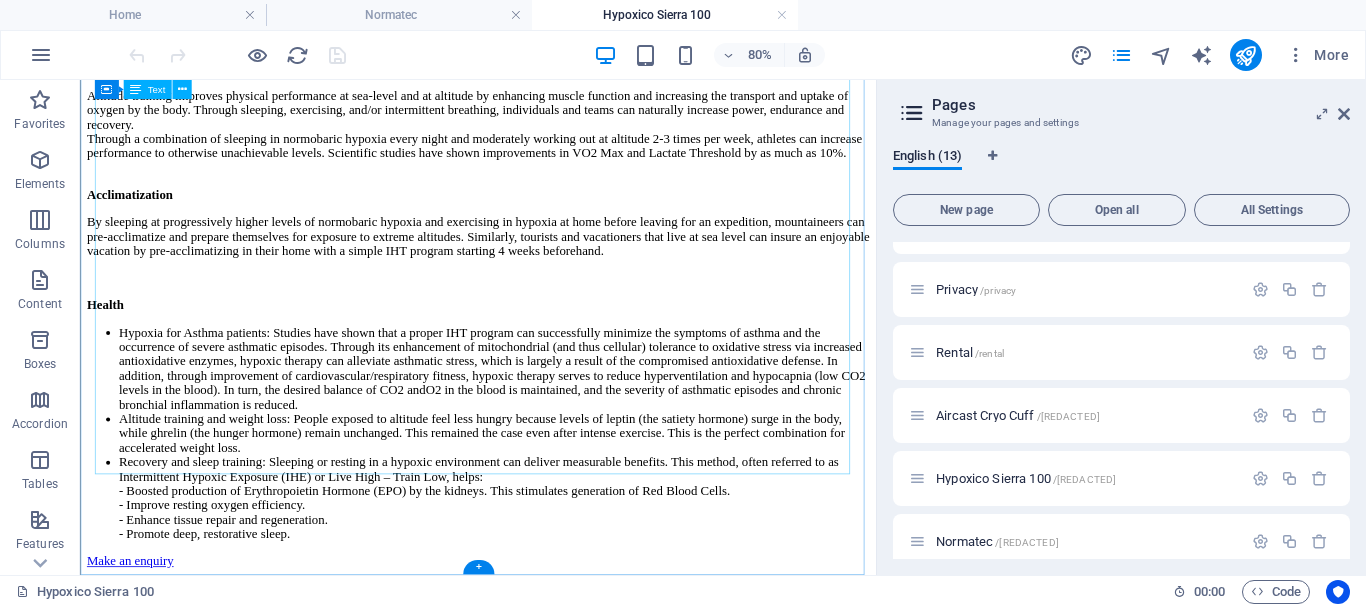 click on "The Hypoxico Sierra 100 Altitude Generator brings the benefits of high-altitude training directly to you, simulating altitudes up to 18,000 ft (5,550 m) with fully adjustable oxygen levels. Trusted by elite athletes, mountaineers, and fitness professionals worldwide, this compact and powerful unit is perfect for: Altitude training at home or in the gym. Pre-acclimatization for mountain adventures or altitude races. Improved VO₂ max, stamina, and metabolic efficiency. Recovery and sleep enhancement using Intermittent Hypoxic Therapy (IHT). Applications: Sport performance Altitude training improves physical performance at sea-level and at altitude by enhancing muscle function and increasing the transport and uptake of oxygen by the body. Through sleeping, exercising, and/or intermittent breathing, individuals and teams can naturally increase power, endurance and recovery. Acclimatization Health - Boosted production of Erythropoietin Hormone (EPO) by the kidneys. This stimulates generation of Red Blood Cells." at bounding box center (577, 233) 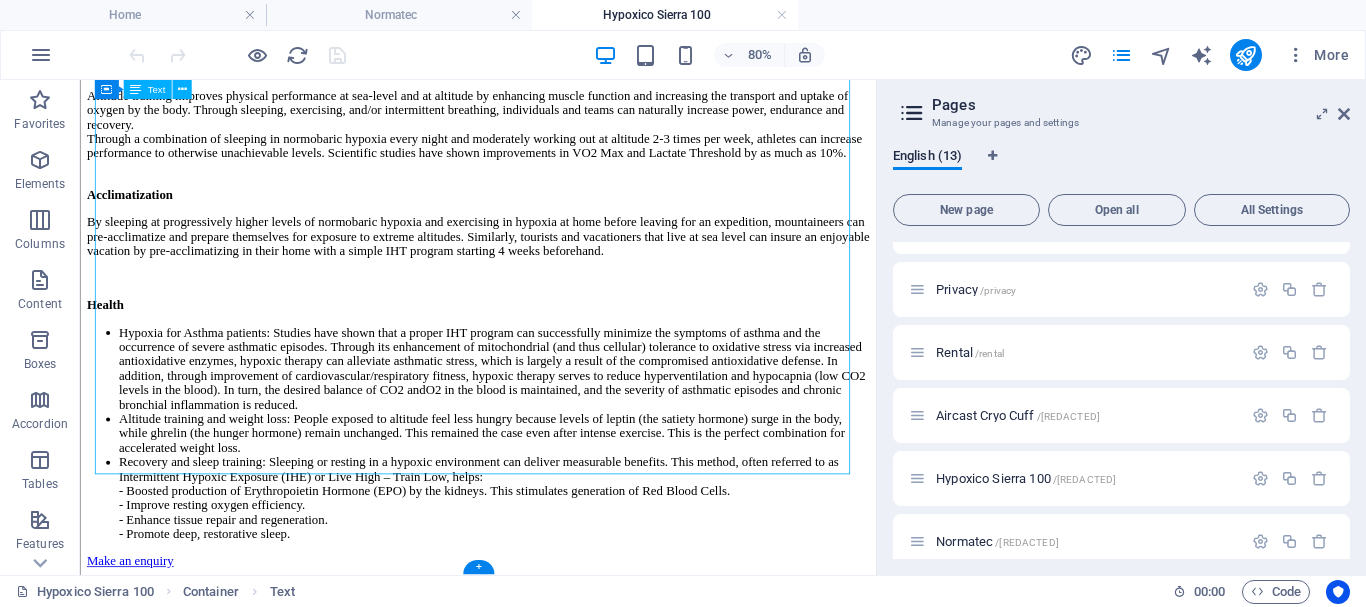 click on "The Hypoxico Sierra 100 Altitude Generator brings the benefits of high-altitude training directly to you, simulating altitudes up to 18,000 ft (5,550 m) with fully adjustable oxygen levels. Trusted by elite athletes, mountaineers, and fitness professionals worldwide, this compact and powerful unit is perfect for: Altitude training at home or in the gym. Pre-acclimatization for mountain adventures or altitude races. Improved VO₂ max, stamina, and metabolic efficiency. Recovery and sleep enhancement using Intermittent Hypoxic Therapy (IHT). Applications: Sport performance Altitude training improves physical performance at sea-level and at altitude by enhancing muscle function and increasing the transport and uptake of oxygen by the body. Through sleeping, exercising, and/or intermittent breathing, individuals and teams can naturally increase power, endurance and recovery. Acclimatization Health - Boosted production of Erythropoietin Hormone (EPO) by the kidneys. This stimulates generation of Red Blood Cells." at bounding box center (577, 233) 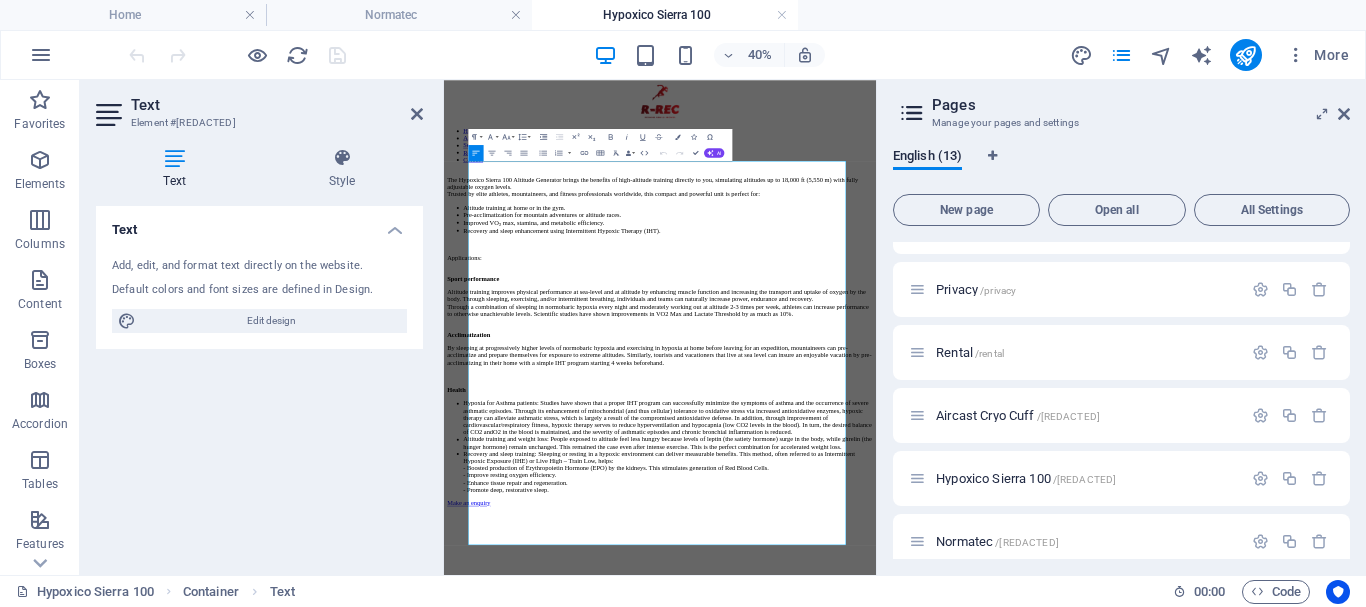 scroll, scrollTop: 0, scrollLeft: 0, axis: both 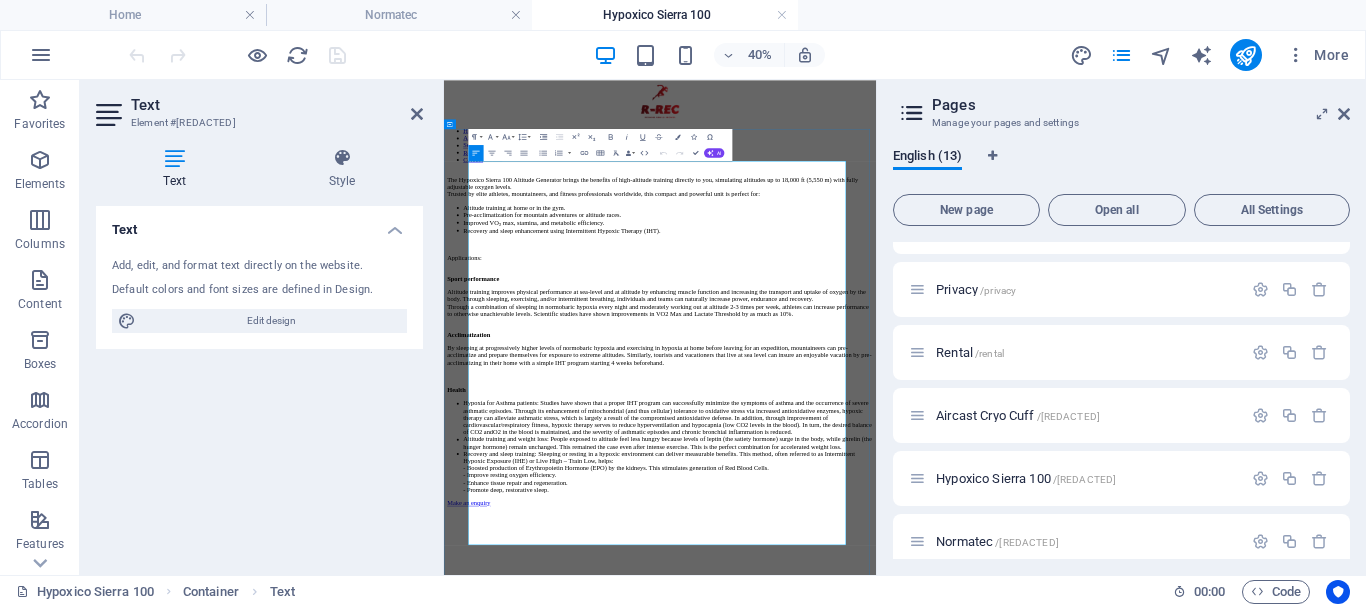 click on "Recovery and sleep training: Sleeping or resting in a hypoxic environment can deliver measurable benefits. This method, often referred to as Intermittent Hypoxic Exposure (IHE) or Live High – Train Low, helps:  - Boosted production of Erythropoietin Hormone (EPO) by the kidneys. This stimulates generation of Red Blood Cells. - Improve resting oxygen efficiency. - Enhance tissue repair and regeneration. - Promote deep, restorative sleep." at bounding box center (1004, 1059) 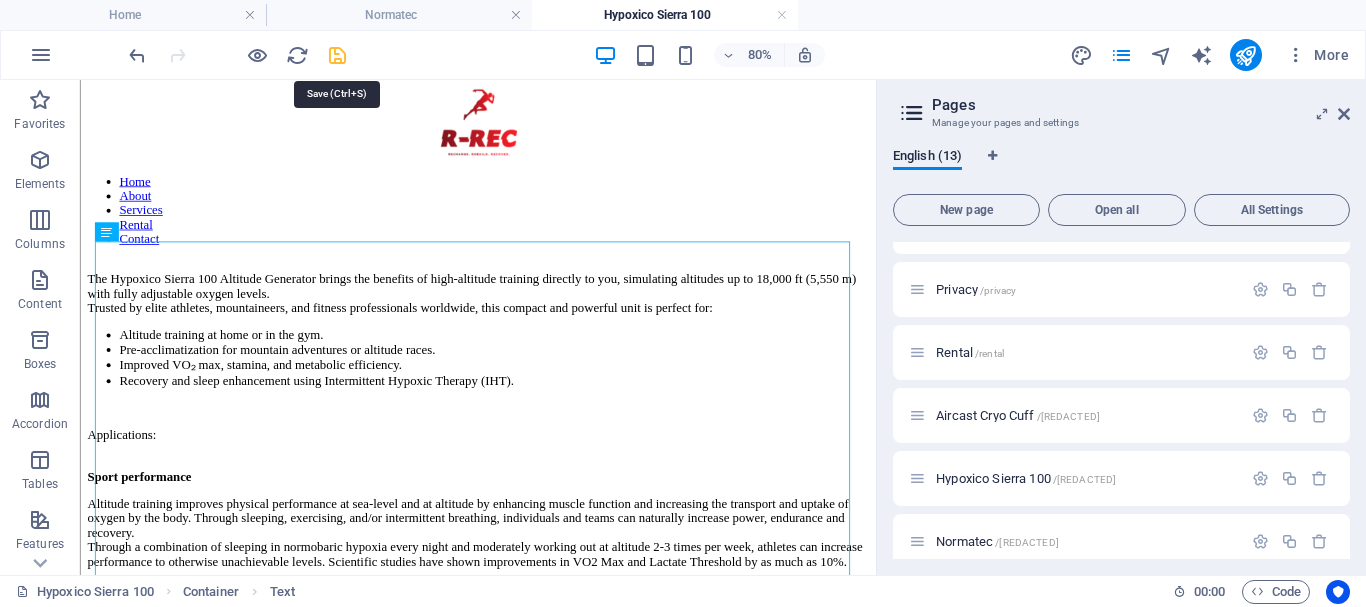 click at bounding box center [337, 55] 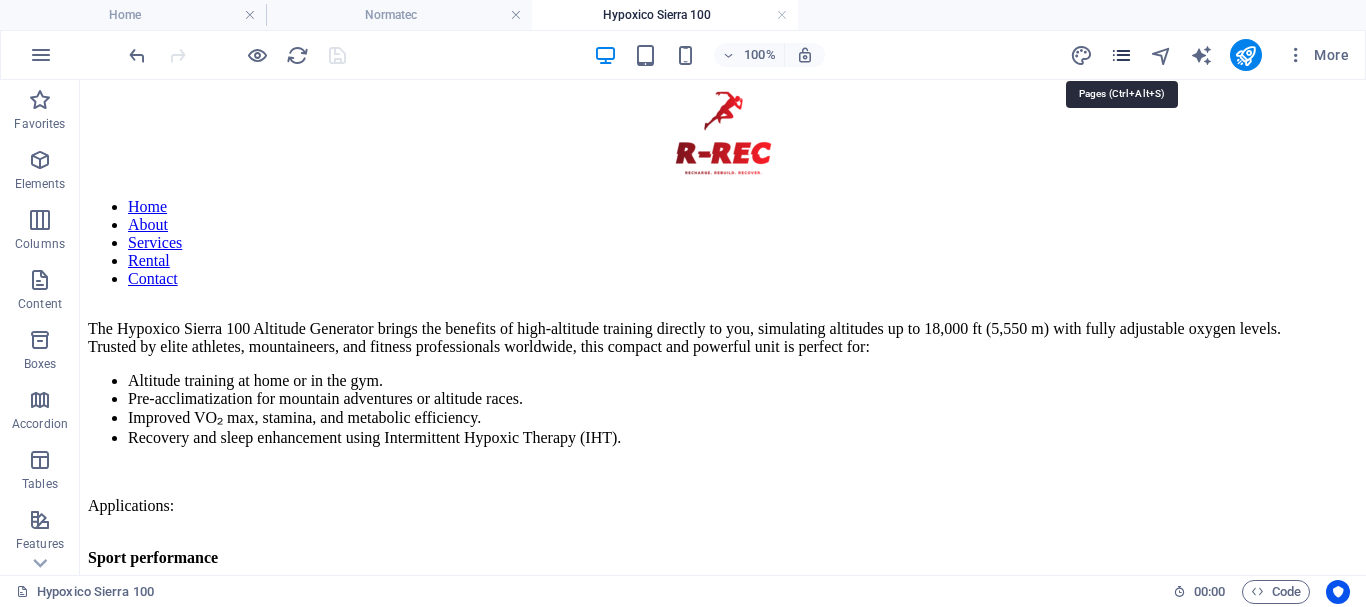 click at bounding box center (1121, 55) 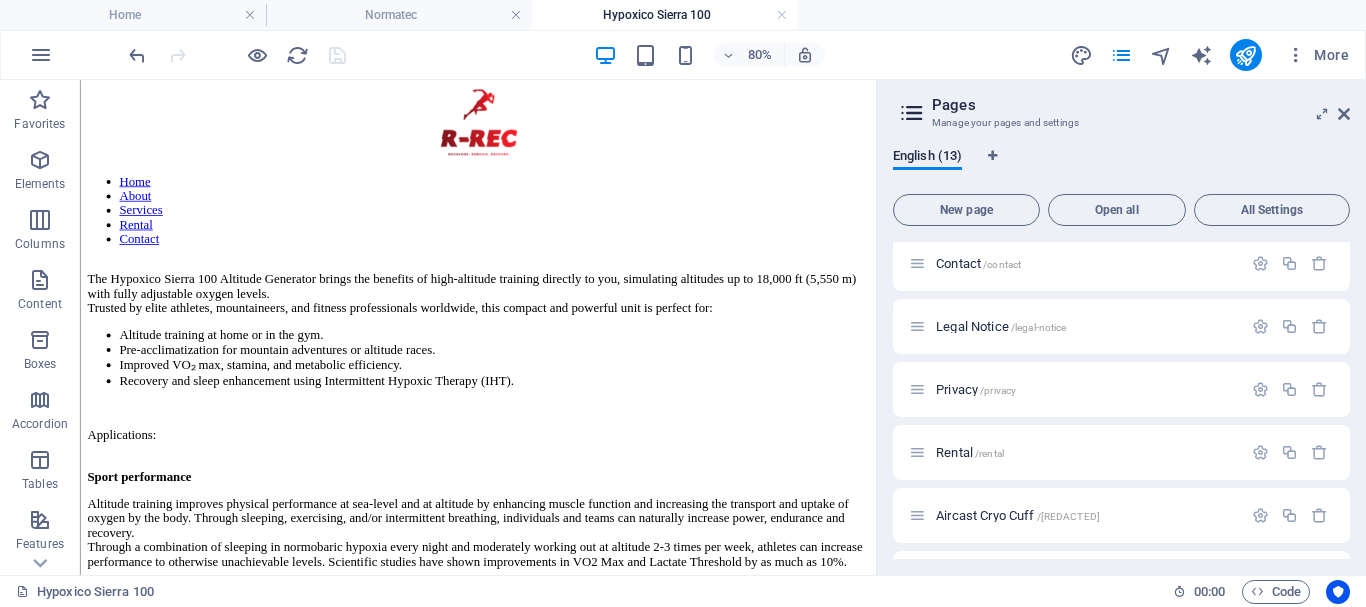 scroll, scrollTop: 352, scrollLeft: 0, axis: vertical 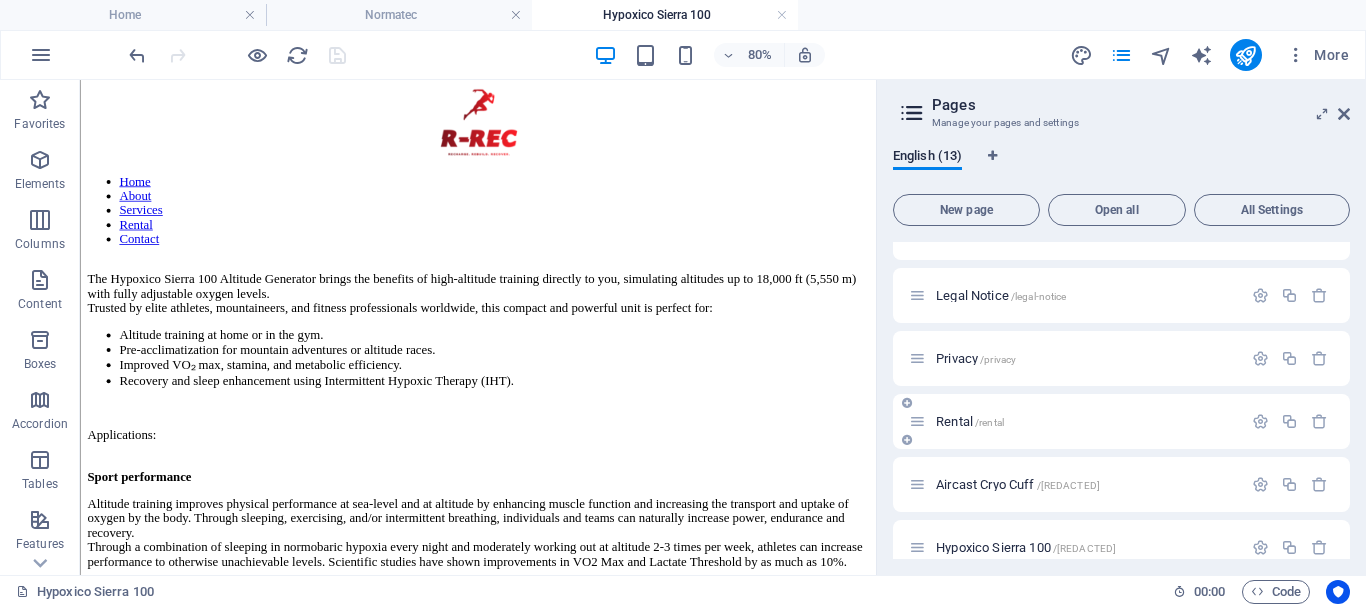 click on "Rental /rental" at bounding box center (1075, 421) 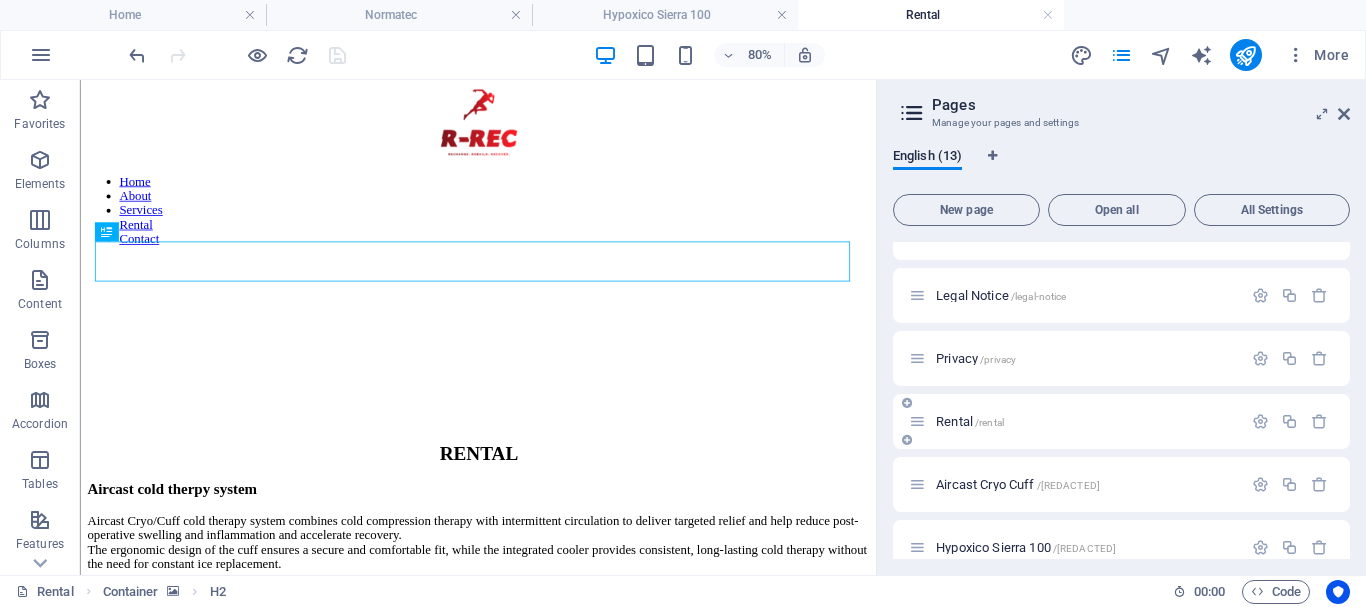 scroll, scrollTop: 0, scrollLeft: 0, axis: both 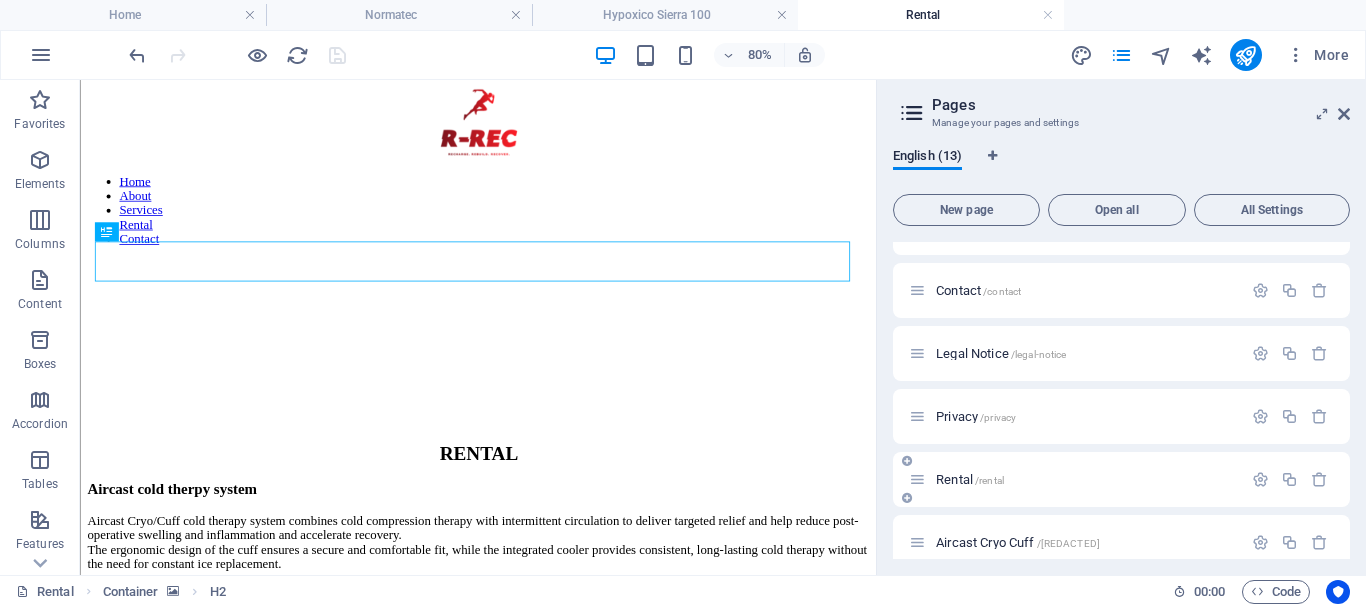 click on "Rental /rental" at bounding box center (970, 479) 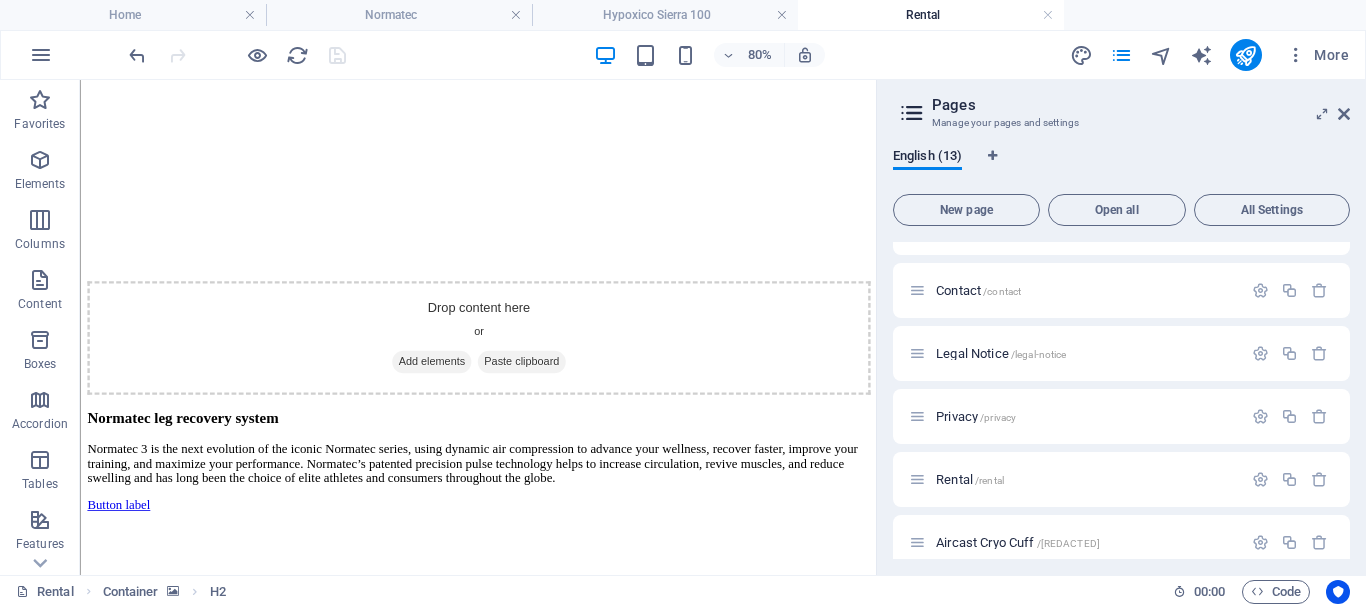 scroll, scrollTop: 772, scrollLeft: 0, axis: vertical 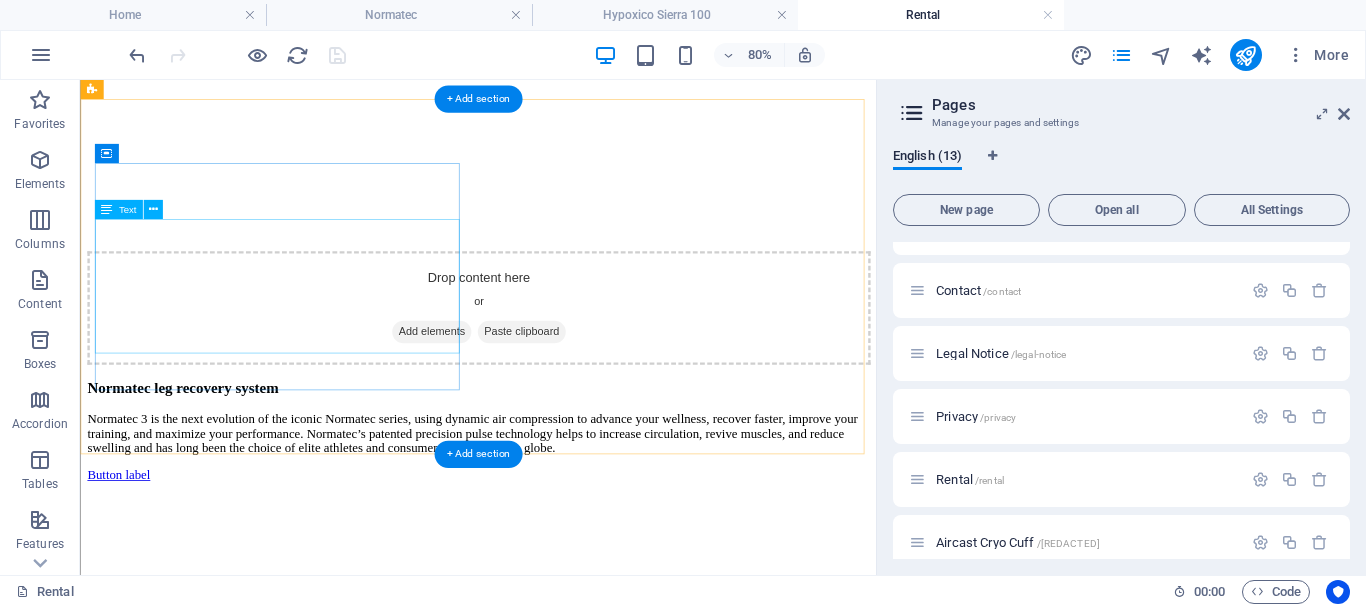 click on "Normatec 3 is the next evolution of the iconic Normatec series, using dynamic air compression to advance your wellness, recover faster, improve your training, and maximize your performance. Normatec’s patented precision pulse technology helps to increase circulation, revive muscles, and reduce swelling and has long been the choice of elite athletes and consumers throughout the globe." at bounding box center [577, 522] 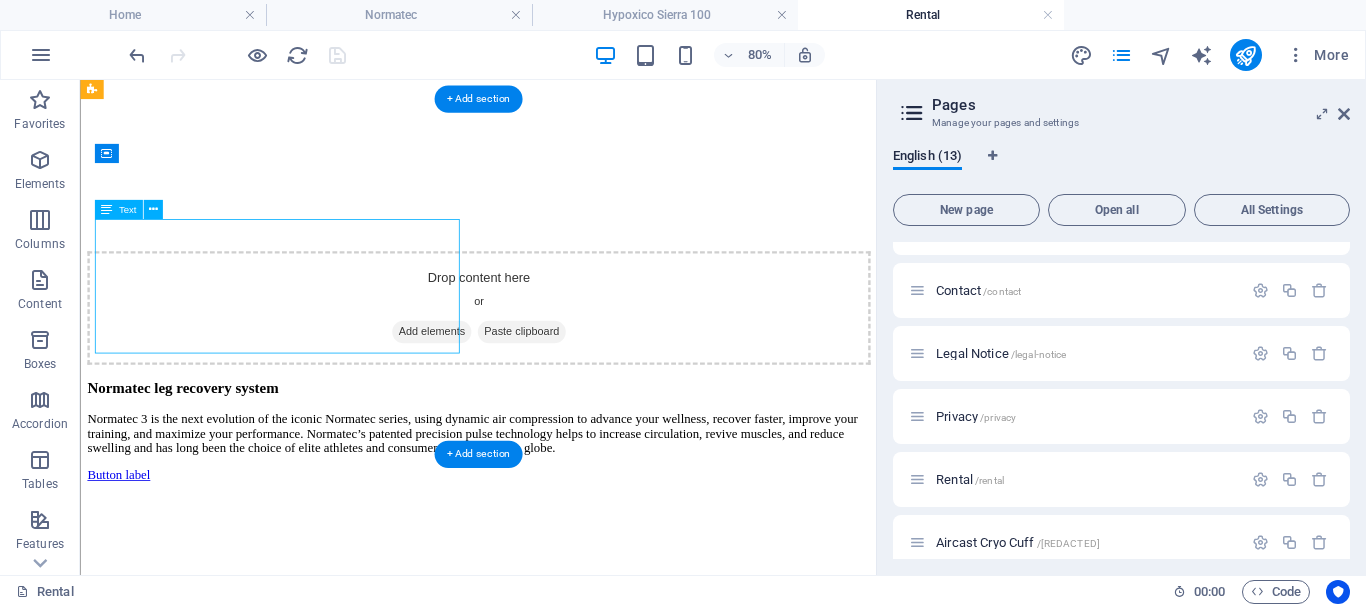 click on "Normatec 3 is the next evolution of the iconic Normatec series, using dynamic air compression to advance your wellness, recover faster, improve your training, and maximize your performance. Normatec’s patented precision pulse technology helps to increase circulation, revive muscles, and reduce swelling and has long been the choice of elite athletes and consumers throughout the globe." at bounding box center [577, 522] 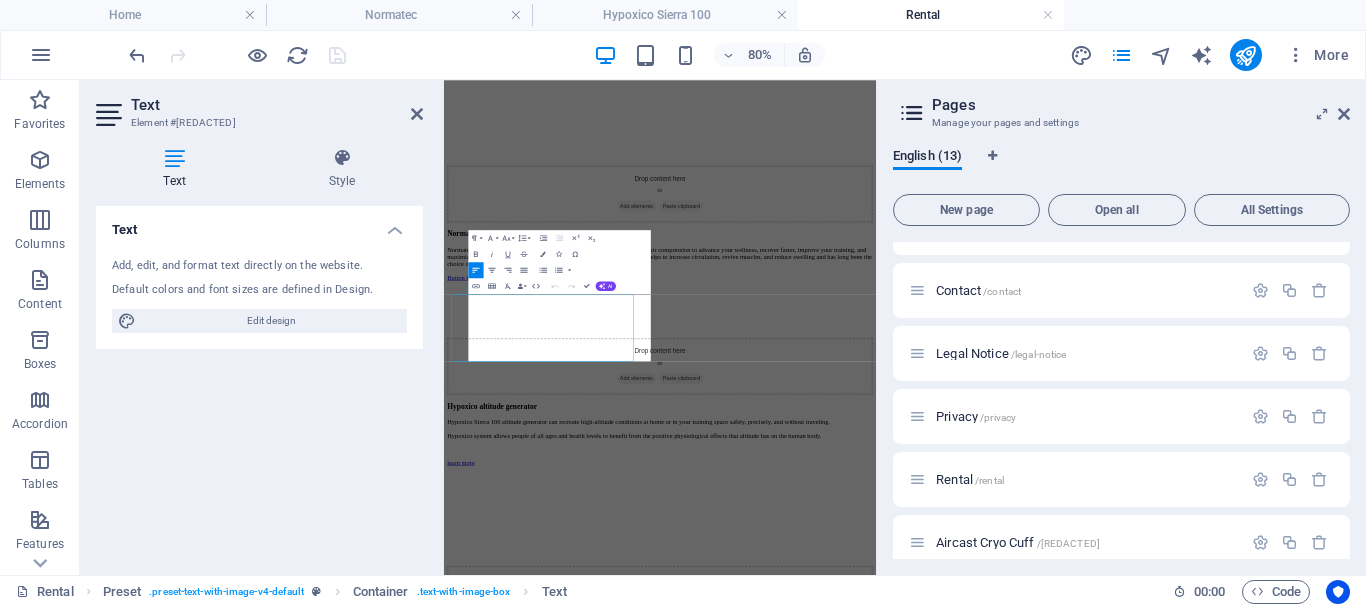 scroll, scrollTop: 404, scrollLeft: 0, axis: vertical 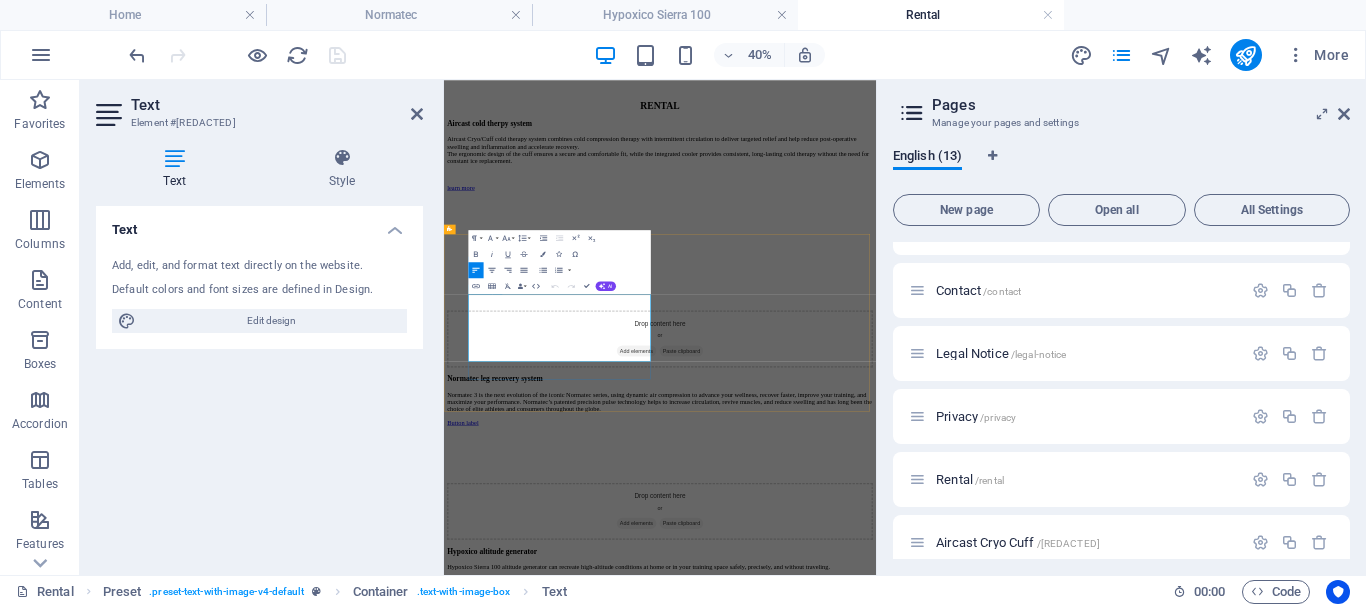 click on "Normatec 3 is the next evolution of the iconic Normatec series, using dynamic air compression to advance your wellness, recover faster, improve your training, and maximize your performance. Normatec’s patented precision pulse technology helps to increase circulation, revive muscles, and reduce swelling and has long been the choice of elite athletes and consumers throughout the globe." at bounding box center (984, 883) 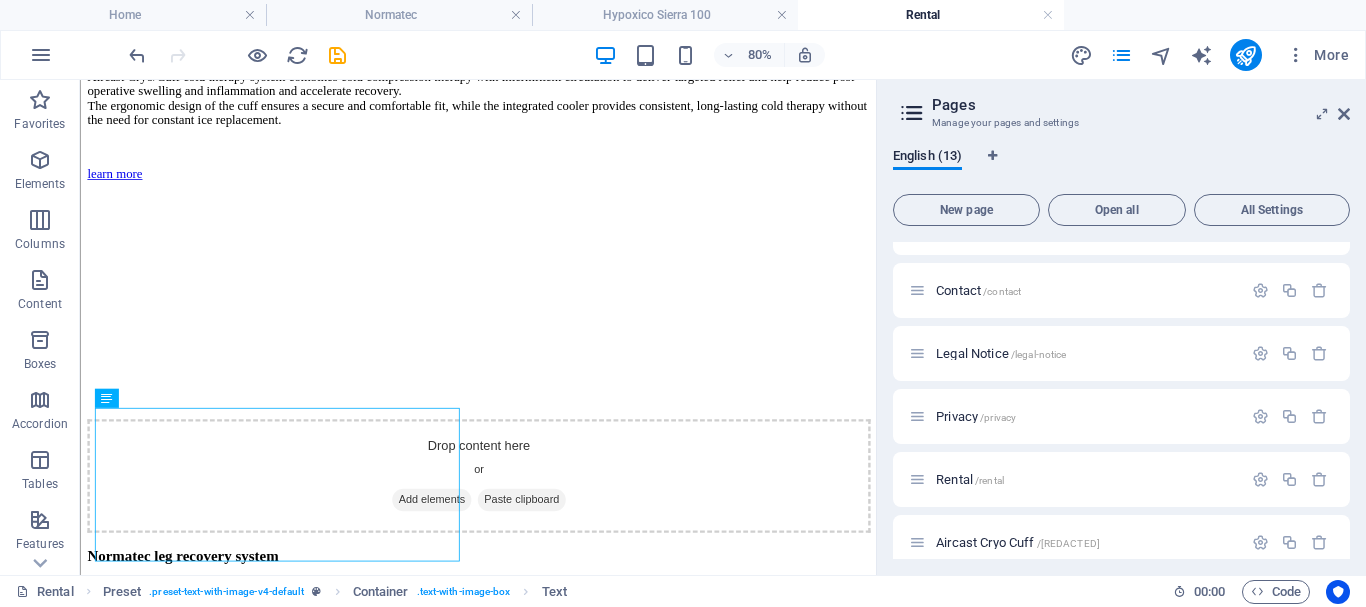scroll, scrollTop: 635, scrollLeft: 0, axis: vertical 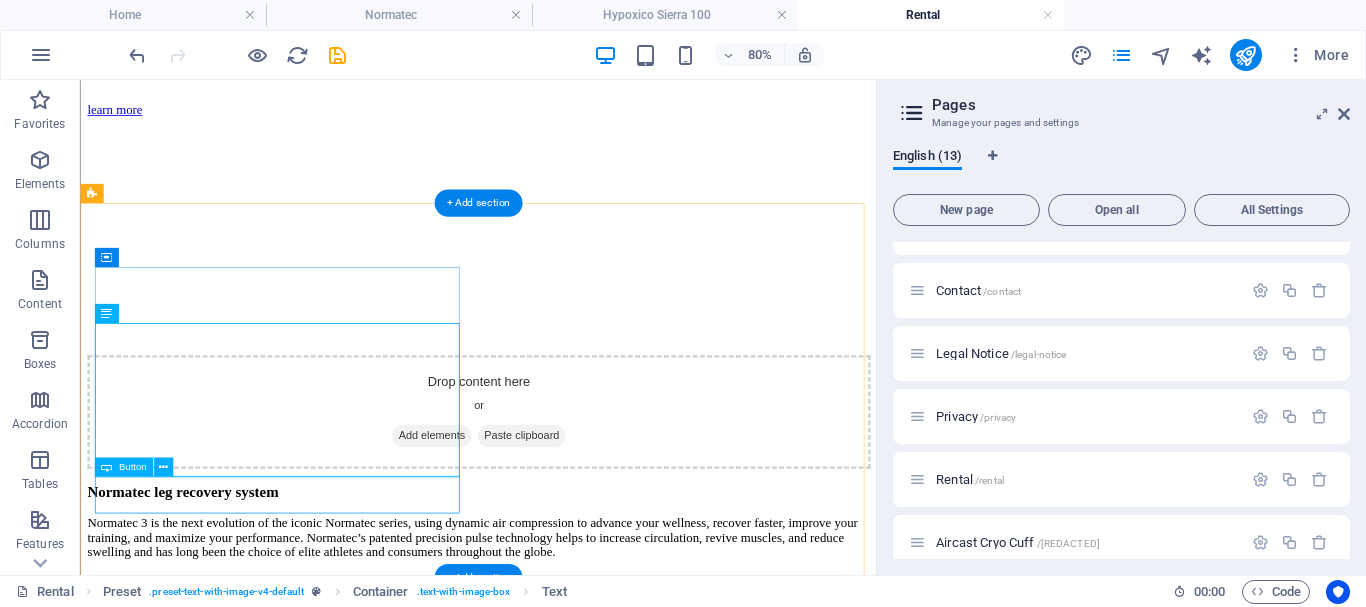 click on "Button label" at bounding box center (577, 722) 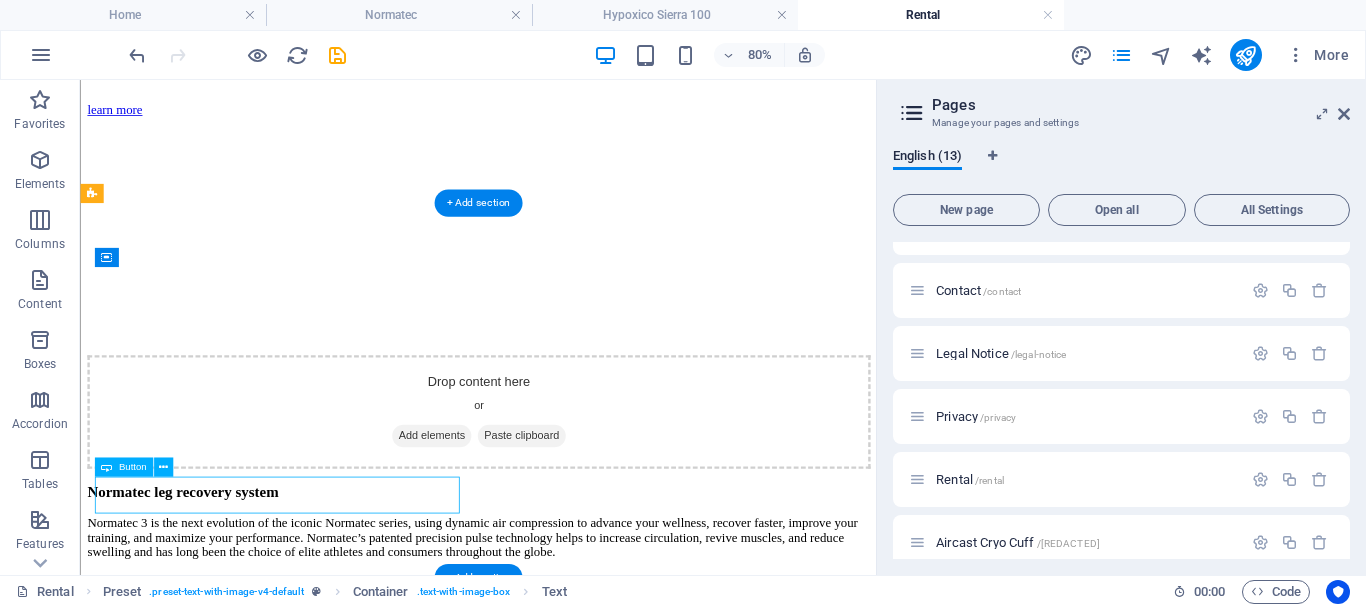 click on "Button label" at bounding box center [577, 722] 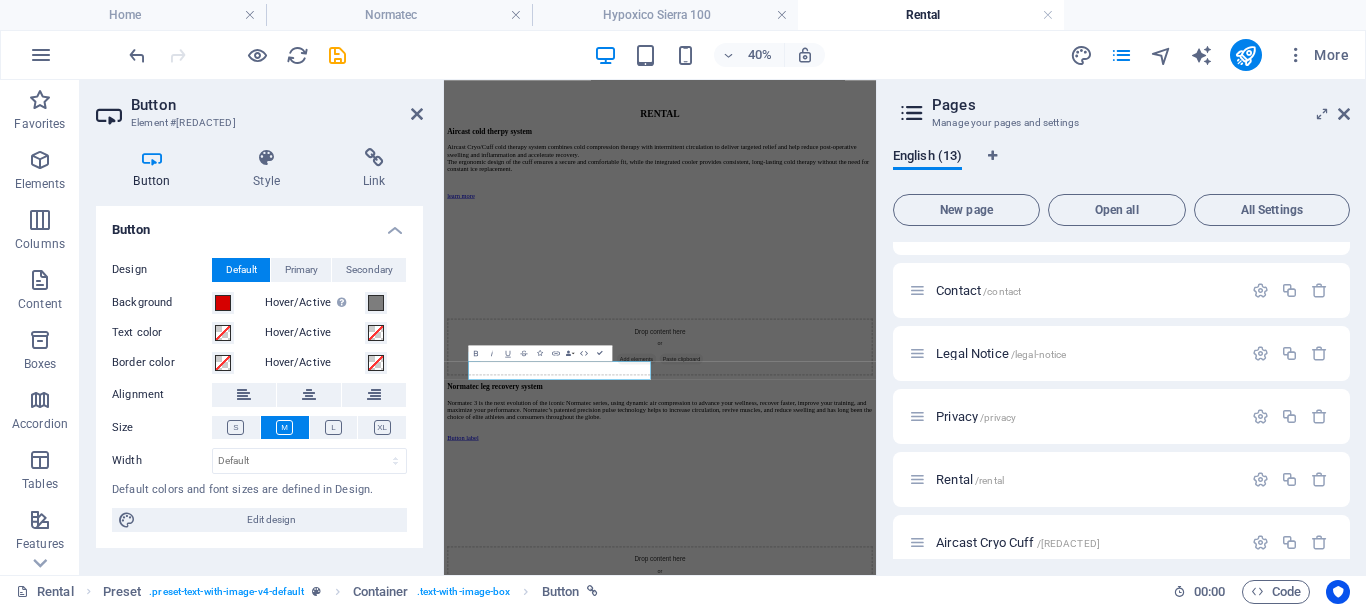 scroll, scrollTop: 428, scrollLeft: 0, axis: vertical 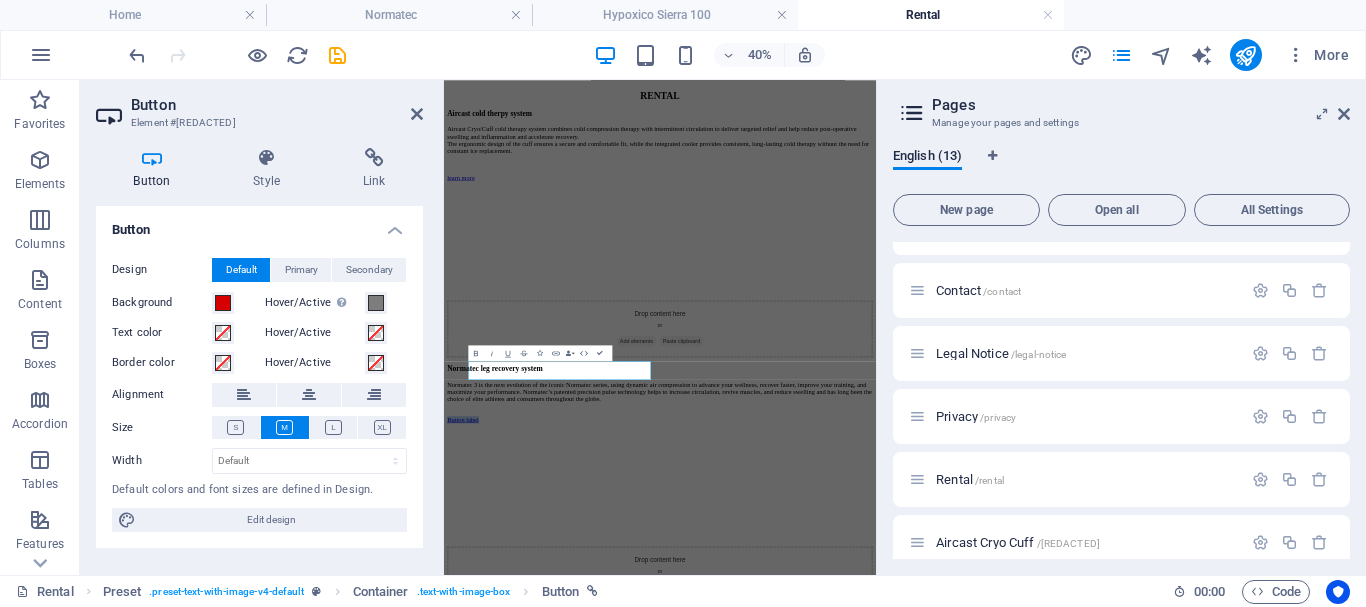 type 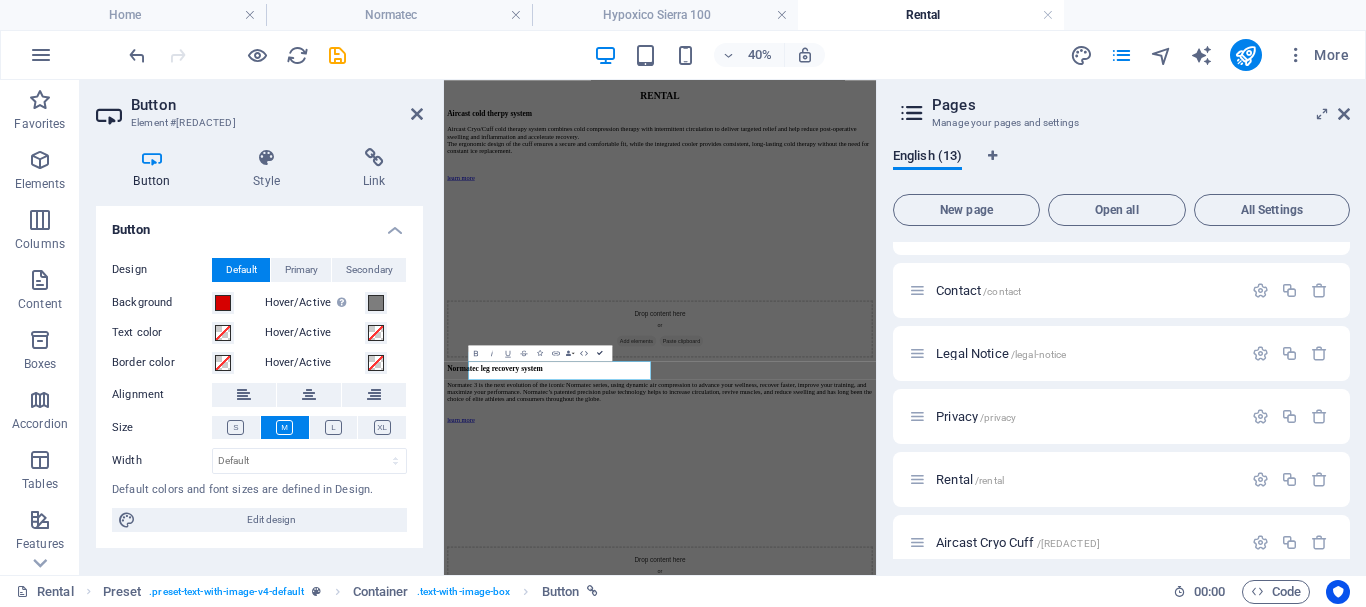 scroll, scrollTop: 845, scrollLeft: 0, axis: vertical 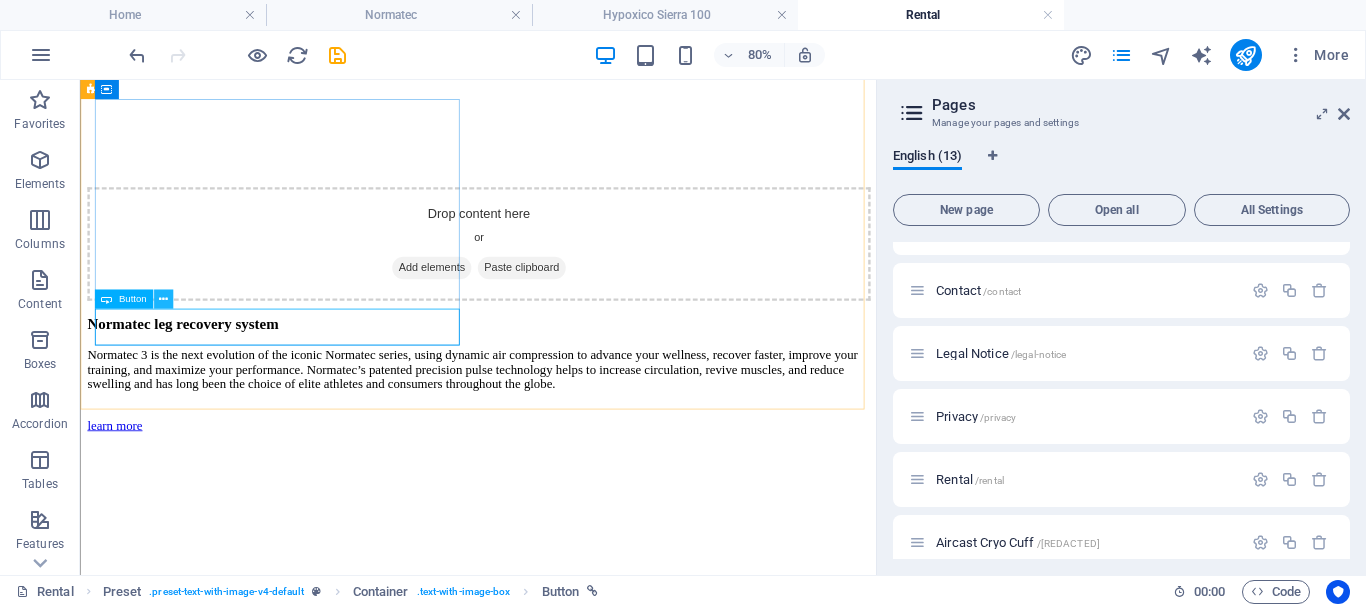 click at bounding box center [163, 299] 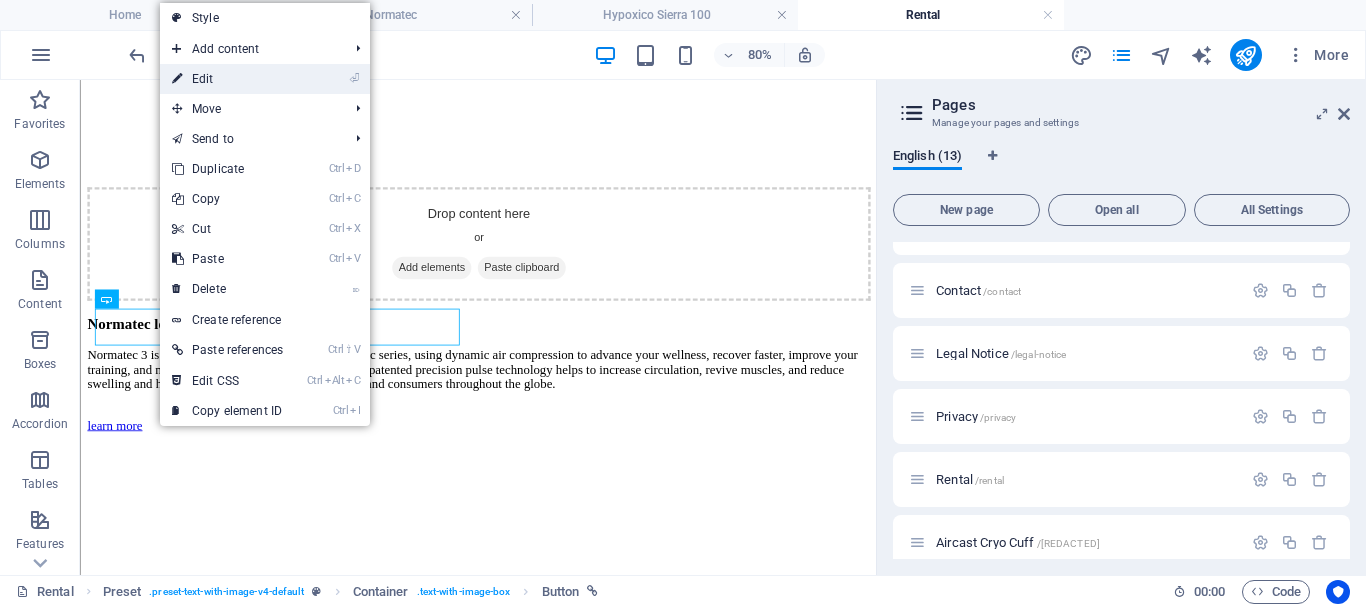 click on "⏎  Edit" at bounding box center (227, 79) 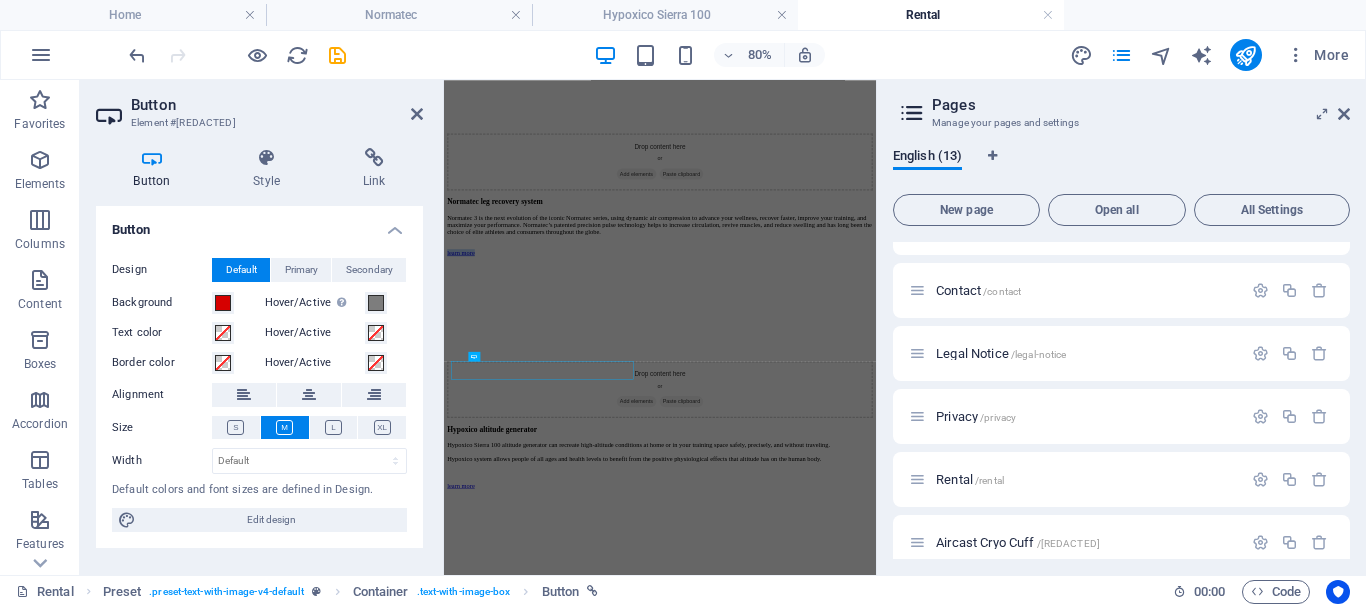 scroll, scrollTop: 428, scrollLeft: 0, axis: vertical 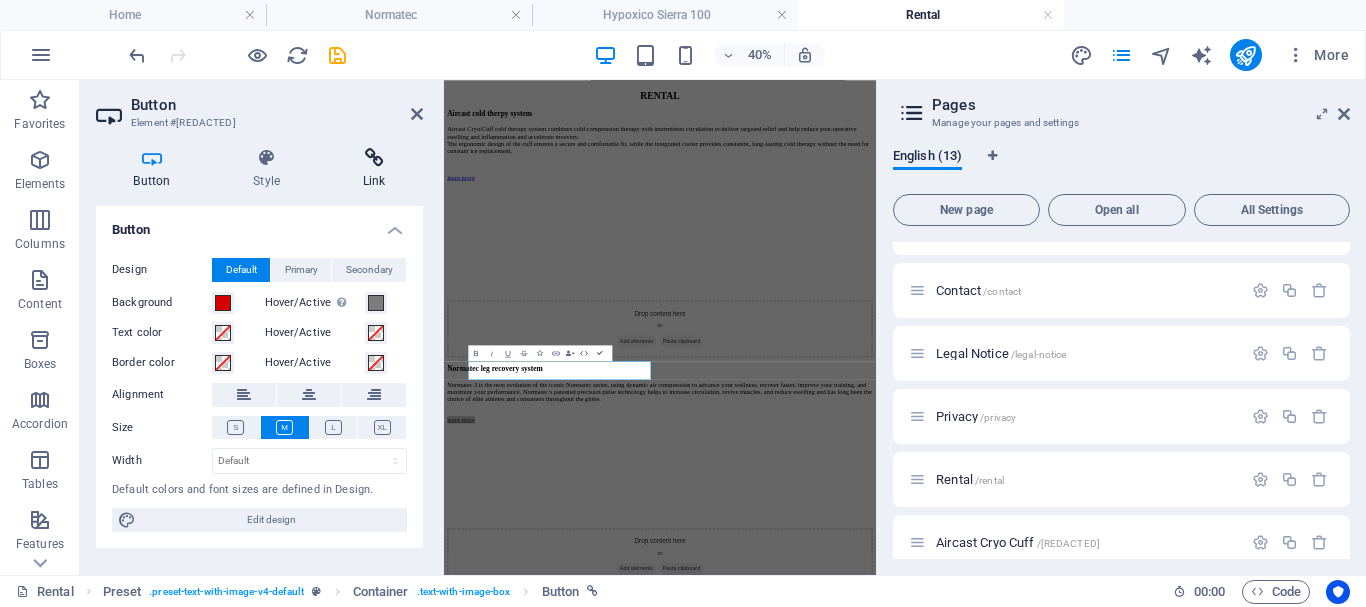 click at bounding box center [374, 158] 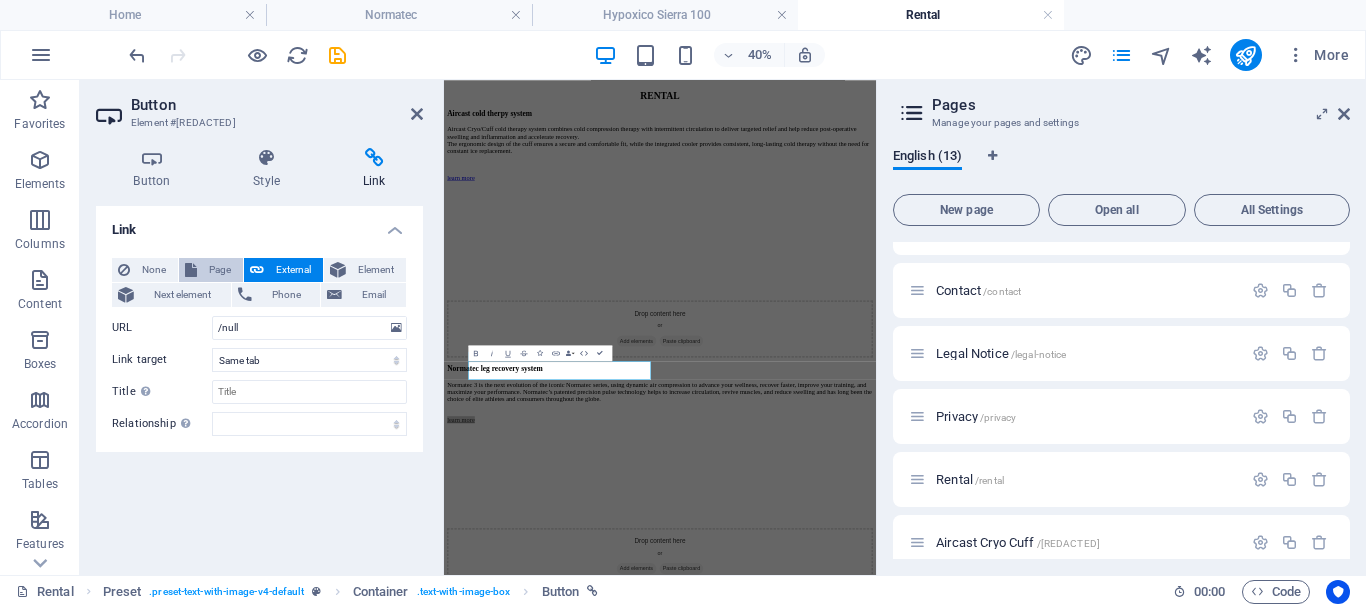 click on "Page" at bounding box center (220, 270) 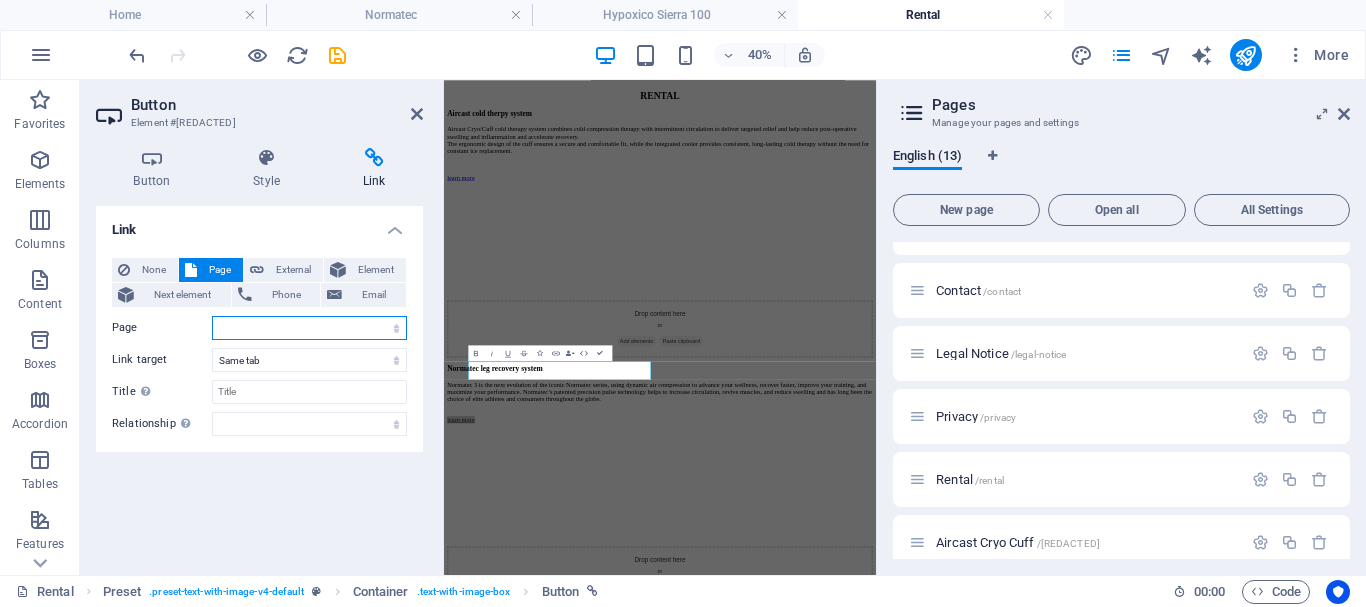 click on "Home About us Services Timetable Appointment Contact Legal Notice Privacy Rental Aircast Cryo Cuff Hypoxico Sierra 100 Normatec  Enquiry" at bounding box center [309, 328] 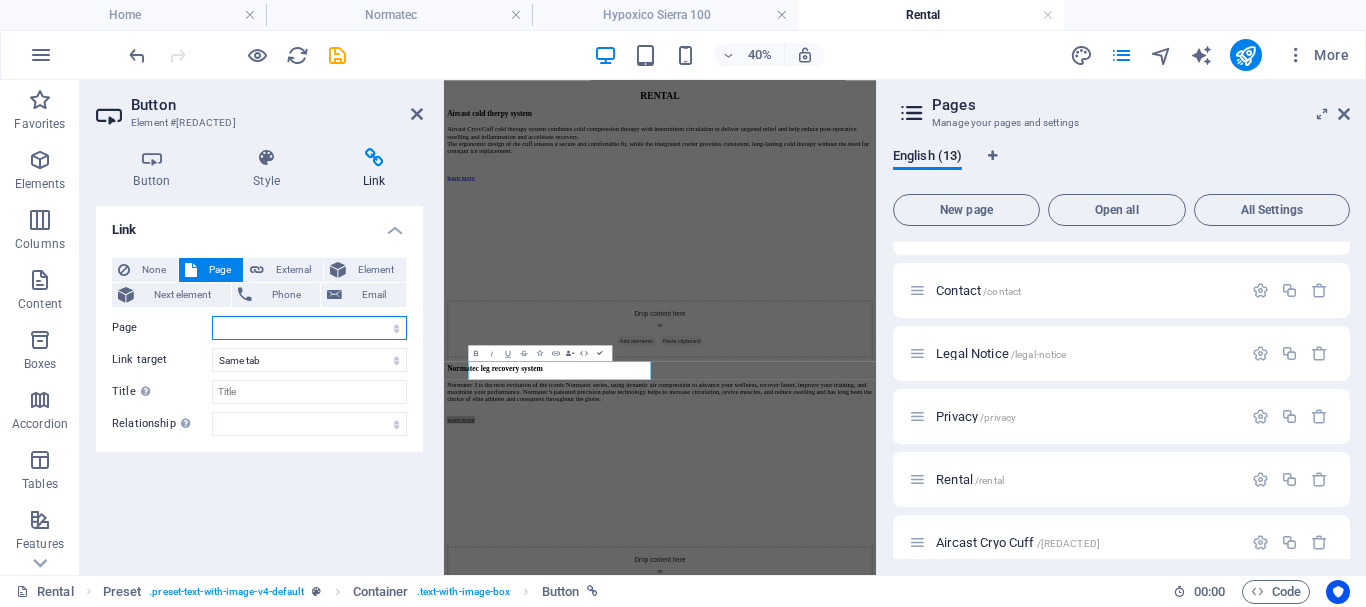 select on "11" 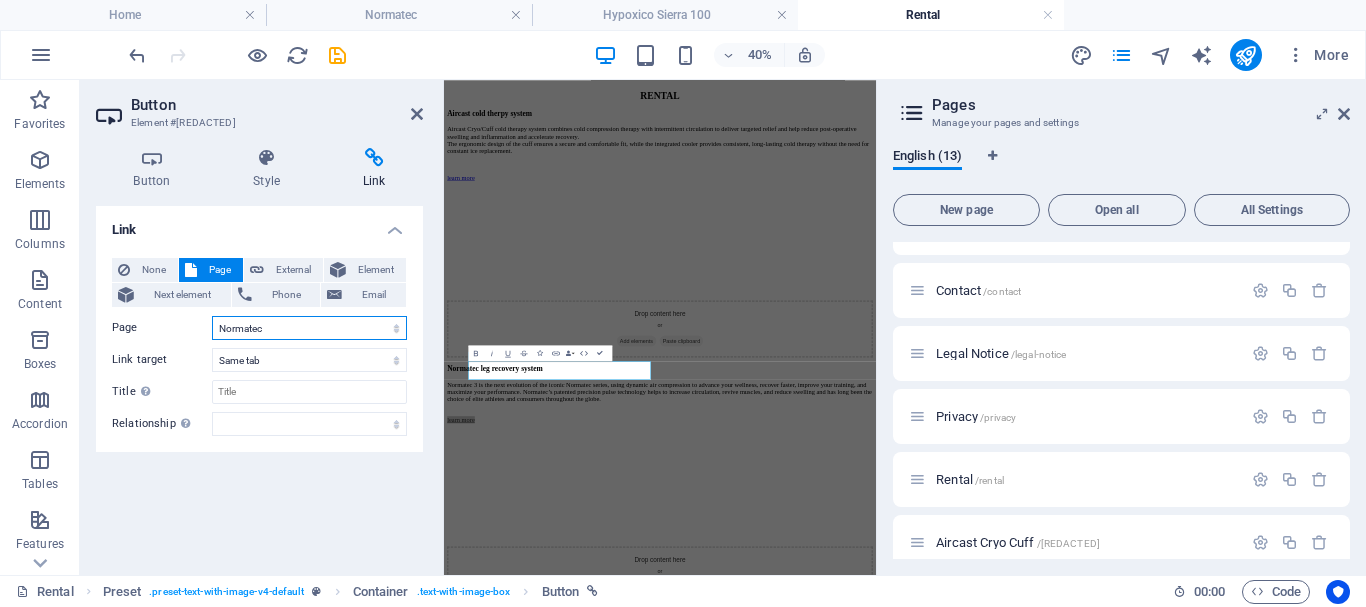 click on "Home About us Services Timetable Appointment Contact Legal Notice Privacy Rental Aircast Cryo Cuff Hypoxico Sierra 100 Normatec  Enquiry" at bounding box center [309, 328] 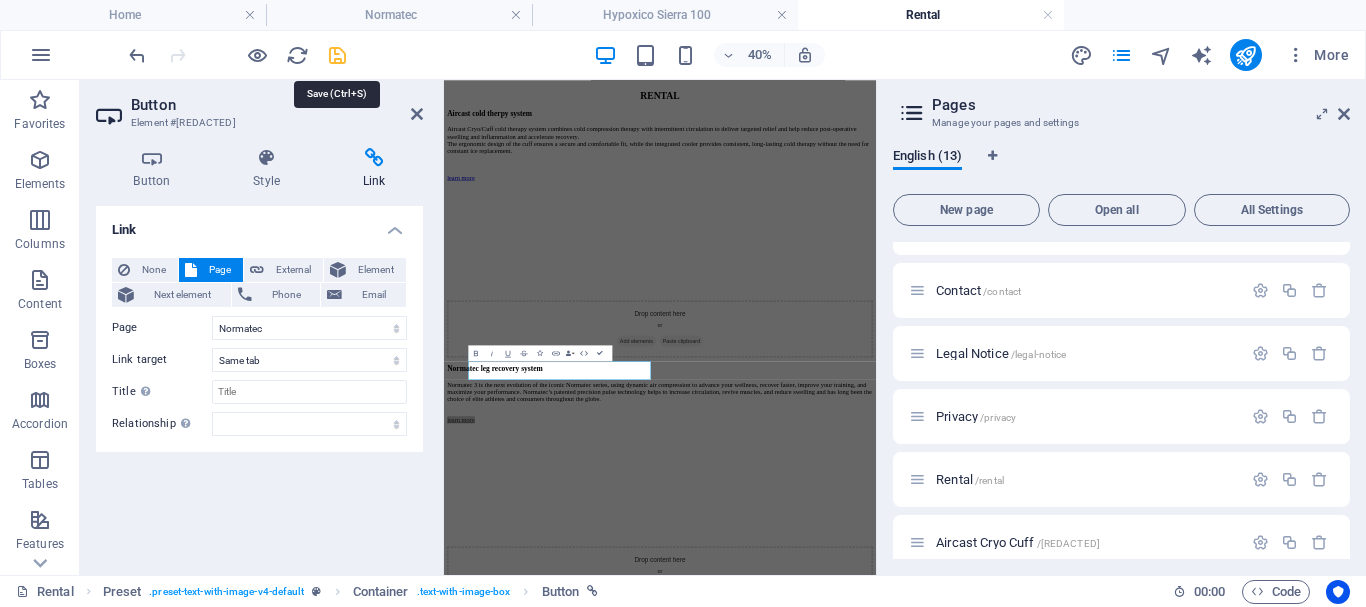 click at bounding box center (337, 55) 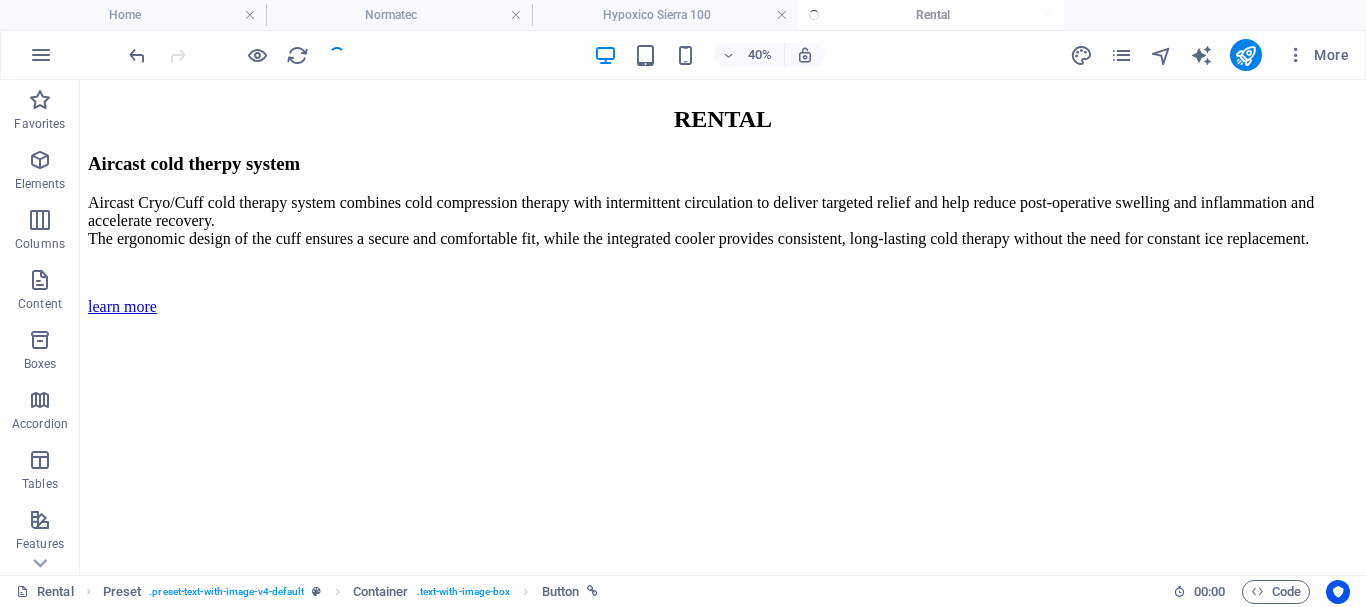scroll, scrollTop: 879, scrollLeft: 0, axis: vertical 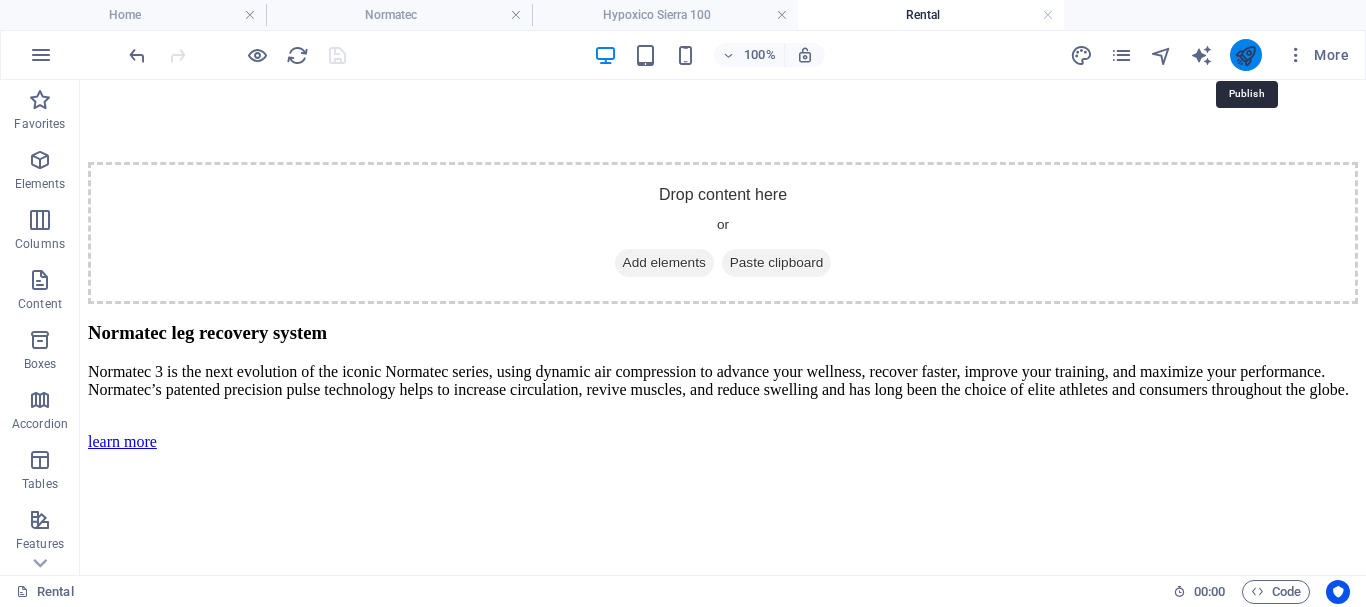 click at bounding box center (1245, 55) 